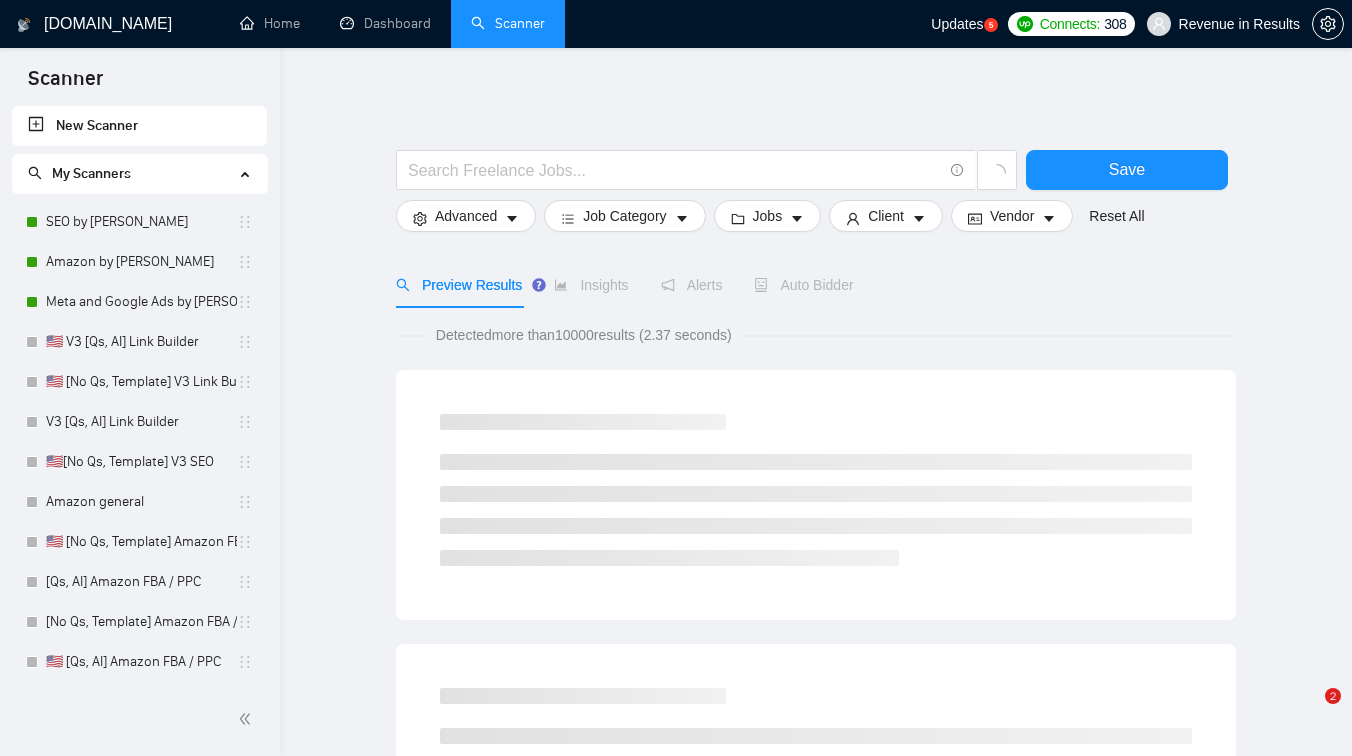 scroll, scrollTop: 0, scrollLeft: 0, axis: both 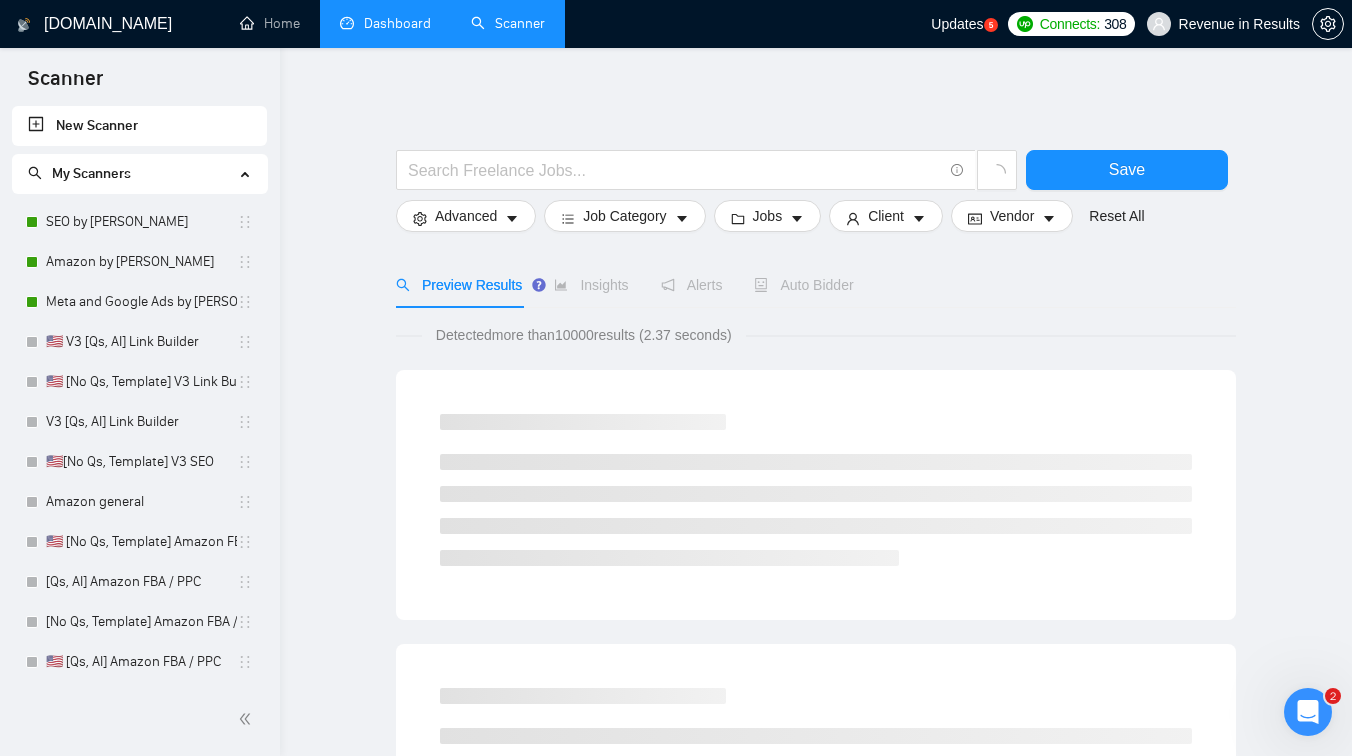 click on "Dashboard" at bounding box center [385, 23] 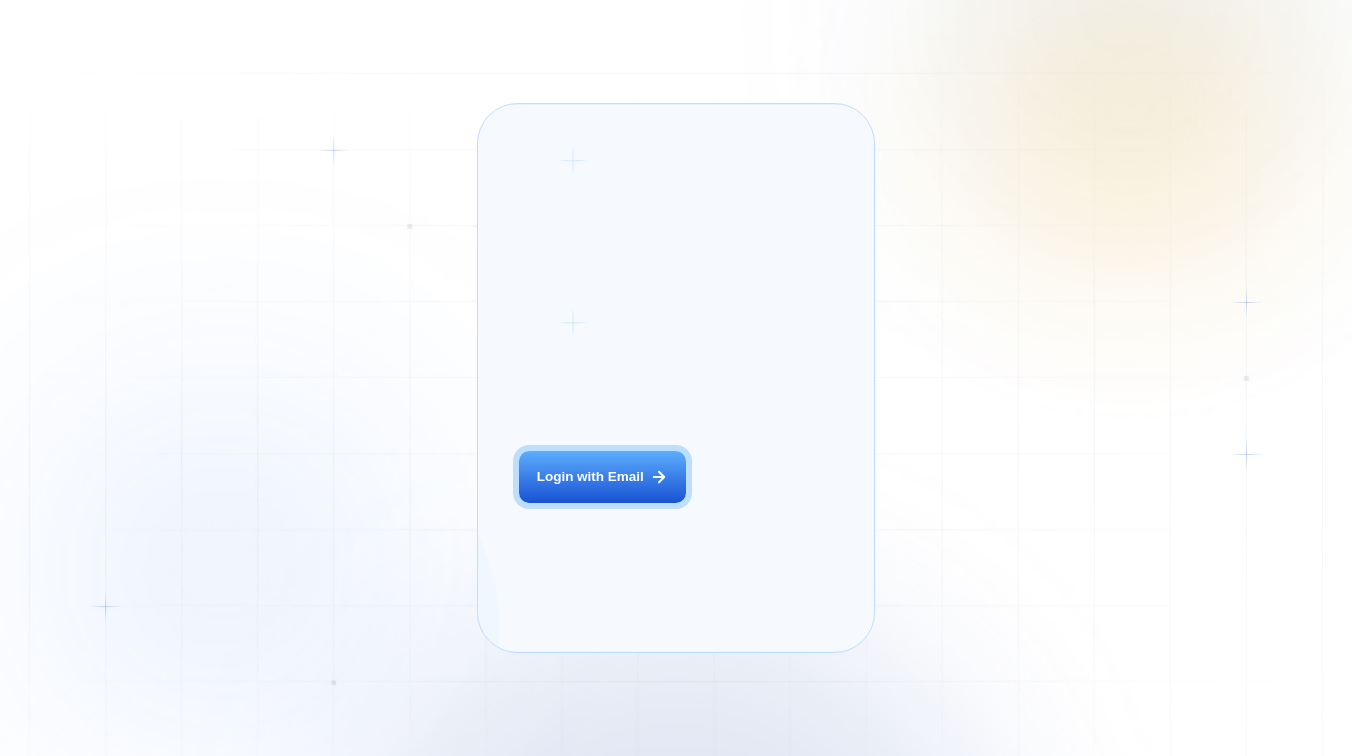 scroll, scrollTop: 0, scrollLeft: 0, axis: both 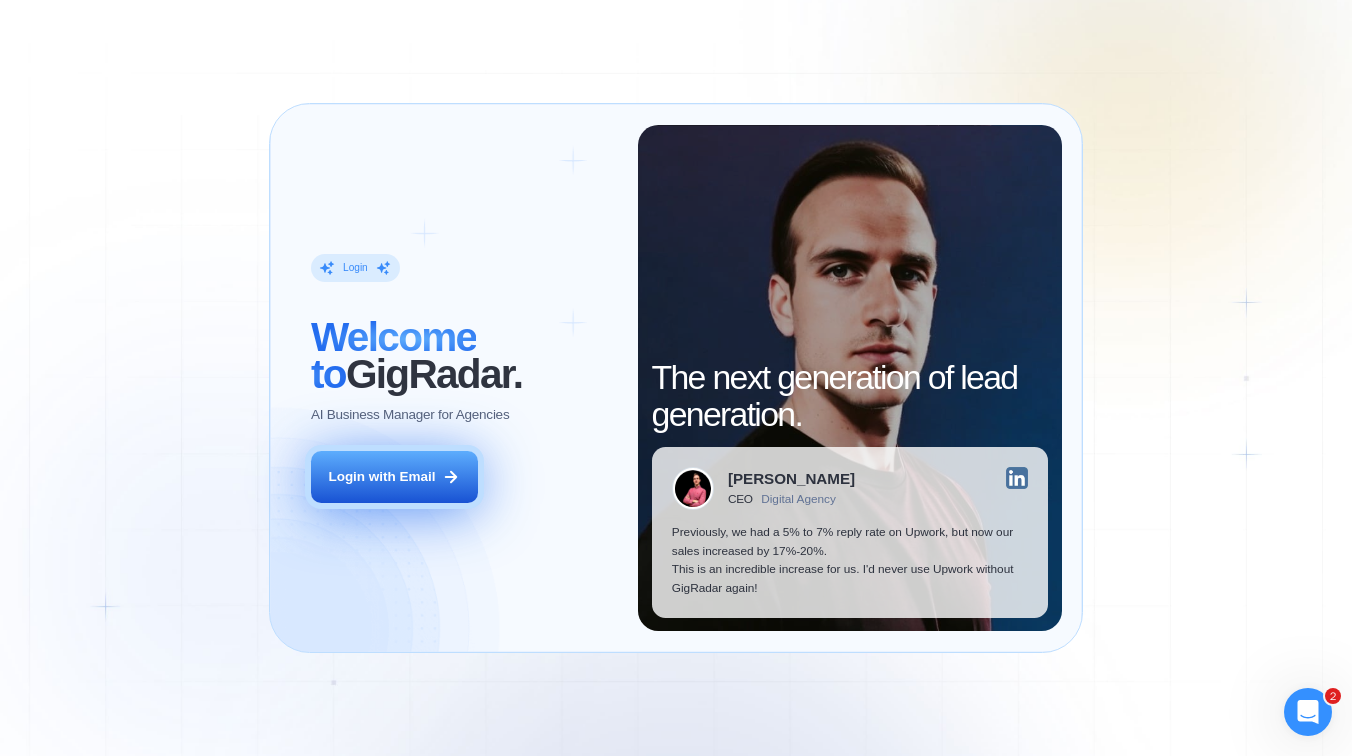 click on "Login with Email" at bounding box center (381, 477) 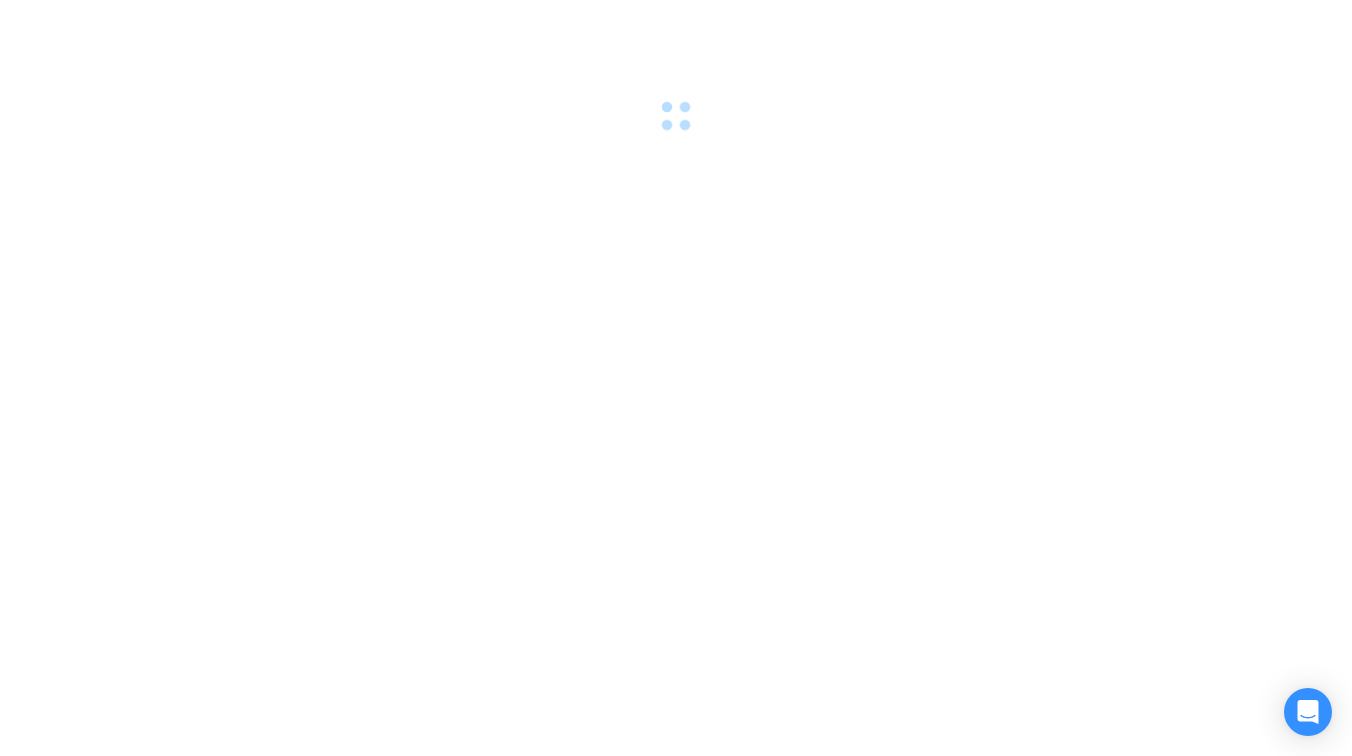 scroll, scrollTop: 0, scrollLeft: 0, axis: both 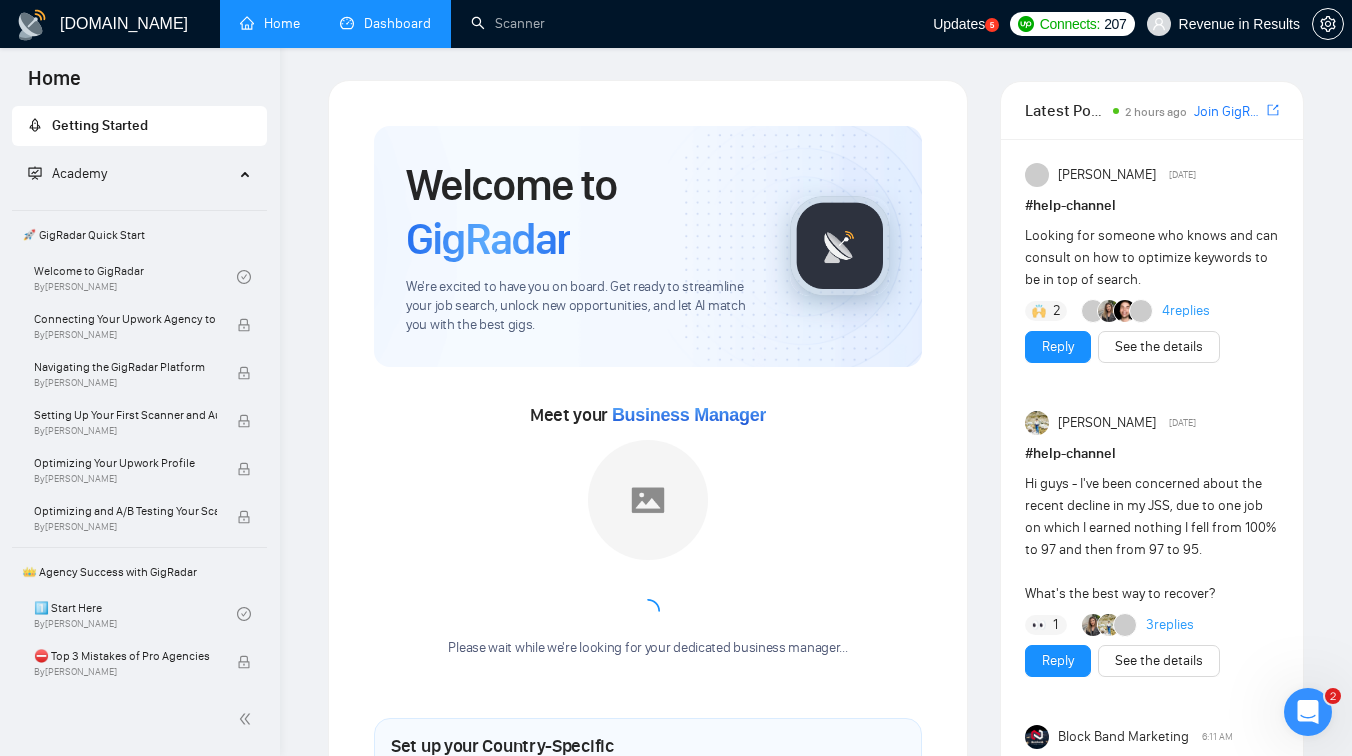 click on "Dashboard" at bounding box center [385, 23] 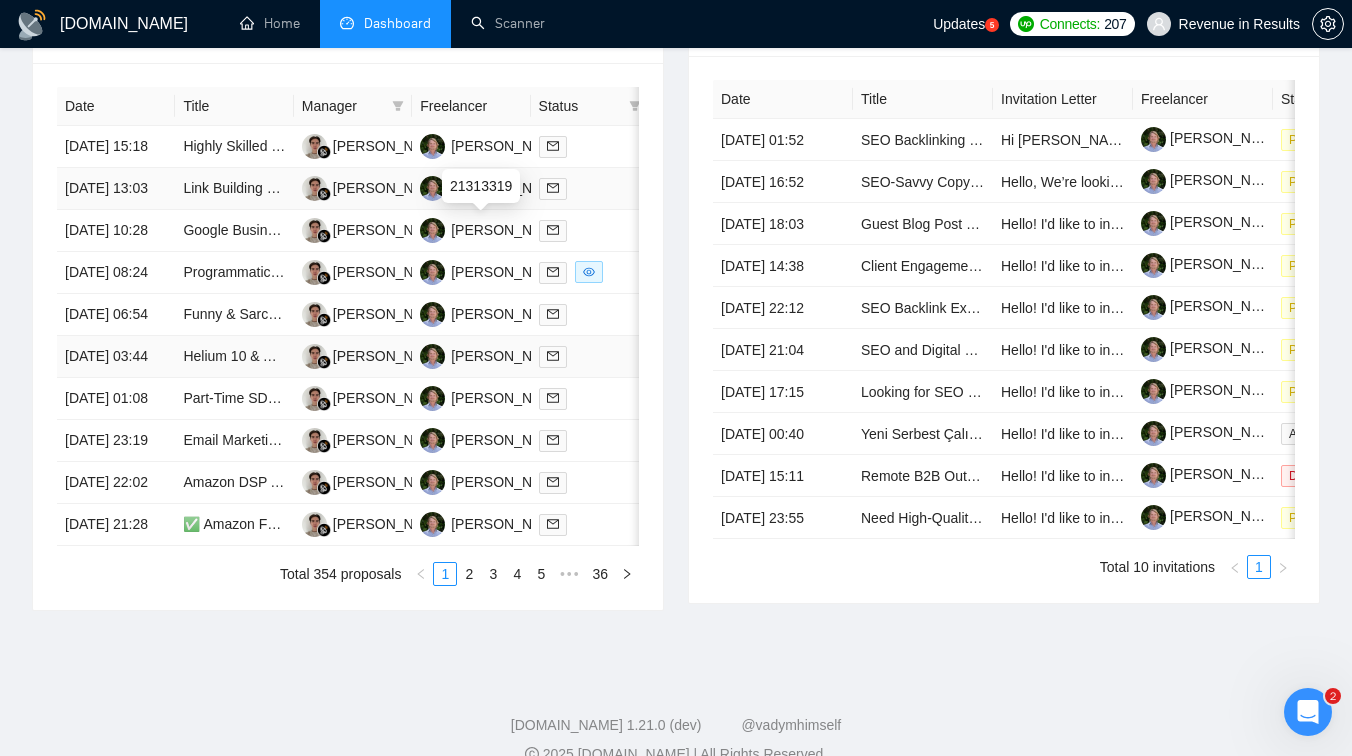 scroll, scrollTop: 1041, scrollLeft: 0, axis: vertical 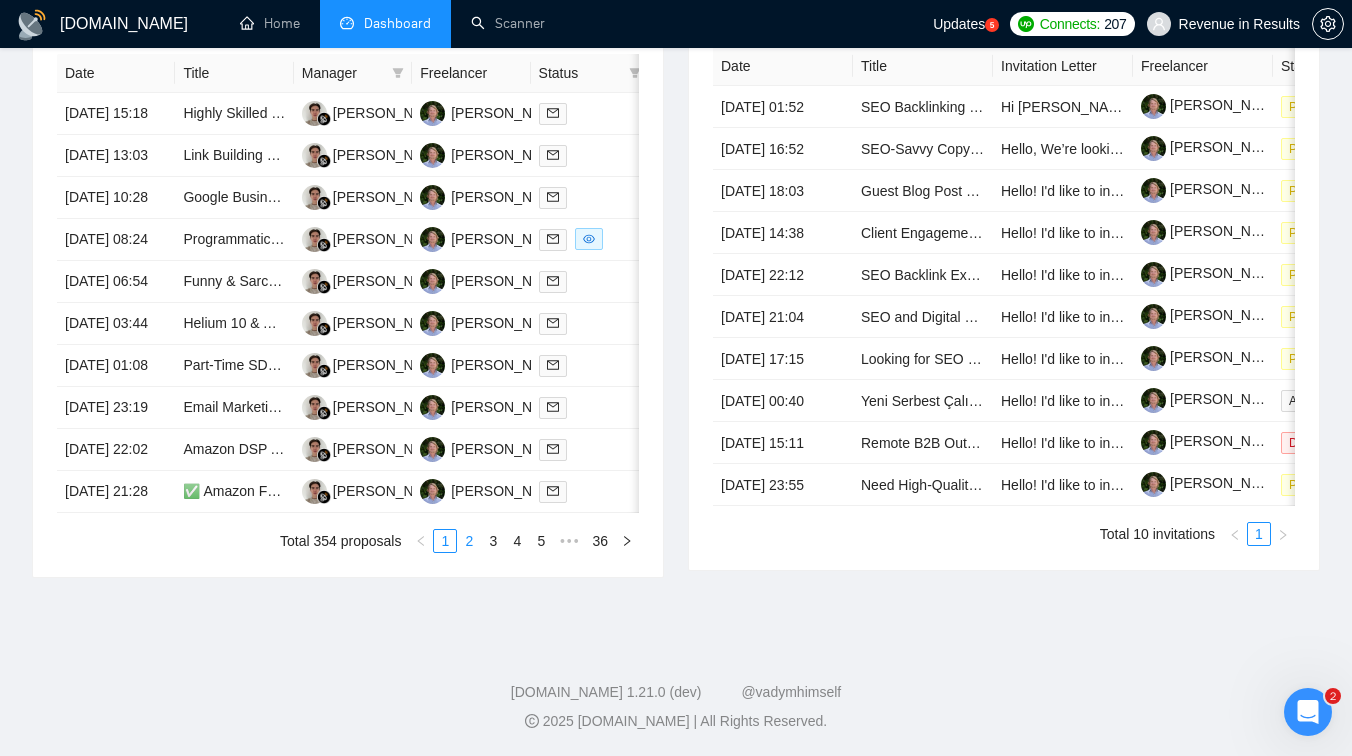click on "2" at bounding box center [469, 541] 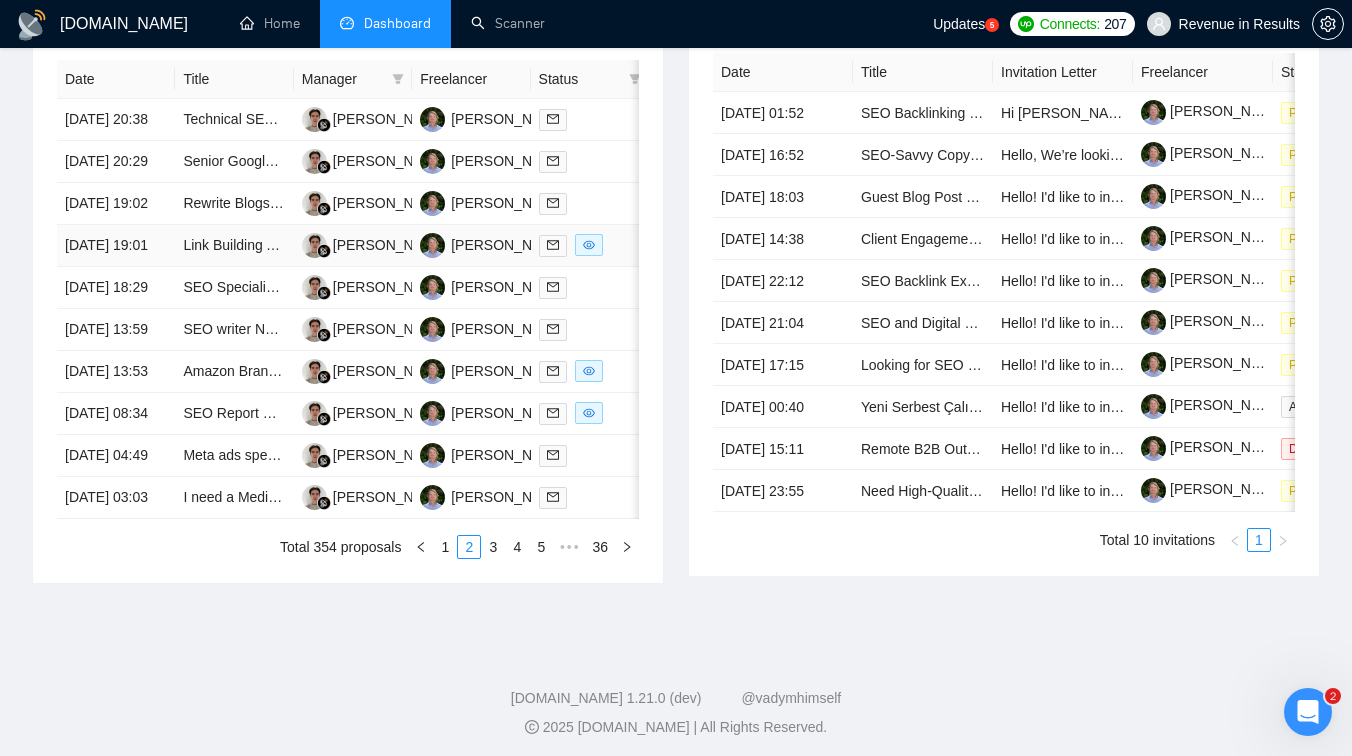 scroll, scrollTop: 884, scrollLeft: 0, axis: vertical 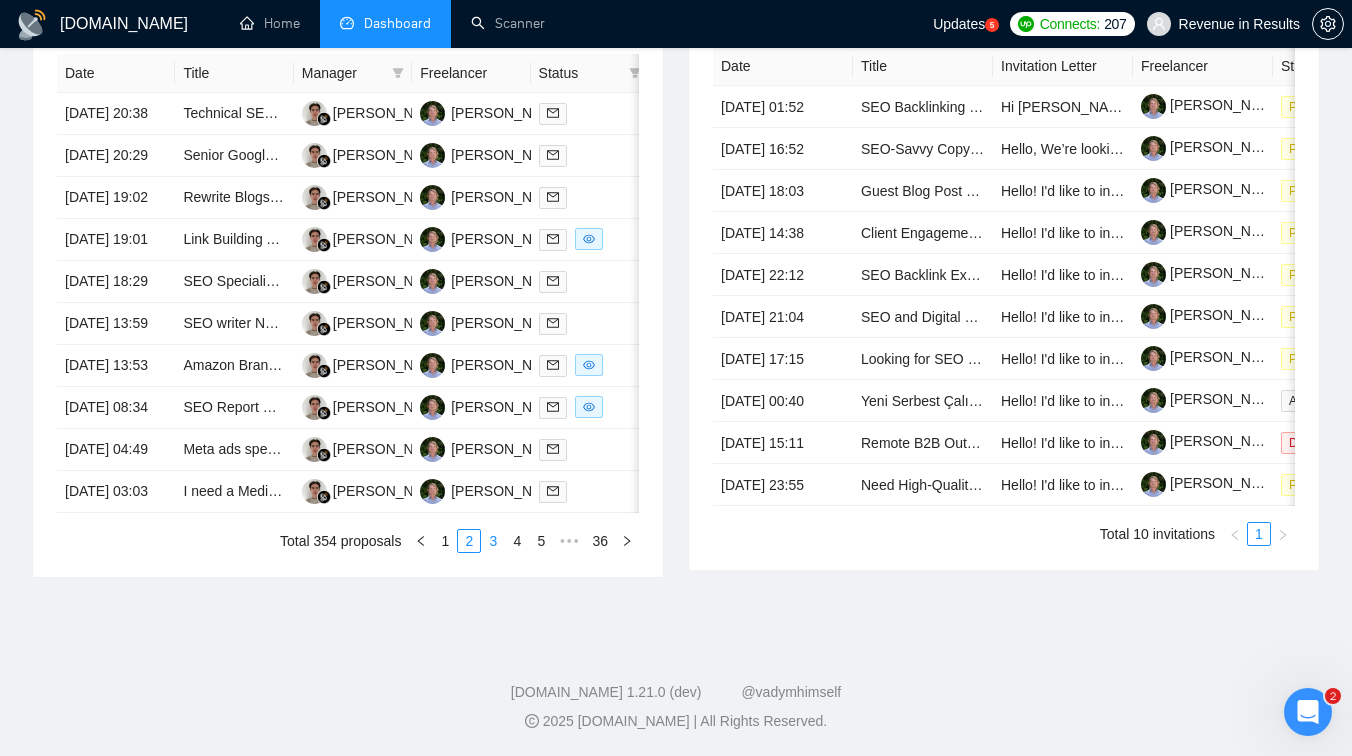 click on "3" at bounding box center [493, 541] 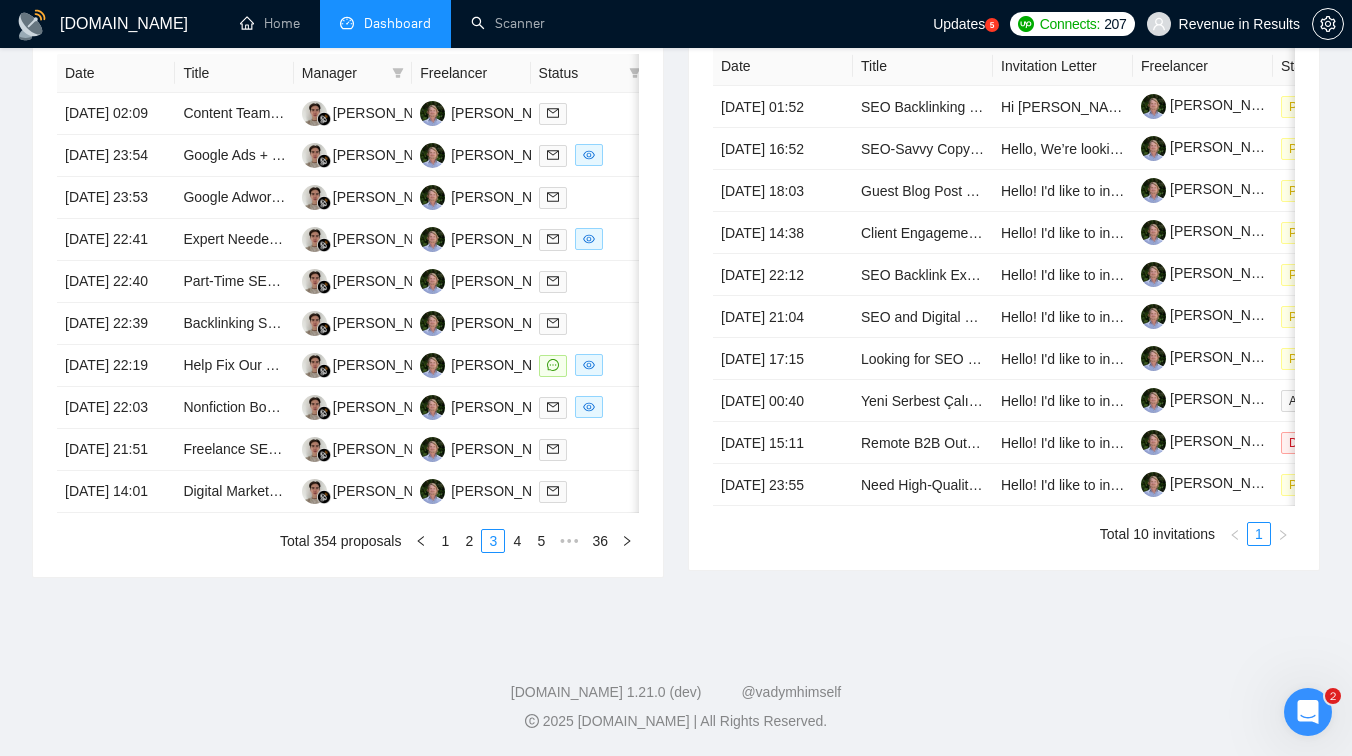scroll, scrollTop: 1041, scrollLeft: 0, axis: vertical 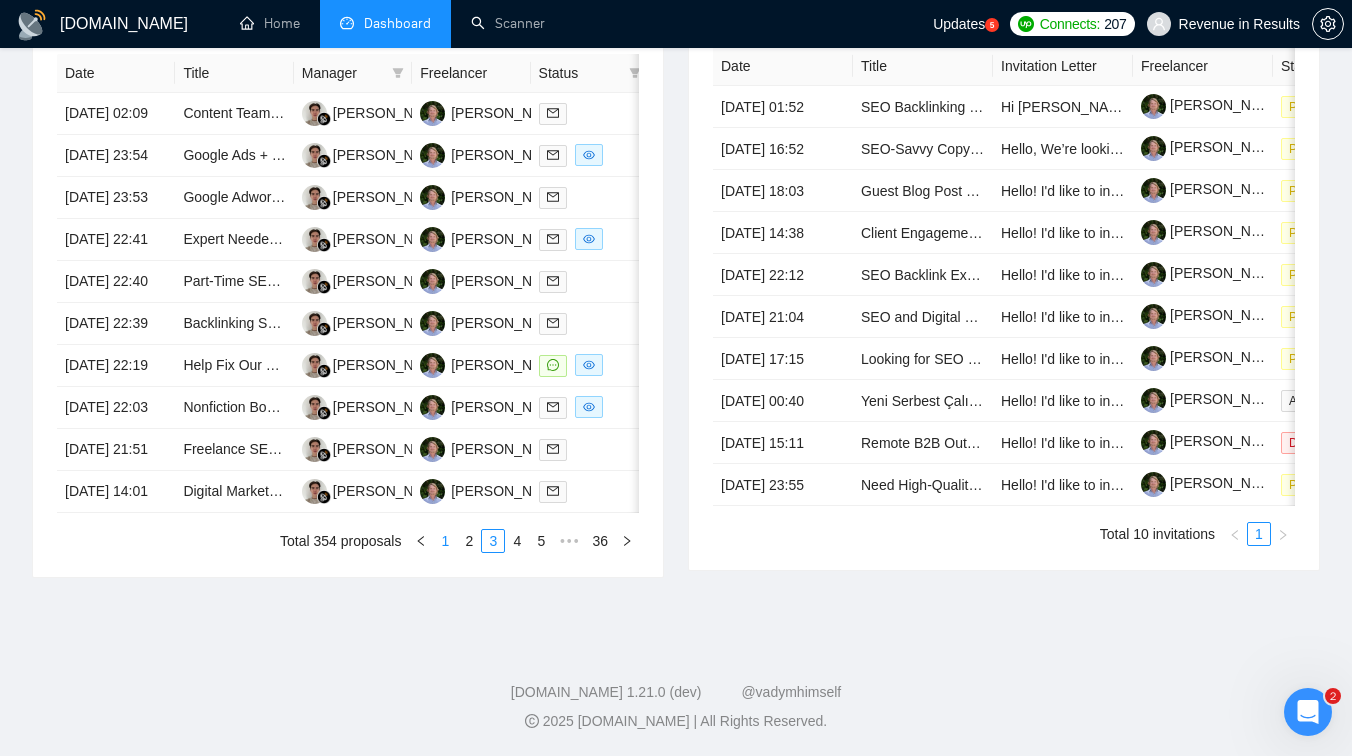click on "1" at bounding box center (445, 541) 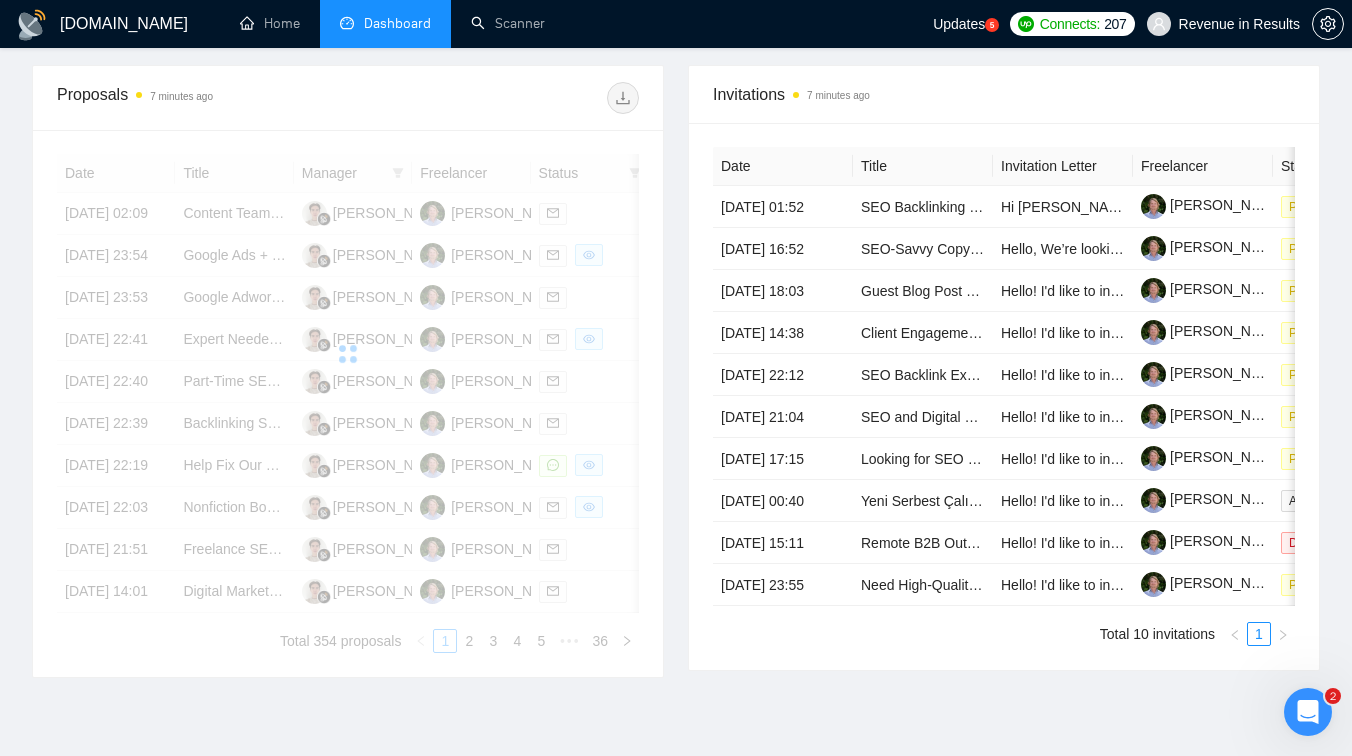 scroll, scrollTop: 734, scrollLeft: 0, axis: vertical 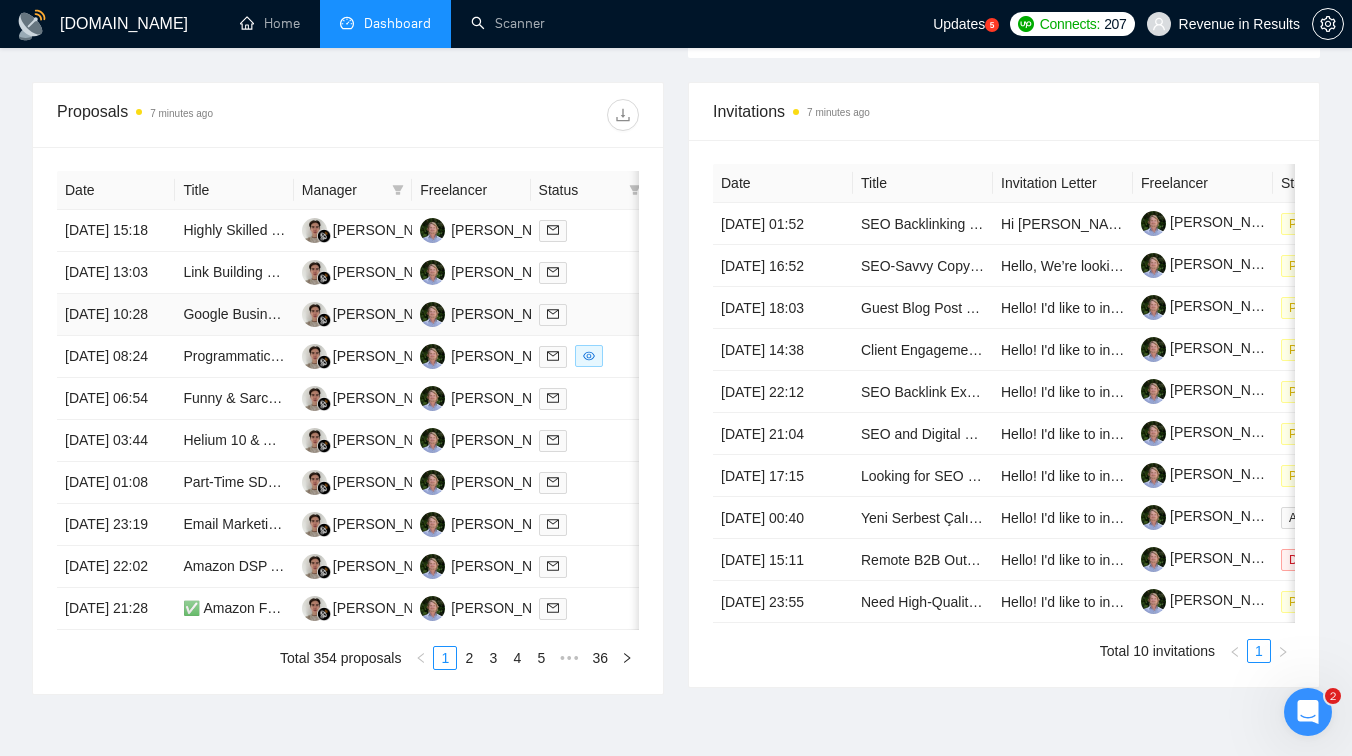 click on "Google Business Manager profile not showing up in search results" at bounding box center [234, 315] 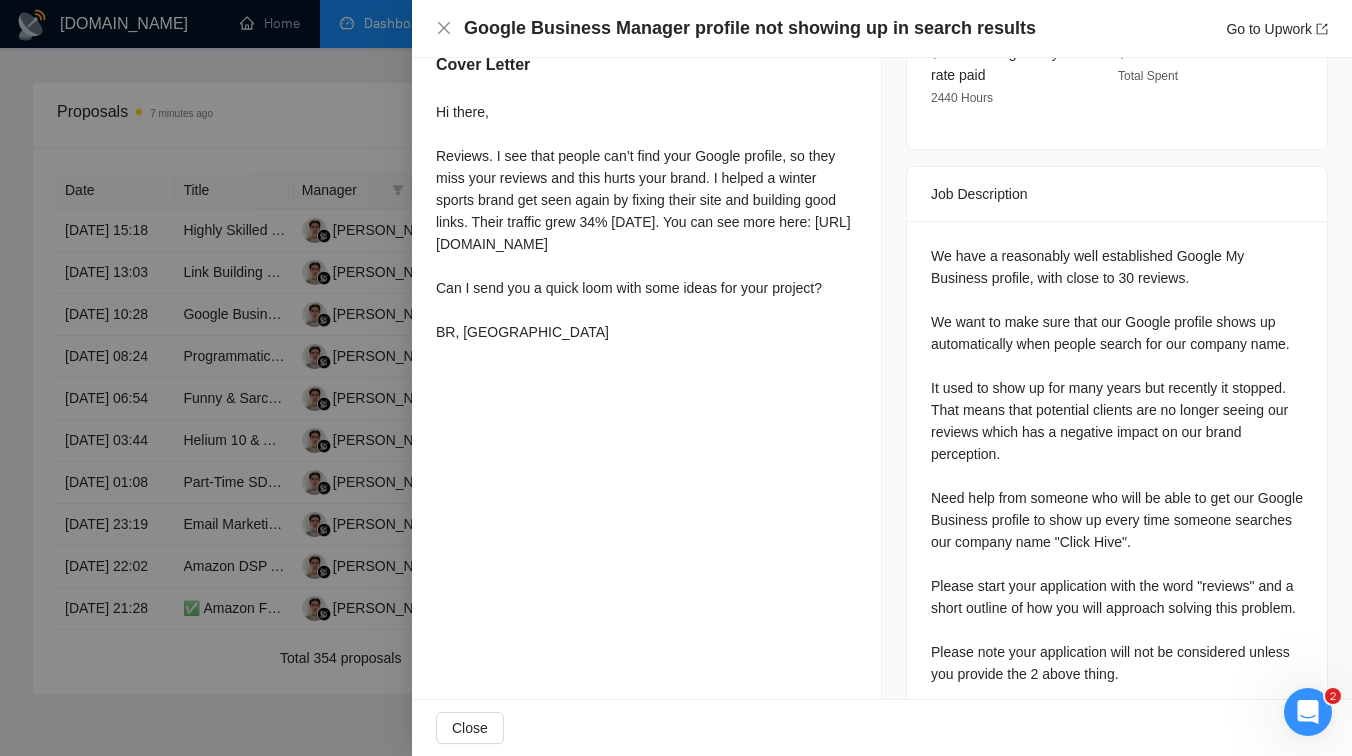 scroll, scrollTop: 725, scrollLeft: 0, axis: vertical 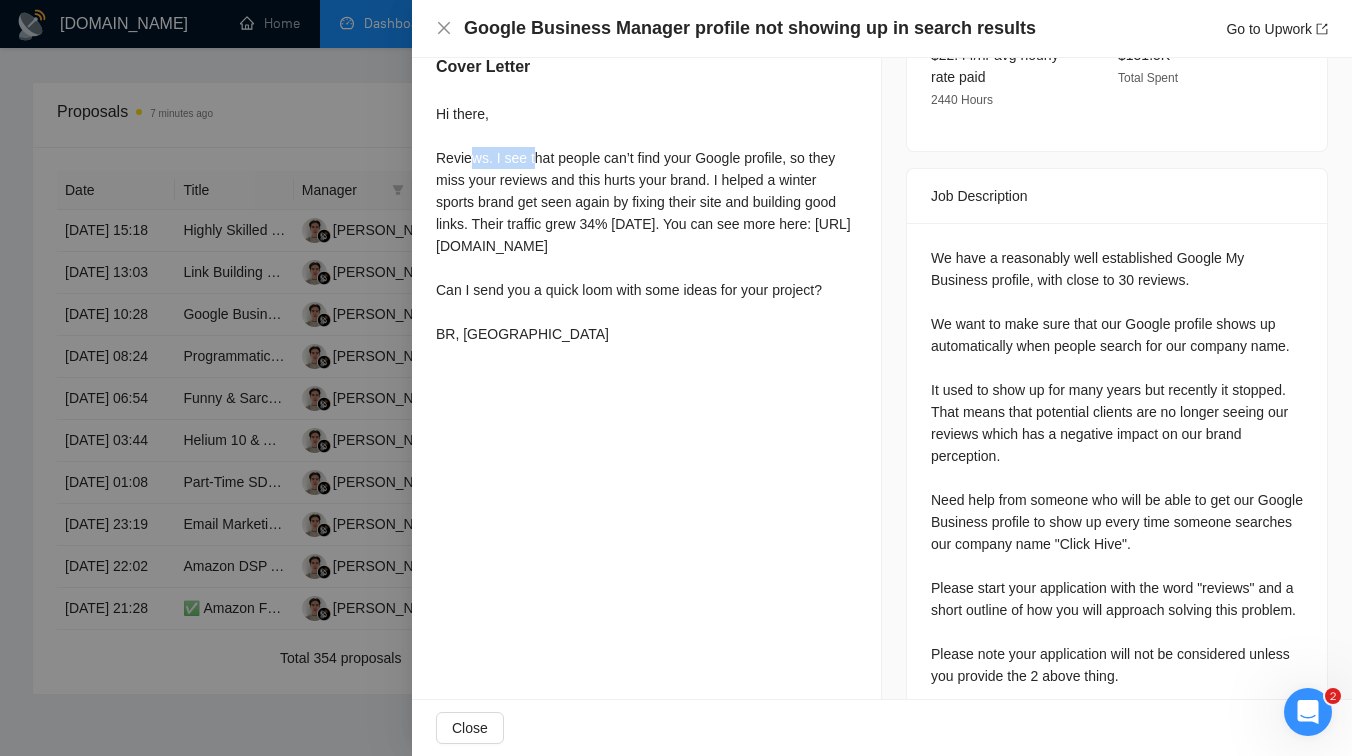 drag, startPoint x: 469, startPoint y: 181, endPoint x: 536, endPoint y: 179, distance: 67.02985 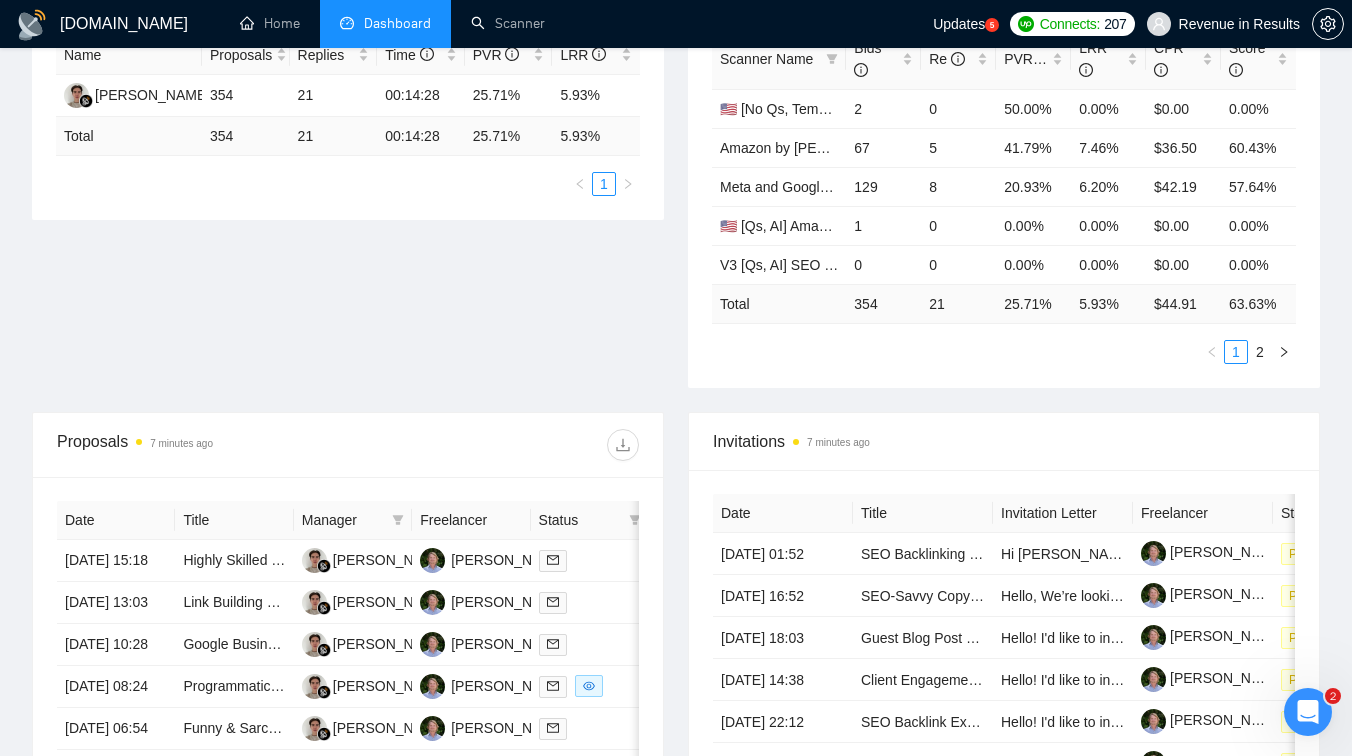 scroll, scrollTop: 0, scrollLeft: 0, axis: both 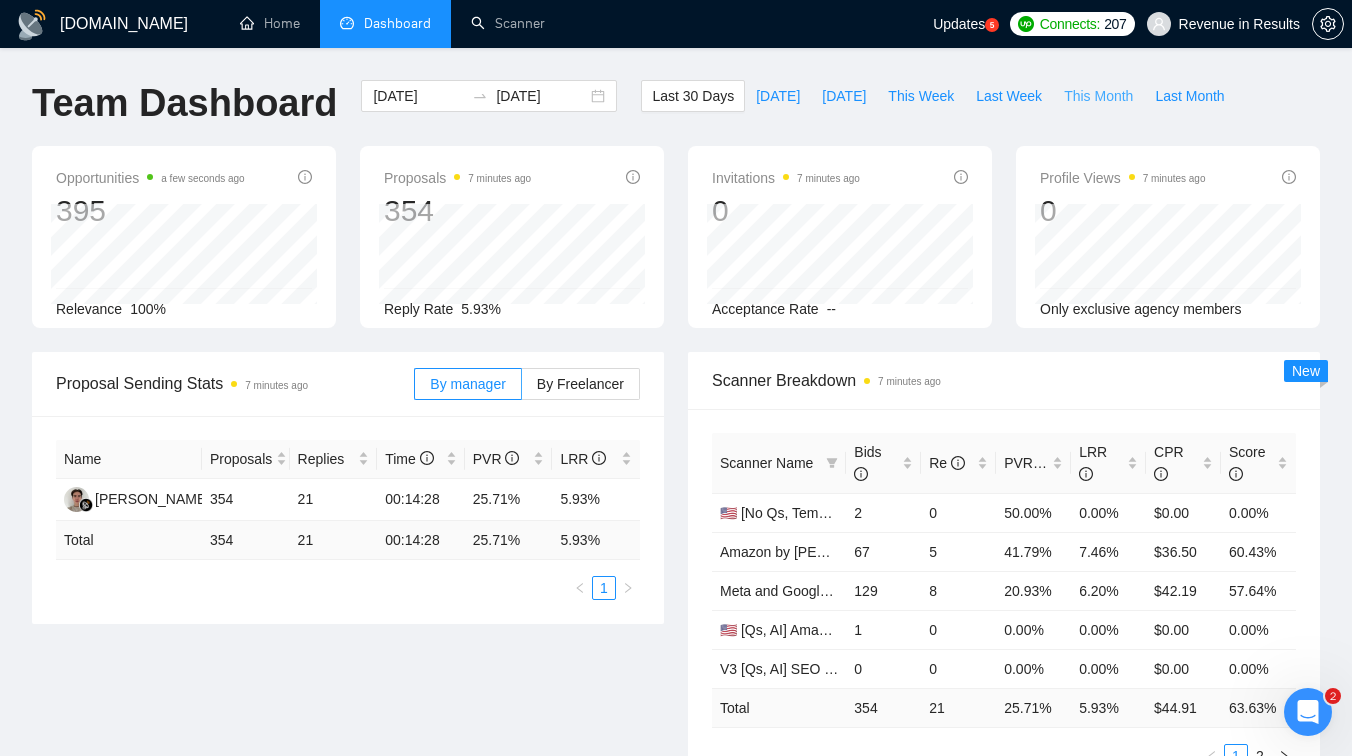 click on "This Month" at bounding box center [1098, 96] 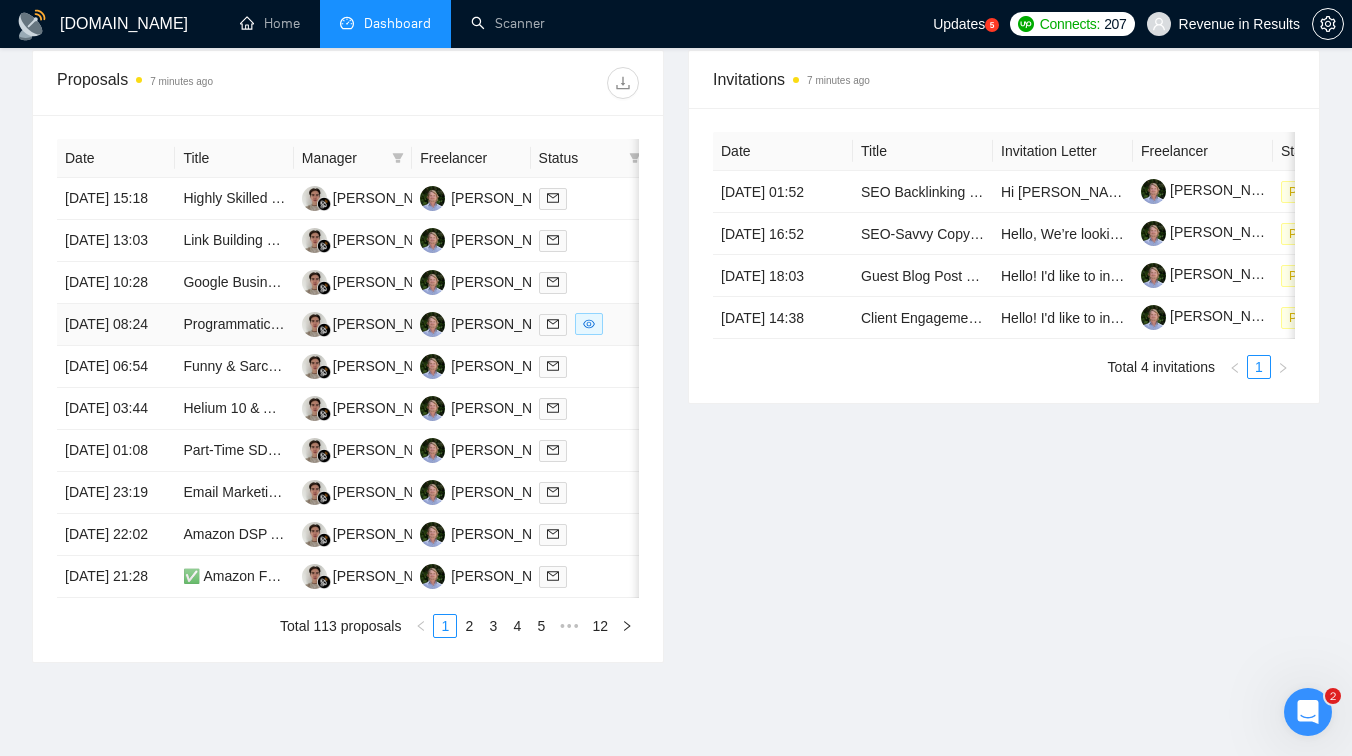 scroll, scrollTop: 748, scrollLeft: 0, axis: vertical 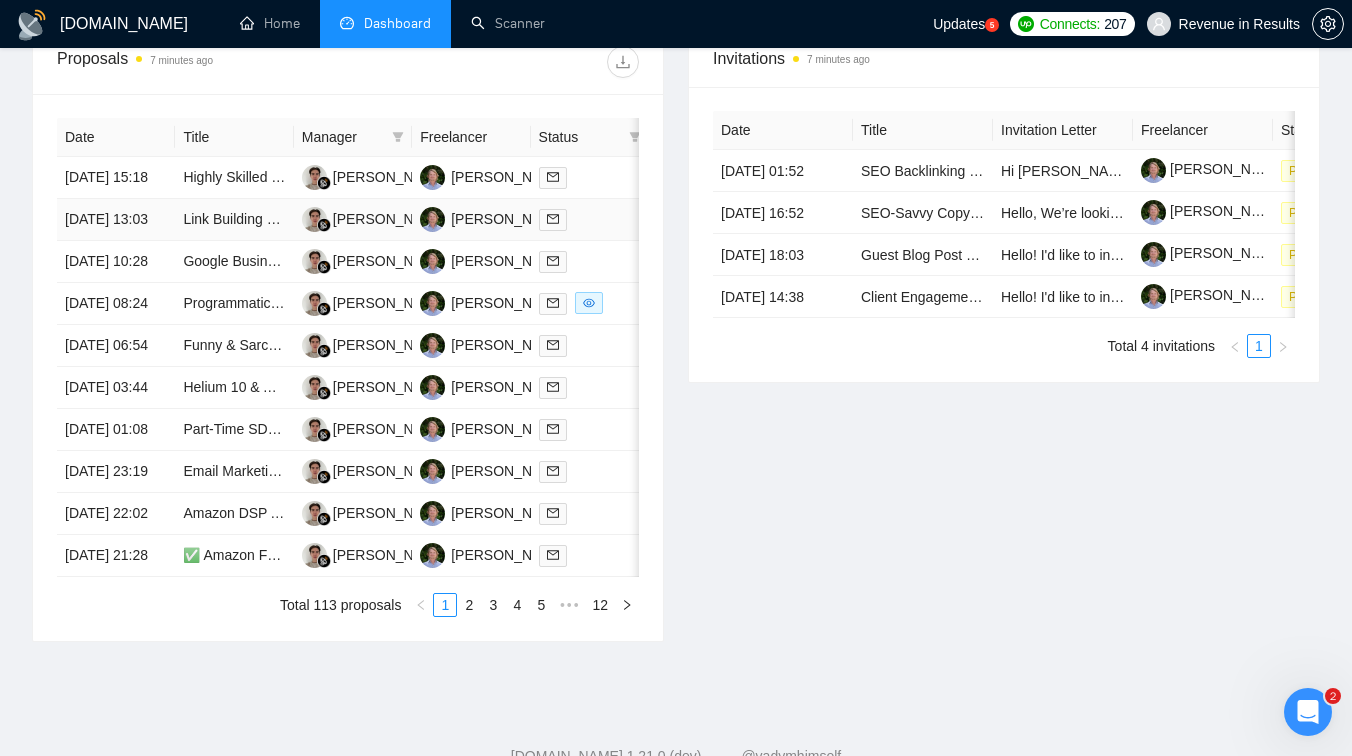 click on "Link Building Specialist for Location Intelligence Software" at bounding box center [234, 220] 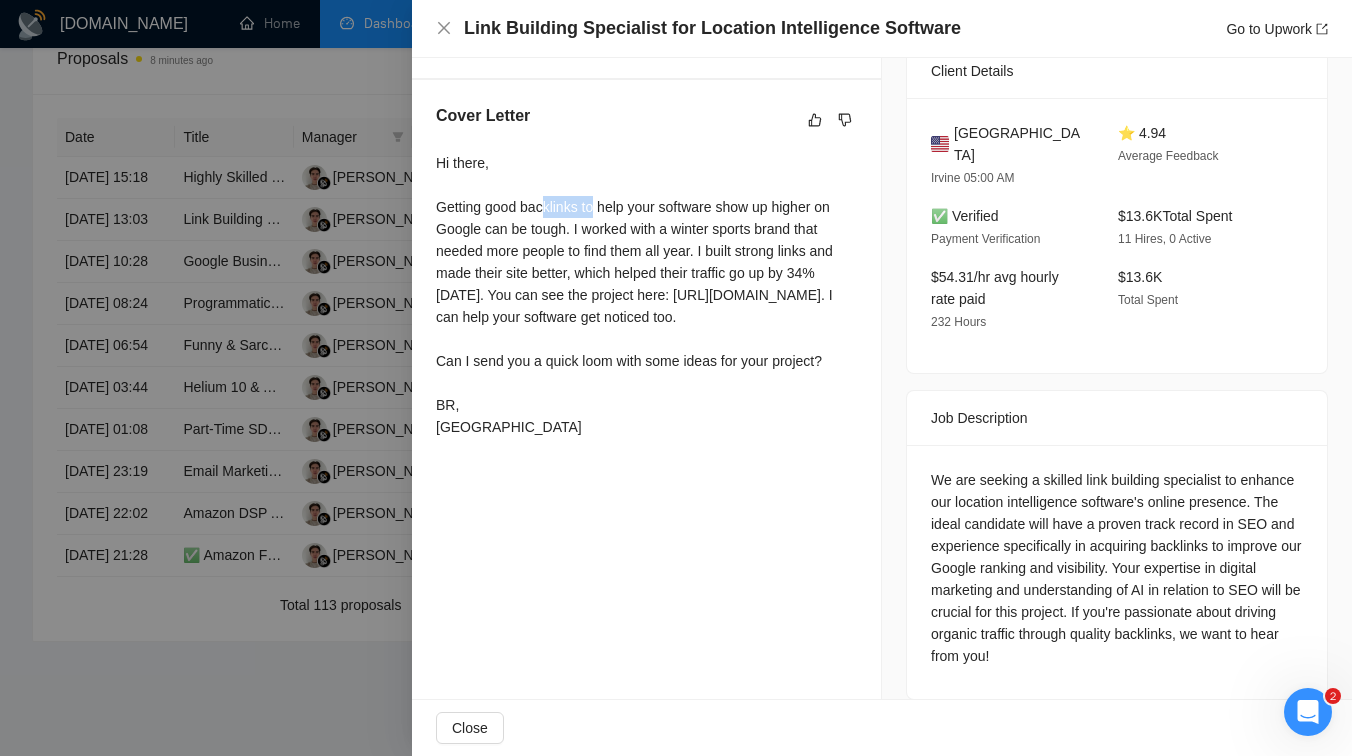 drag, startPoint x: 547, startPoint y: 207, endPoint x: 599, endPoint y: 203, distance: 52.153618 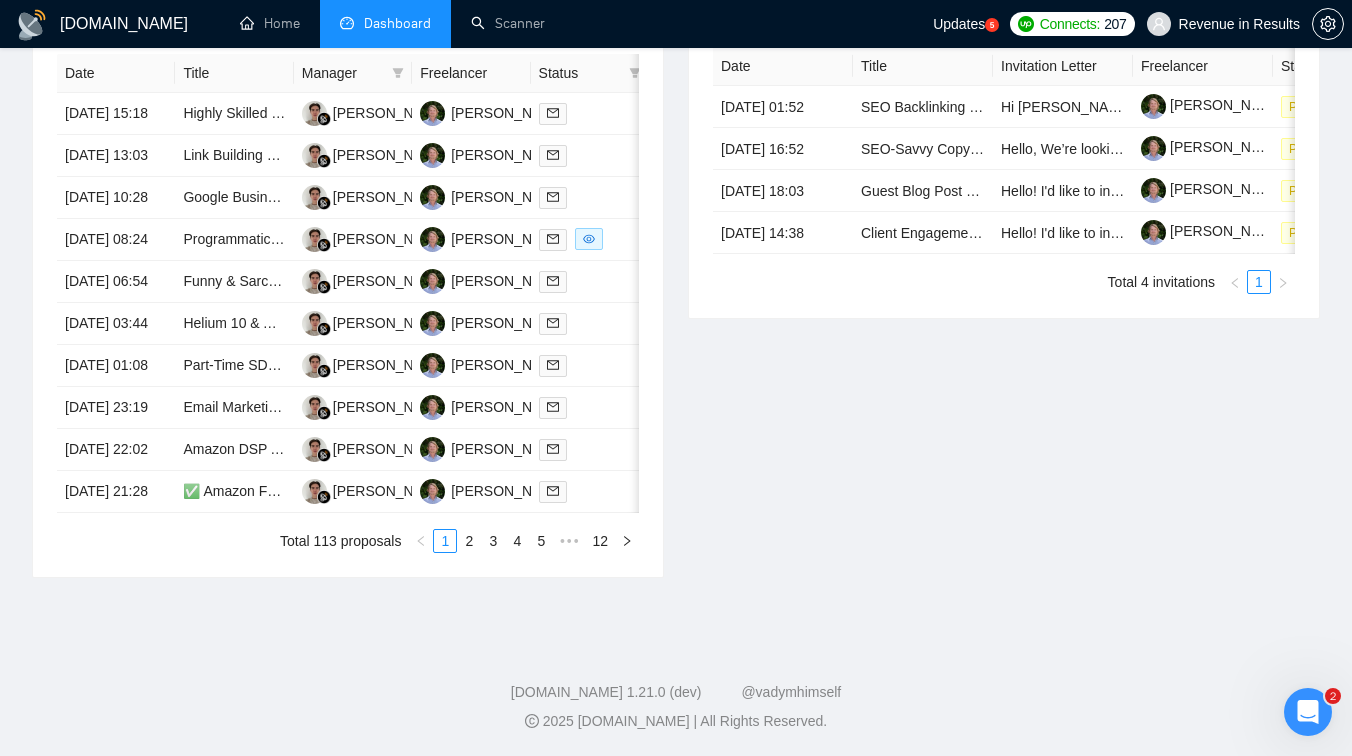 scroll, scrollTop: 1002, scrollLeft: 0, axis: vertical 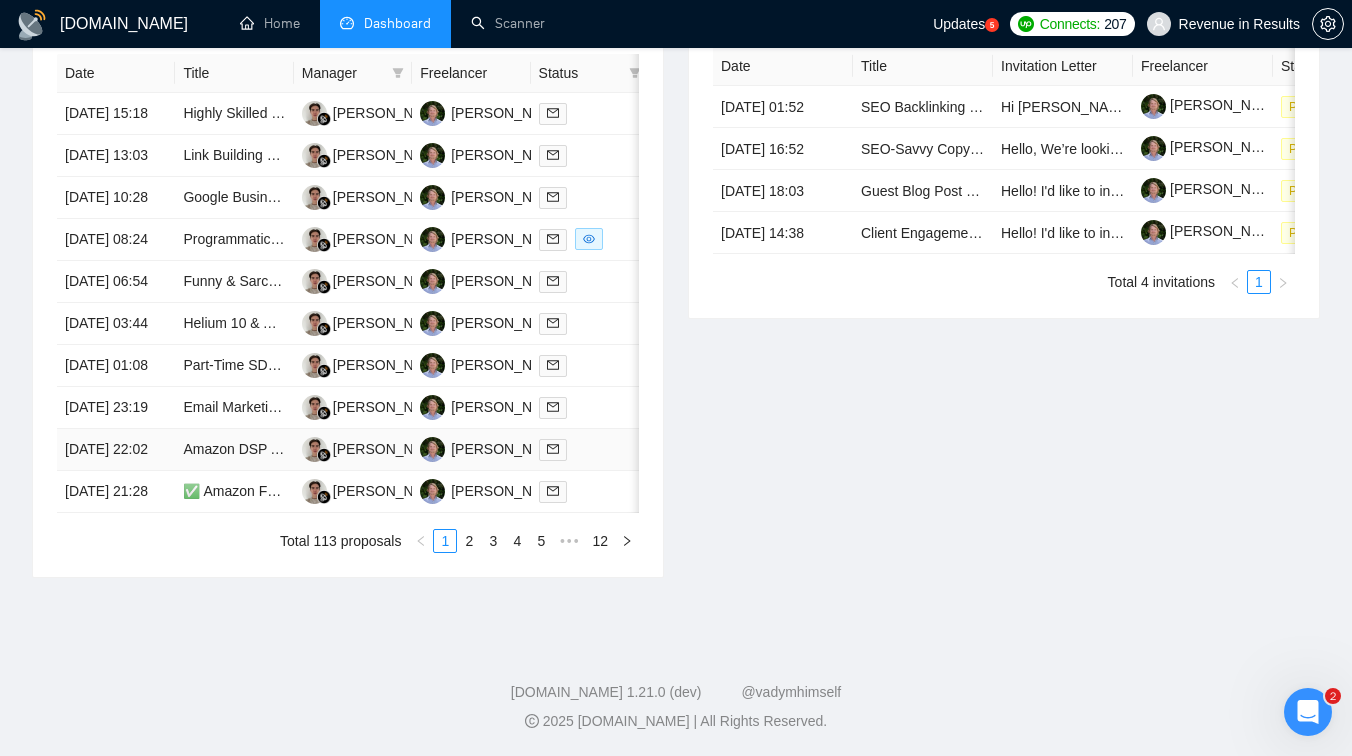 click on "Amazon DSP Advertising Manager" at bounding box center [234, 450] 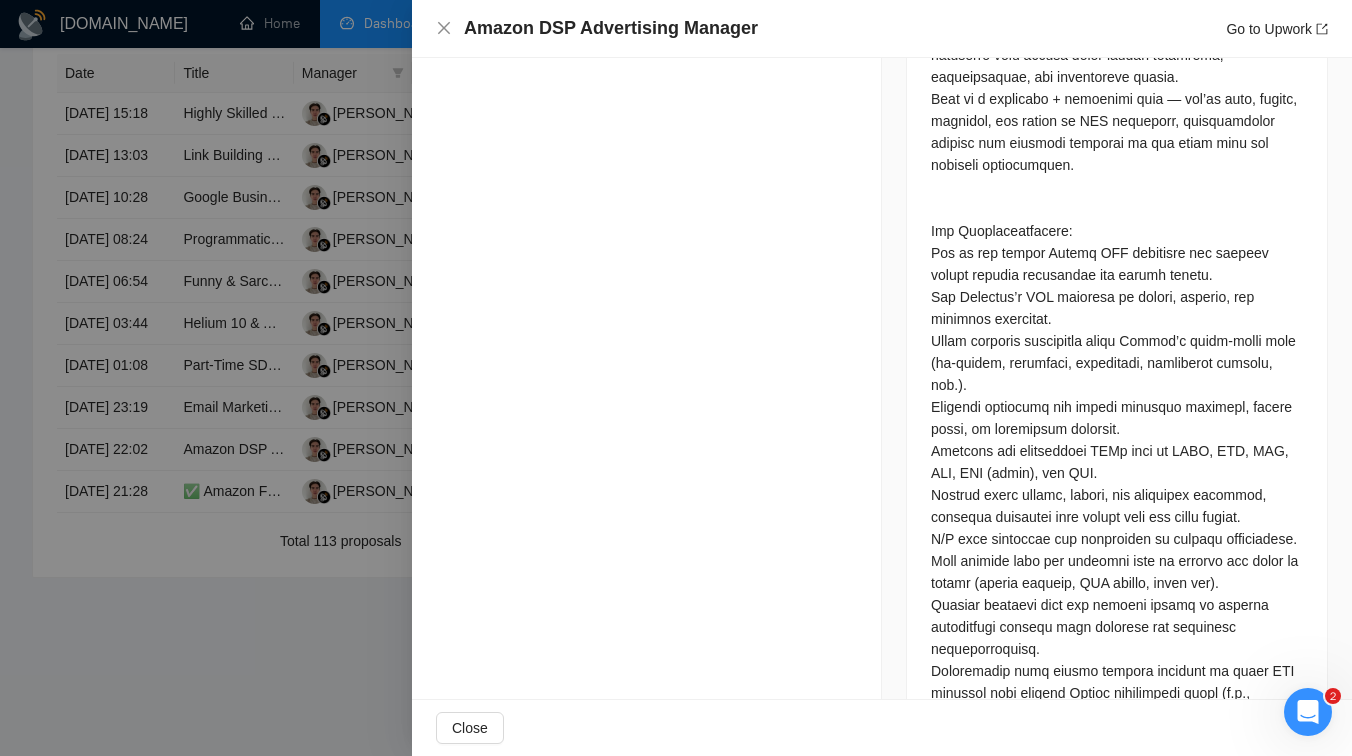 scroll, scrollTop: 744, scrollLeft: 0, axis: vertical 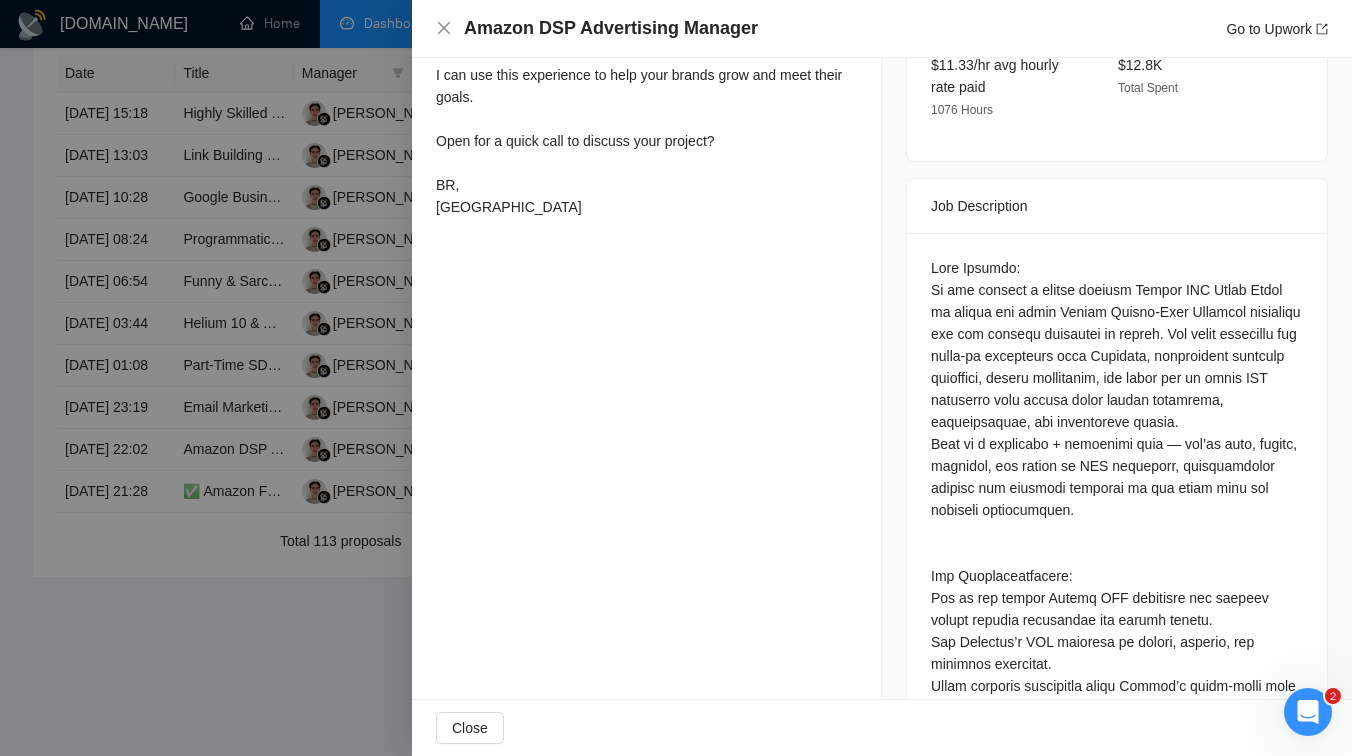 click at bounding box center (676, 378) 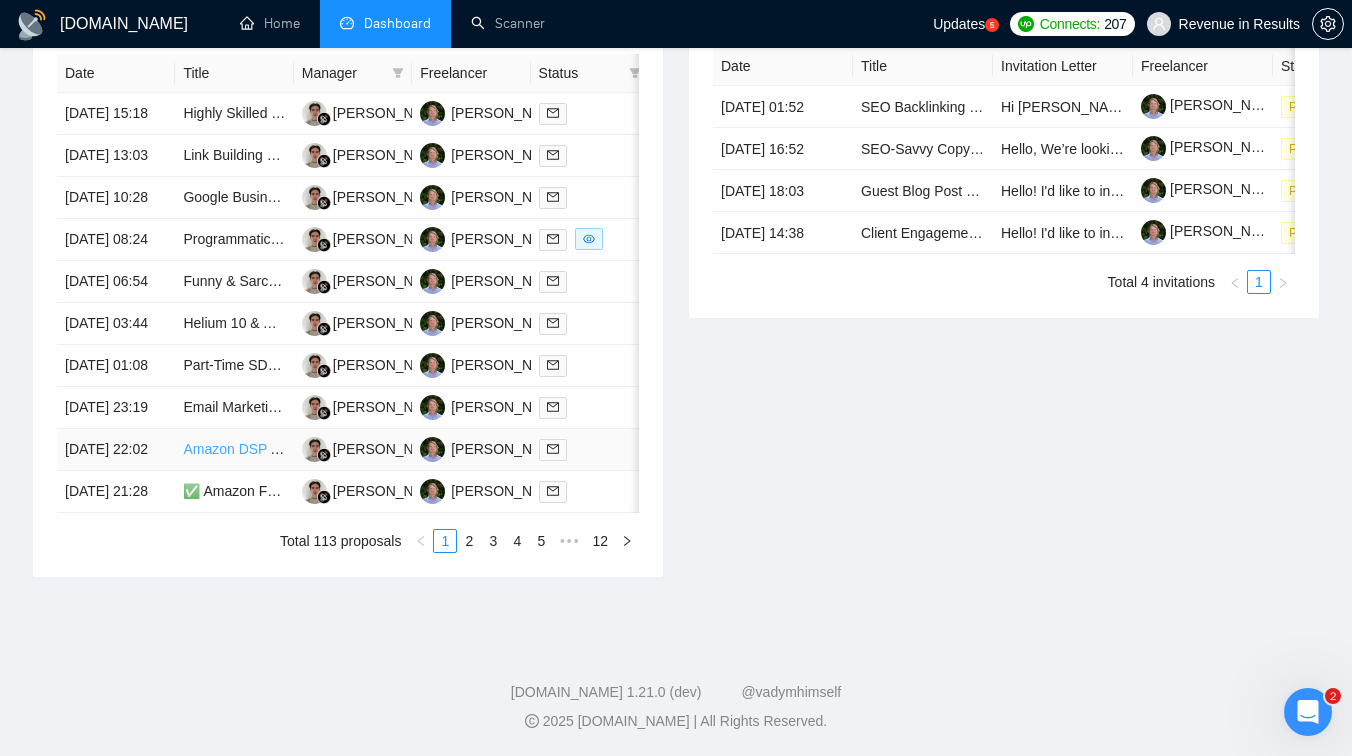 click on "Amazon DSP Advertising Manager" at bounding box center [290, 449] 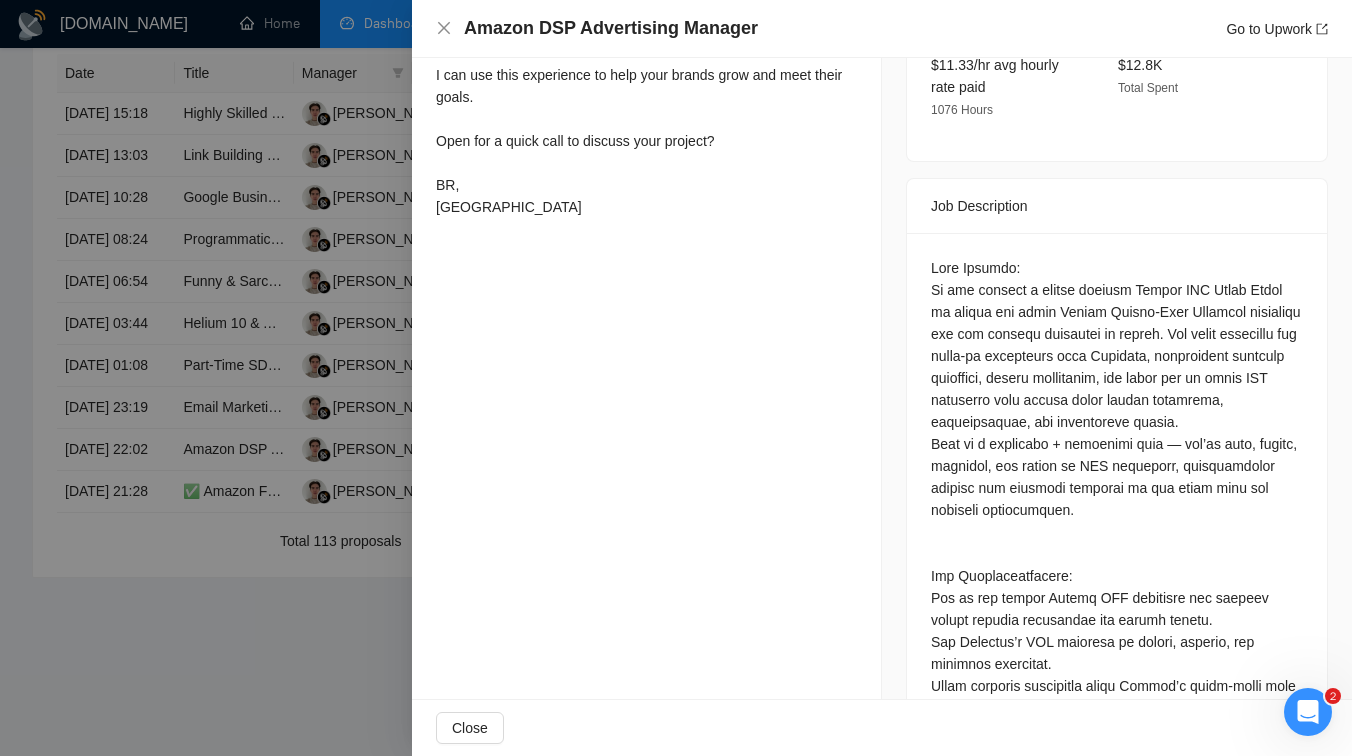click at bounding box center (676, 378) 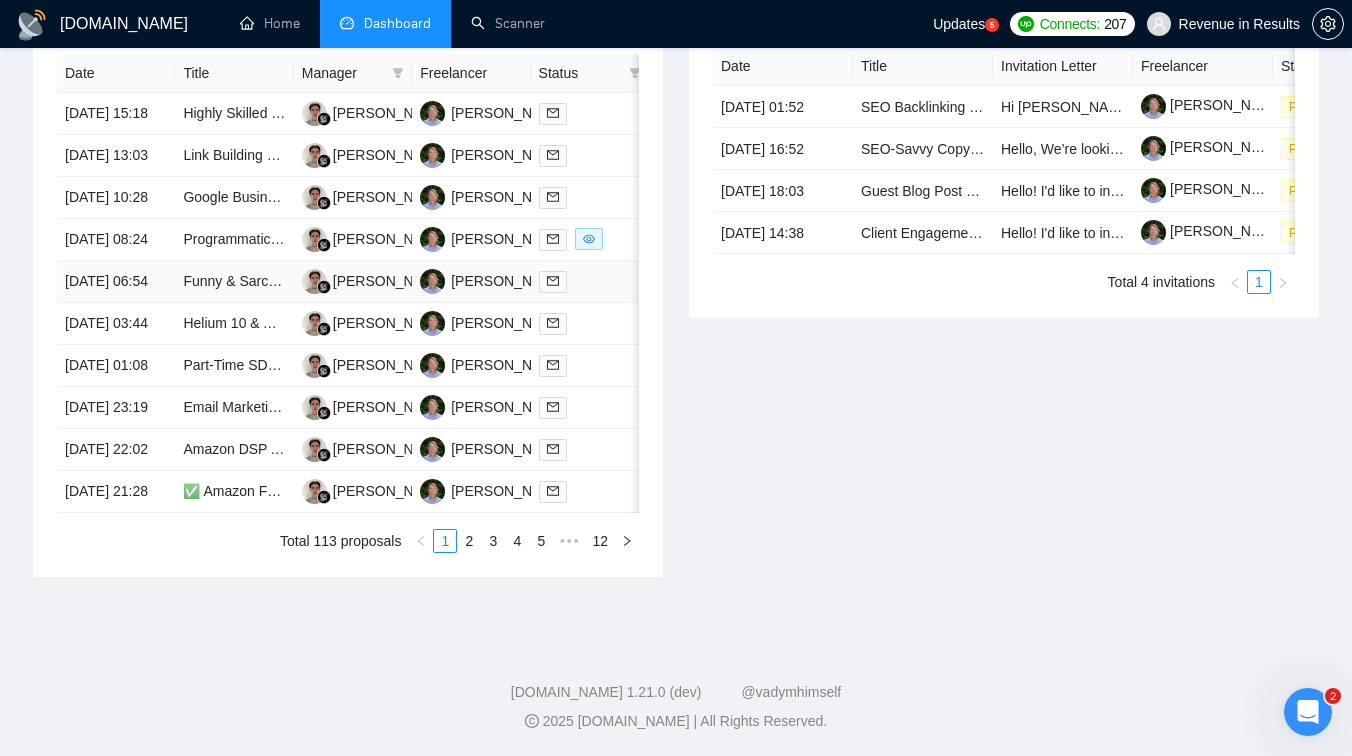 scroll, scrollTop: 802, scrollLeft: 0, axis: vertical 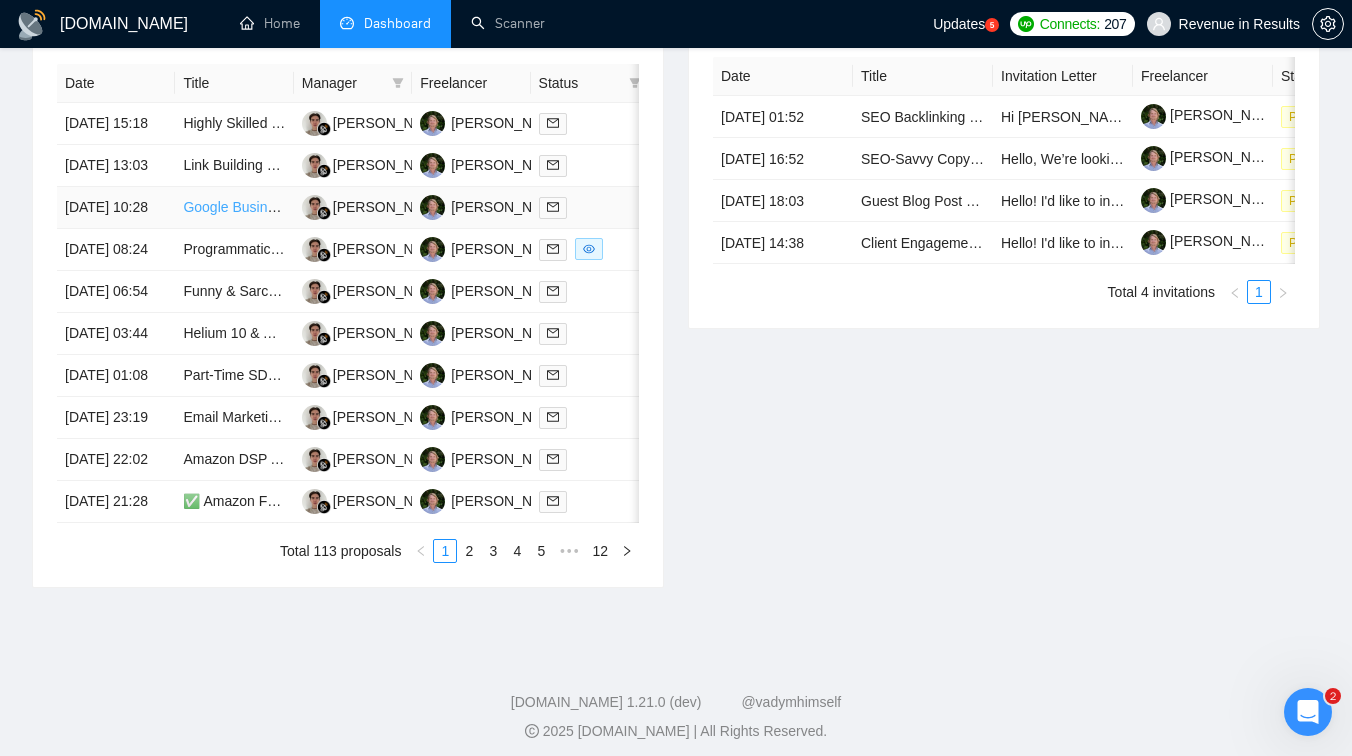 click on "Google Business Manager profile not showing up in search results" at bounding box center (388, 207) 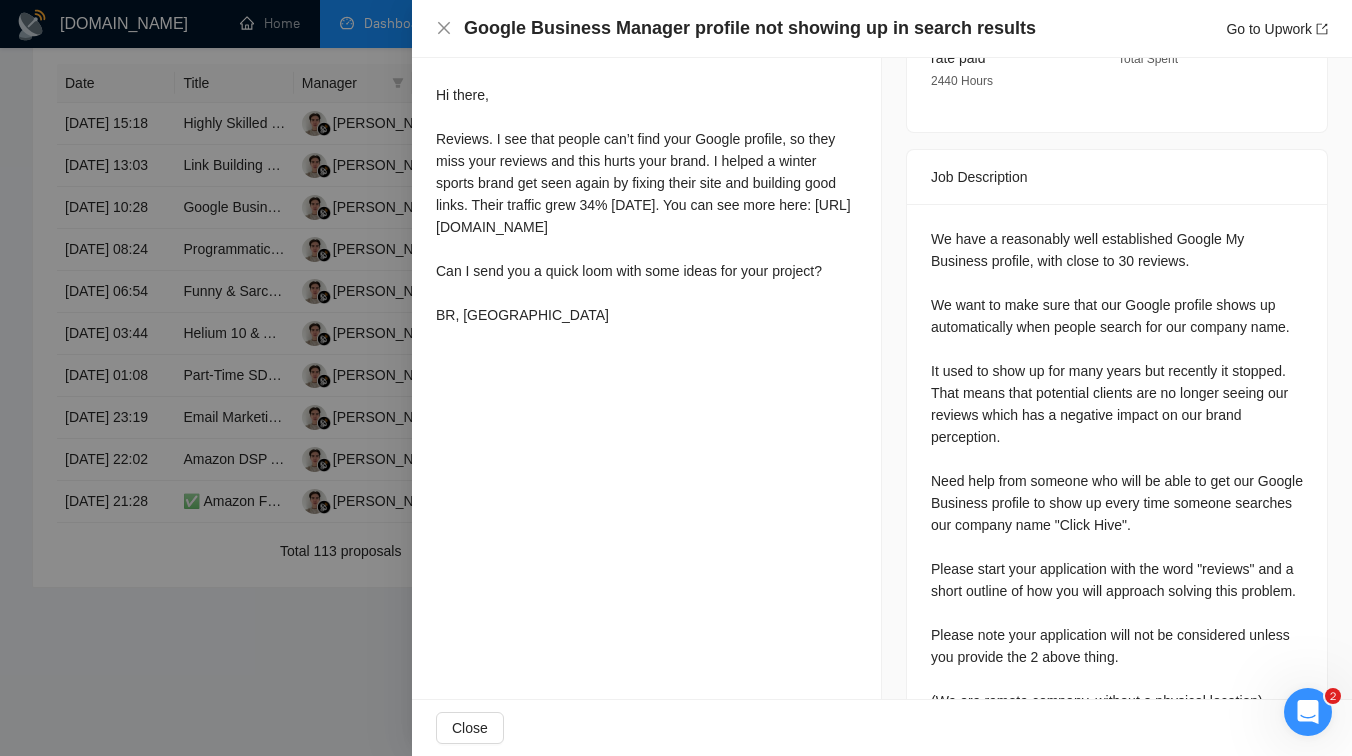 scroll, scrollTop: 725, scrollLeft: 0, axis: vertical 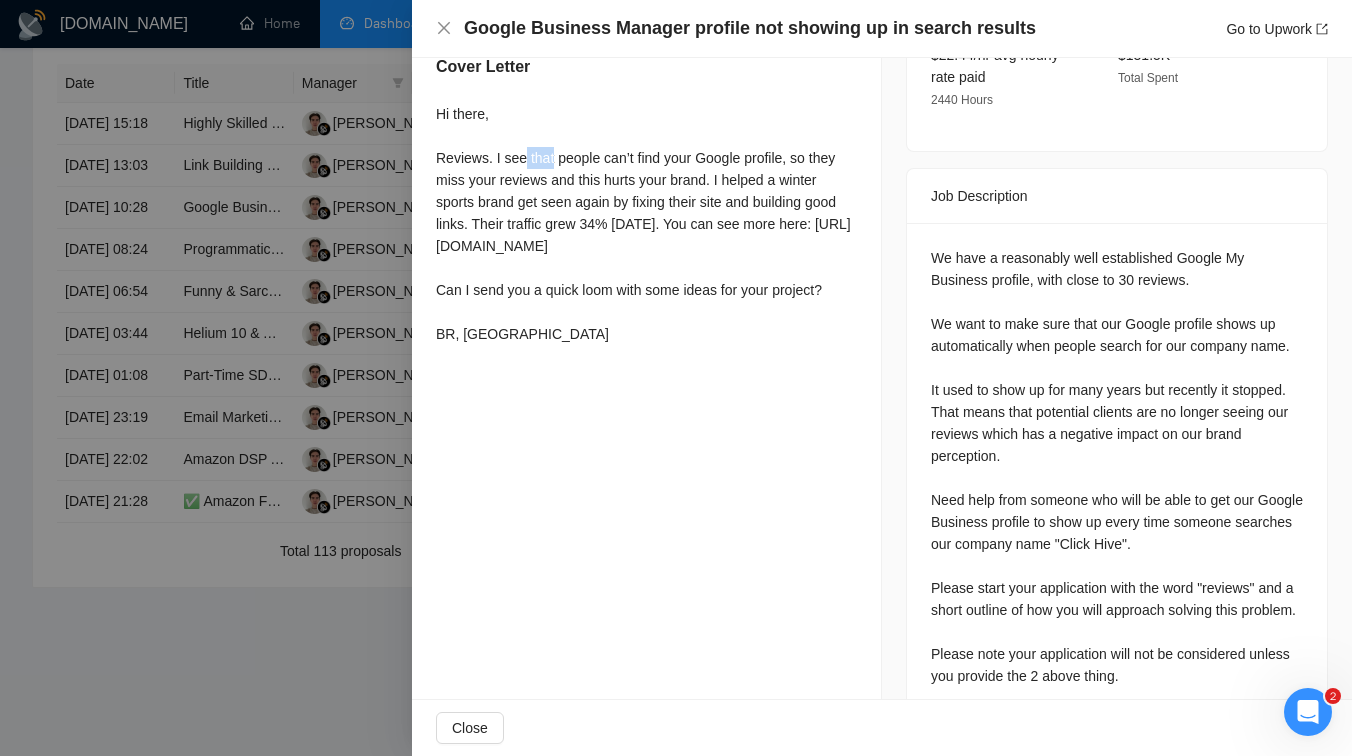 drag, startPoint x: 525, startPoint y: 178, endPoint x: 556, endPoint y: 179, distance: 31.016125 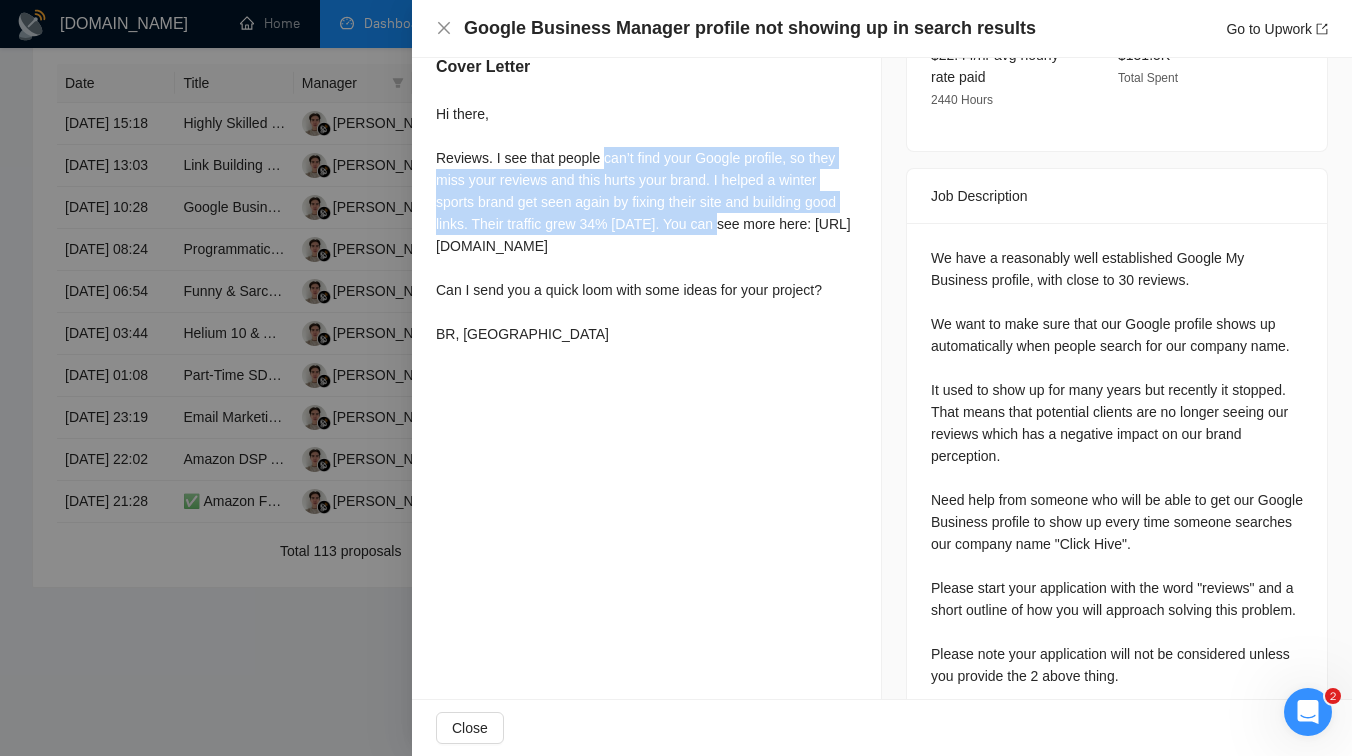 drag, startPoint x: 620, startPoint y: 179, endPoint x: 706, endPoint y: 239, distance: 104.86182 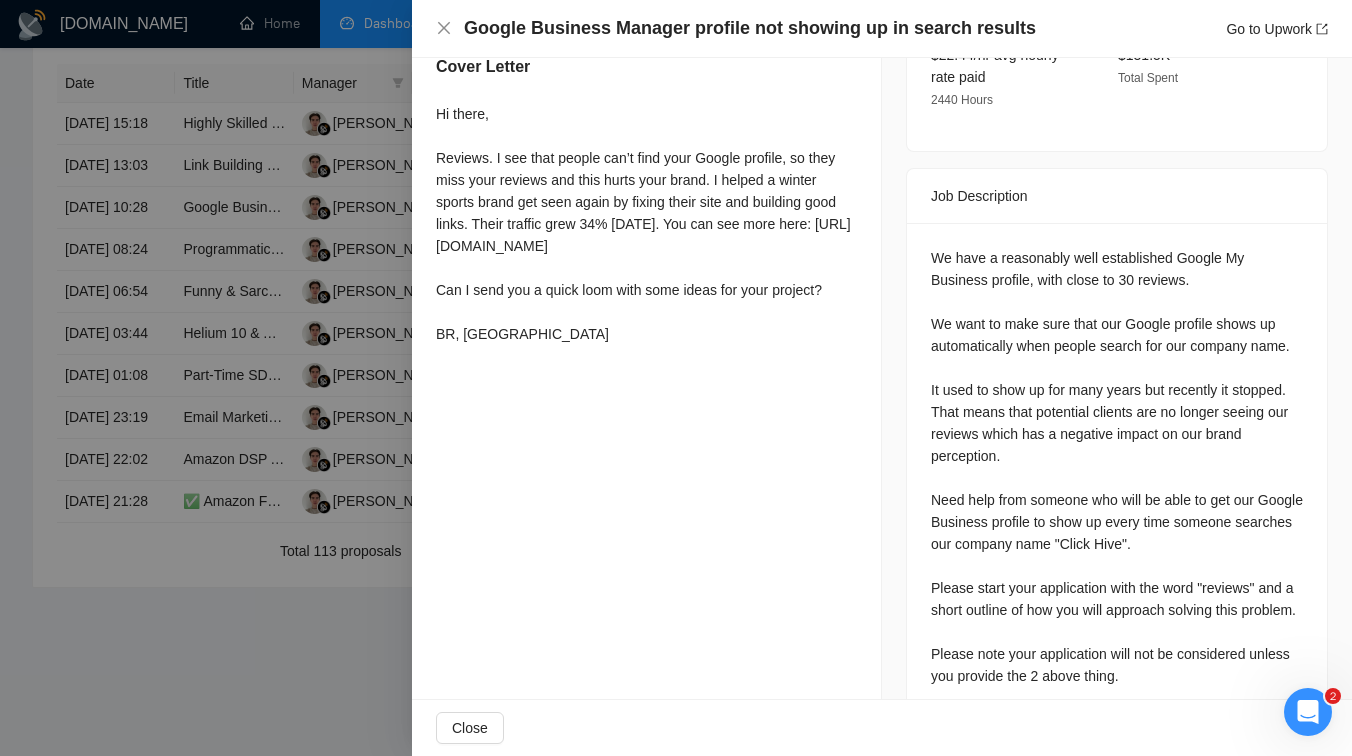 click at bounding box center [676, 378] 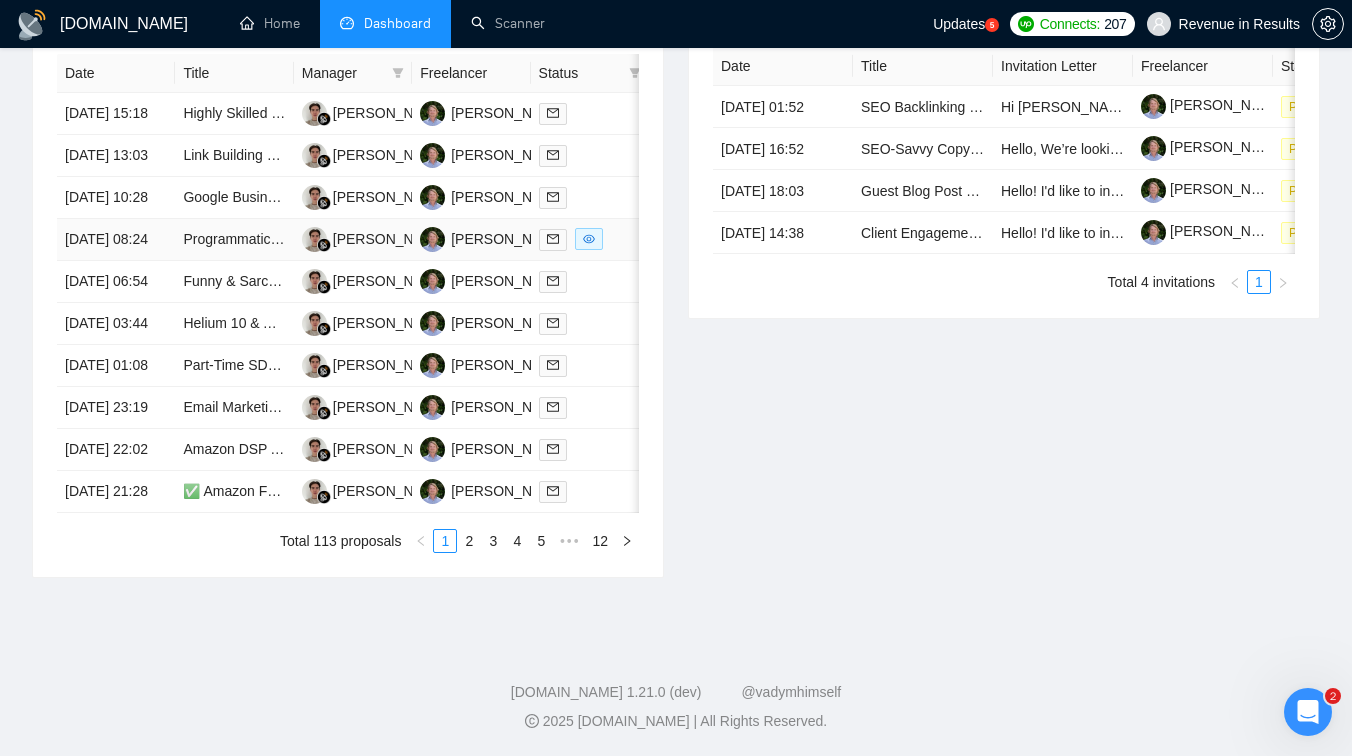 scroll, scrollTop: 968, scrollLeft: 0, axis: vertical 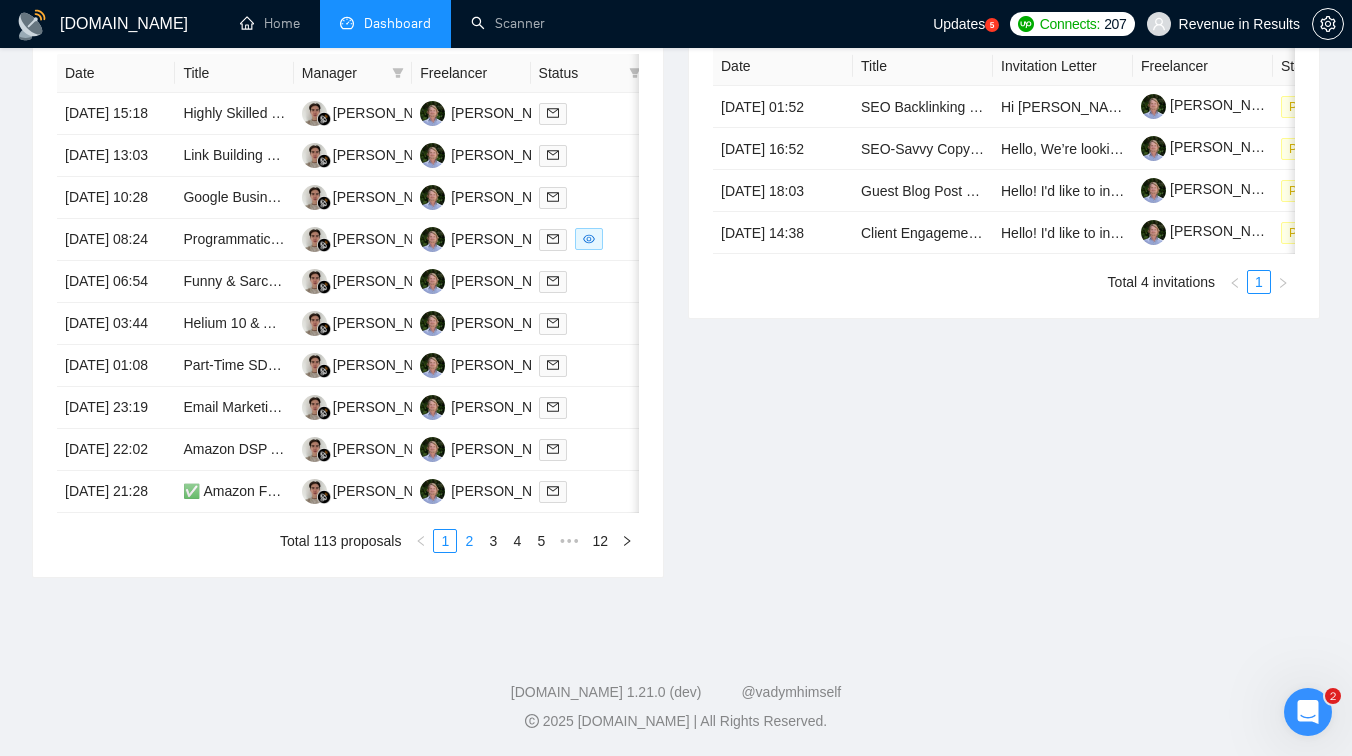 click on "2" at bounding box center [469, 541] 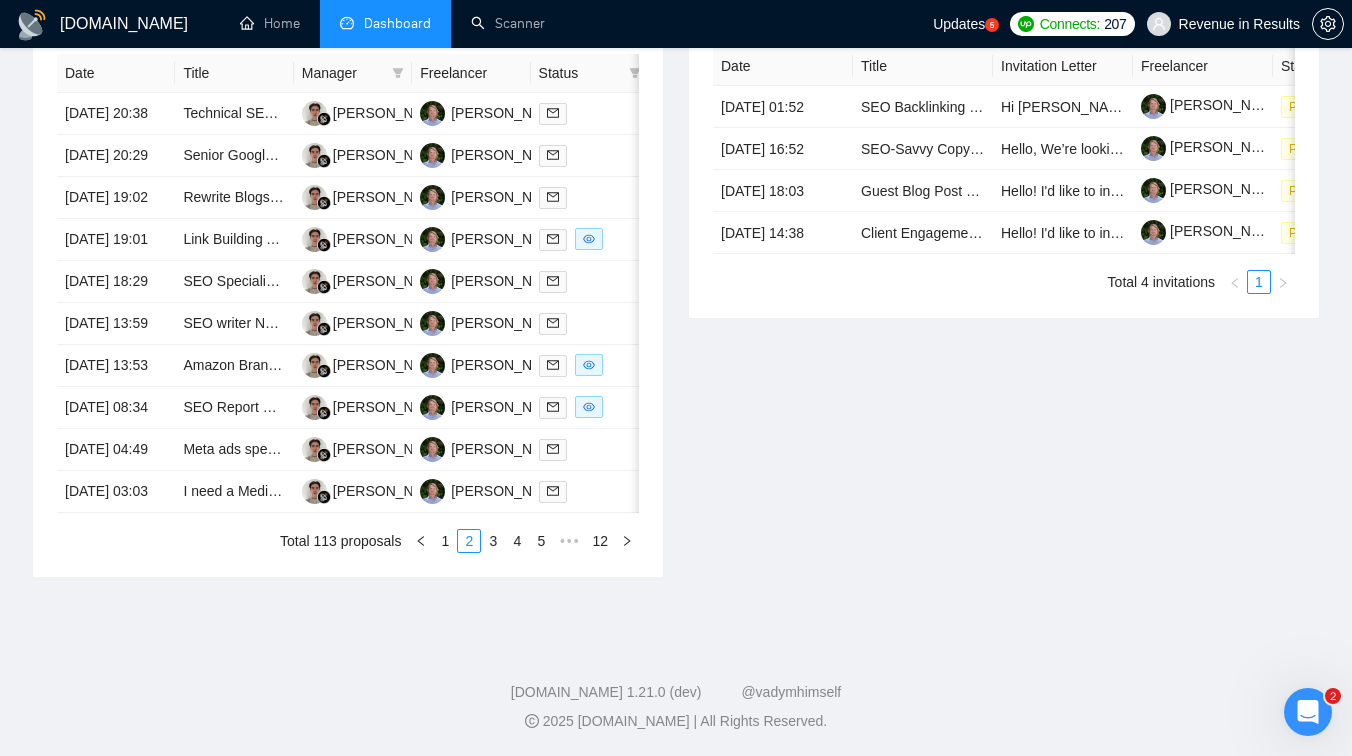 scroll, scrollTop: 903, scrollLeft: 0, axis: vertical 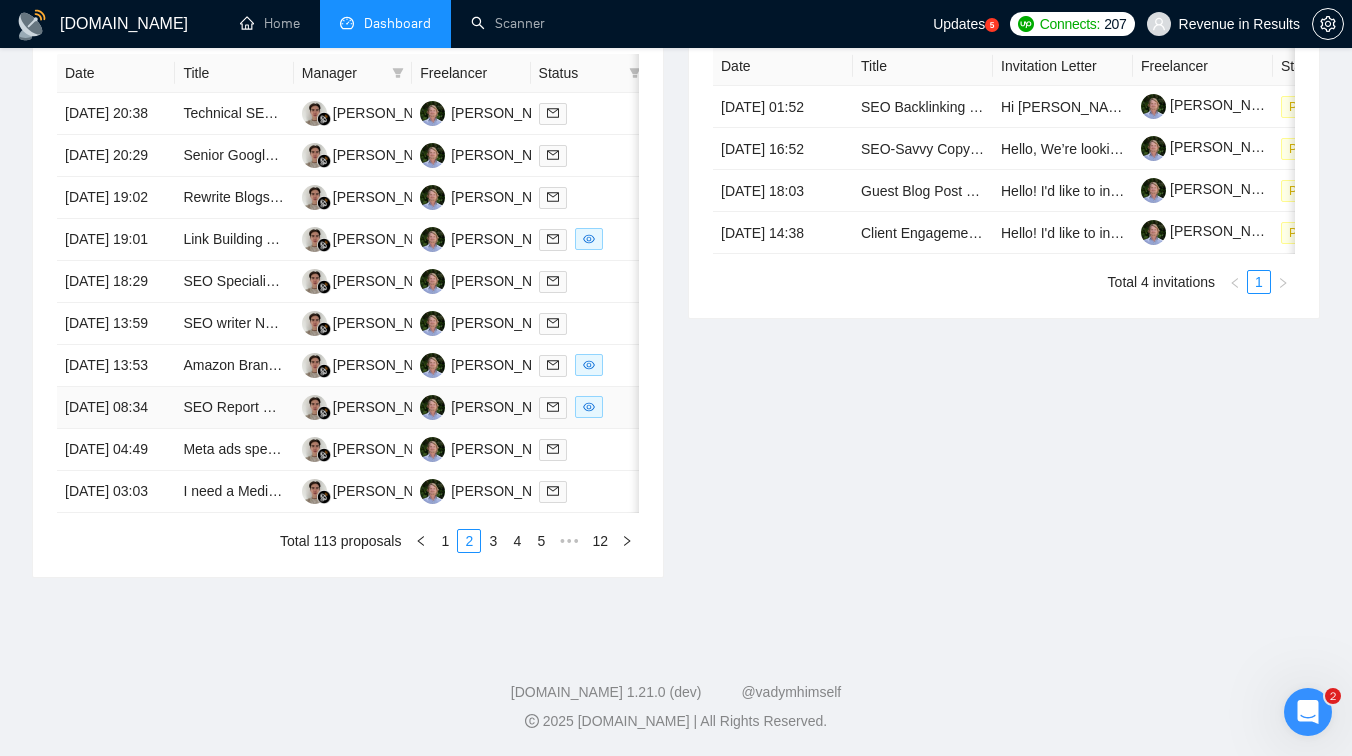 click on "SEO Report Generation for Client" at bounding box center [234, 408] 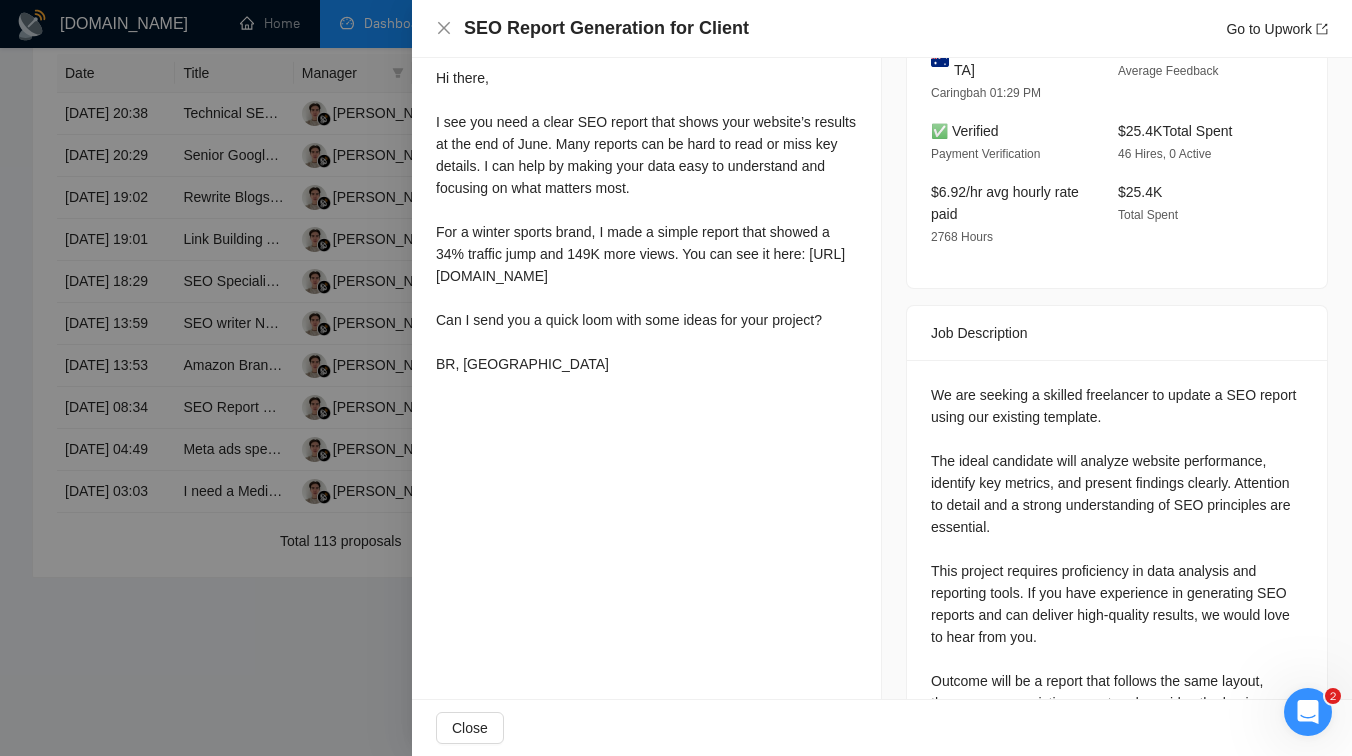 scroll, scrollTop: 530, scrollLeft: 0, axis: vertical 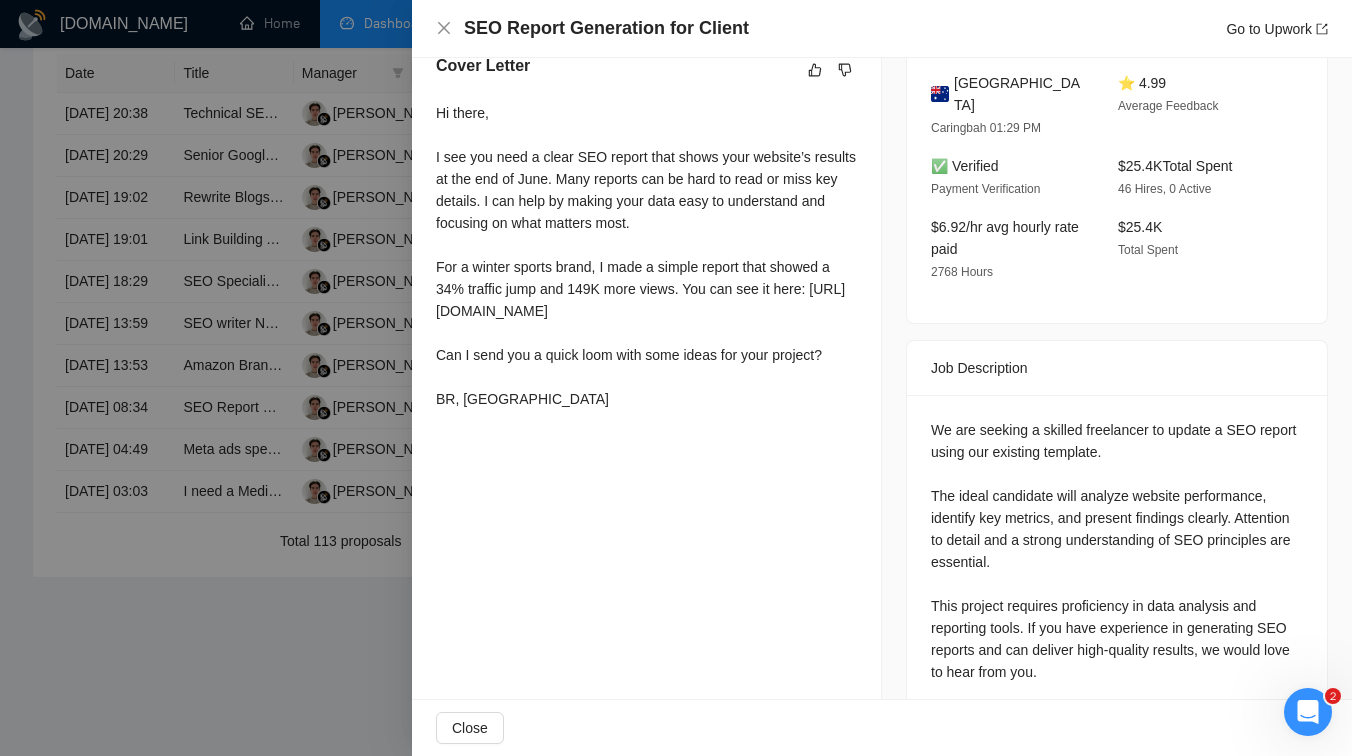 click at bounding box center (676, 378) 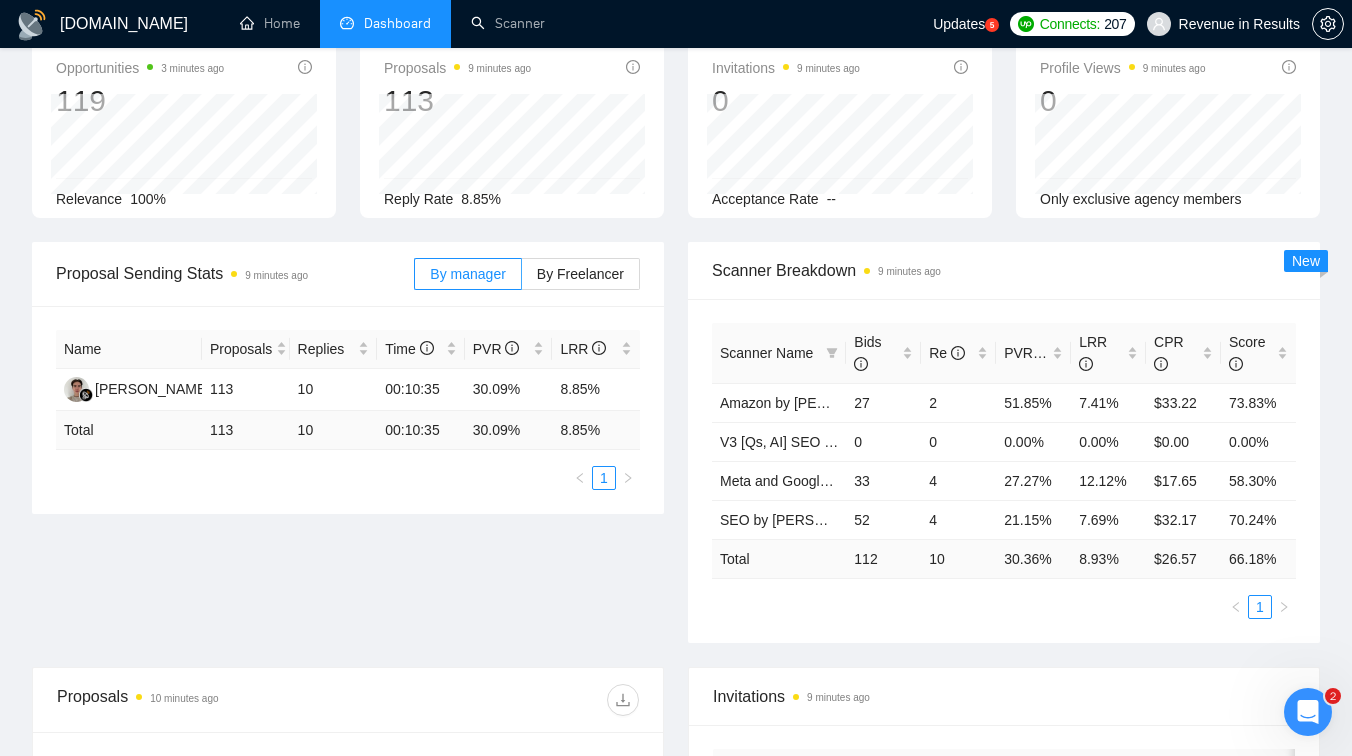 scroll, scrollTop: 0, scrollLeft: 0, axis: both 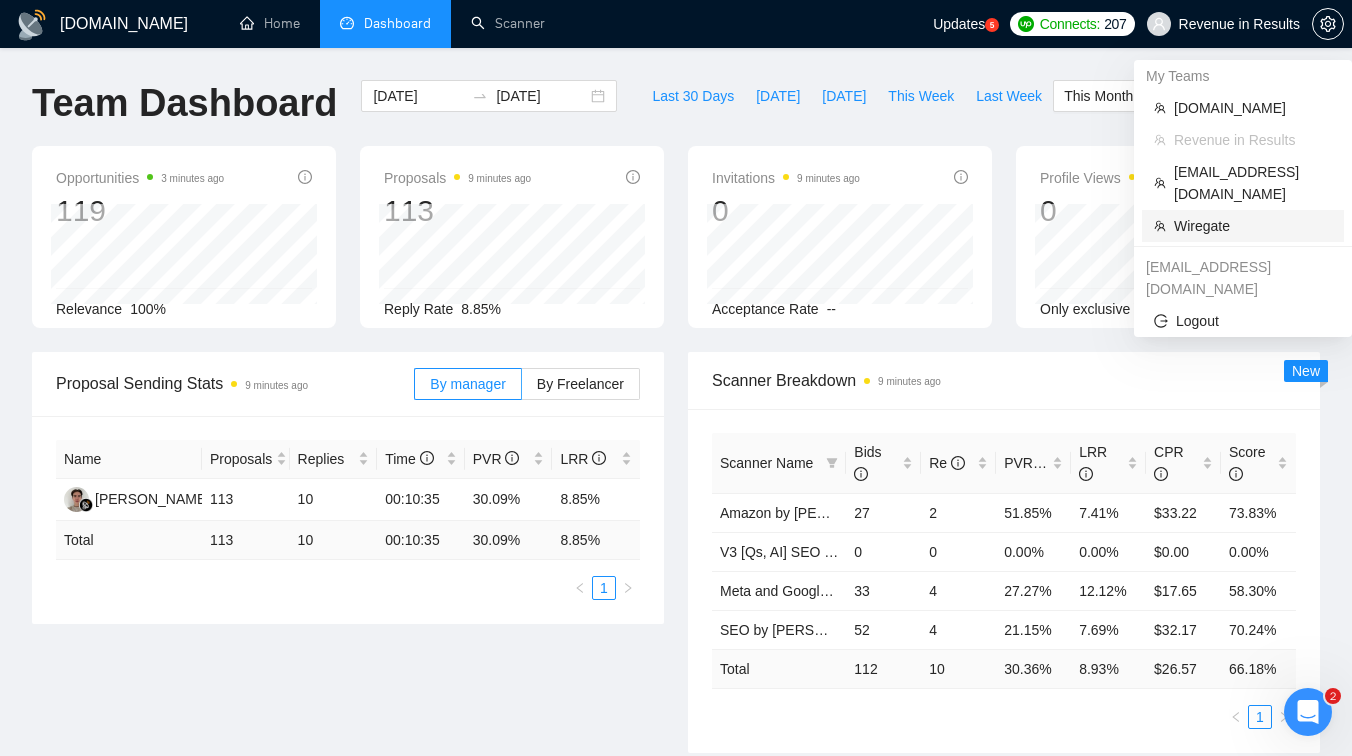 click on "Wiregate" at bounding box center (1253, 226) 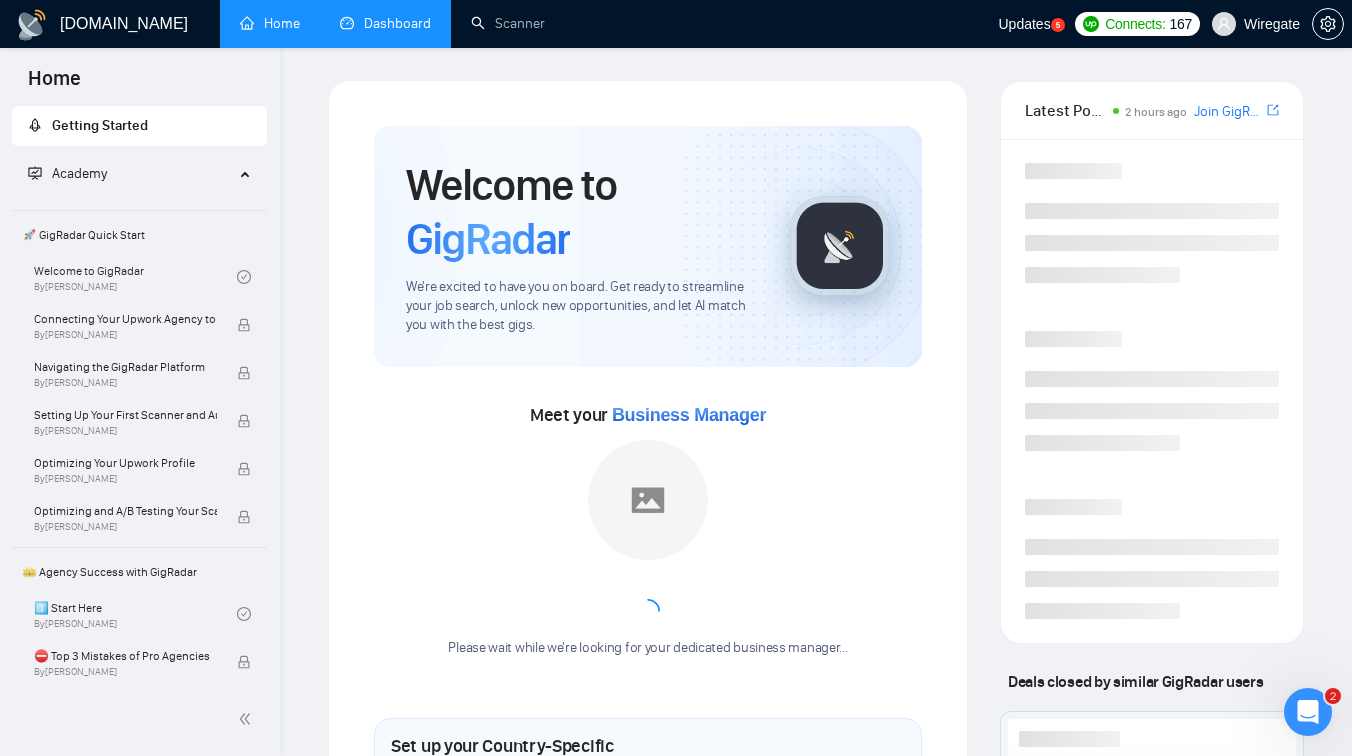 click on "Dashboard" at bounding box center (385, 23) 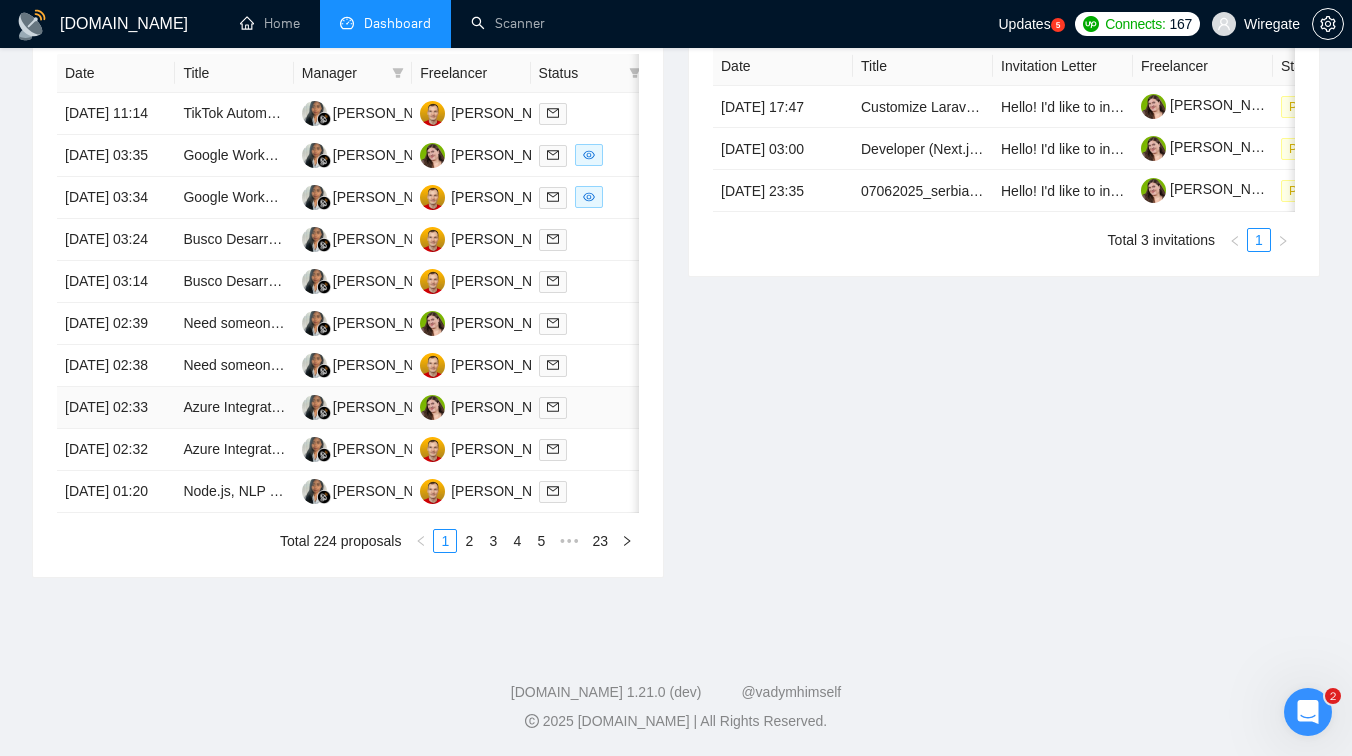 scroll, scrollTop: 855, scrollLeft: 0, axis: vertical 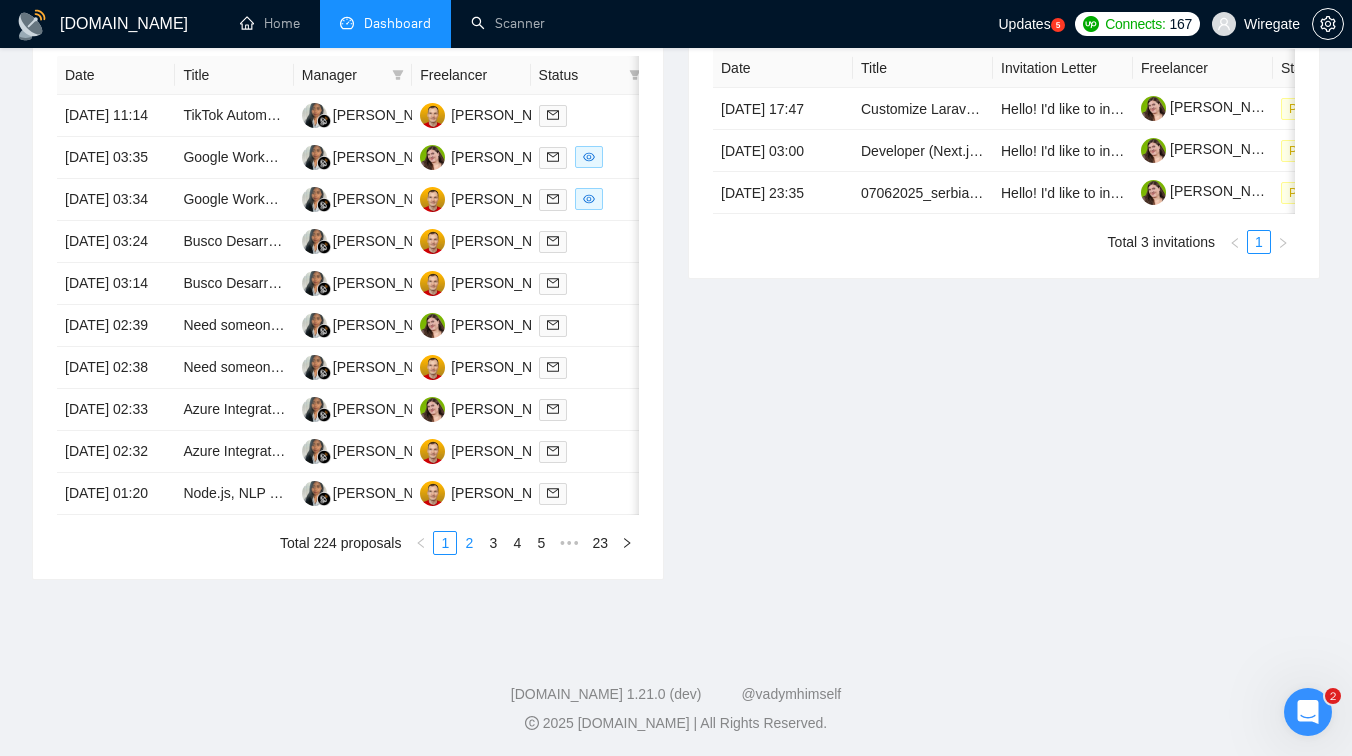 click on "2" at bounding box center (469, 543) 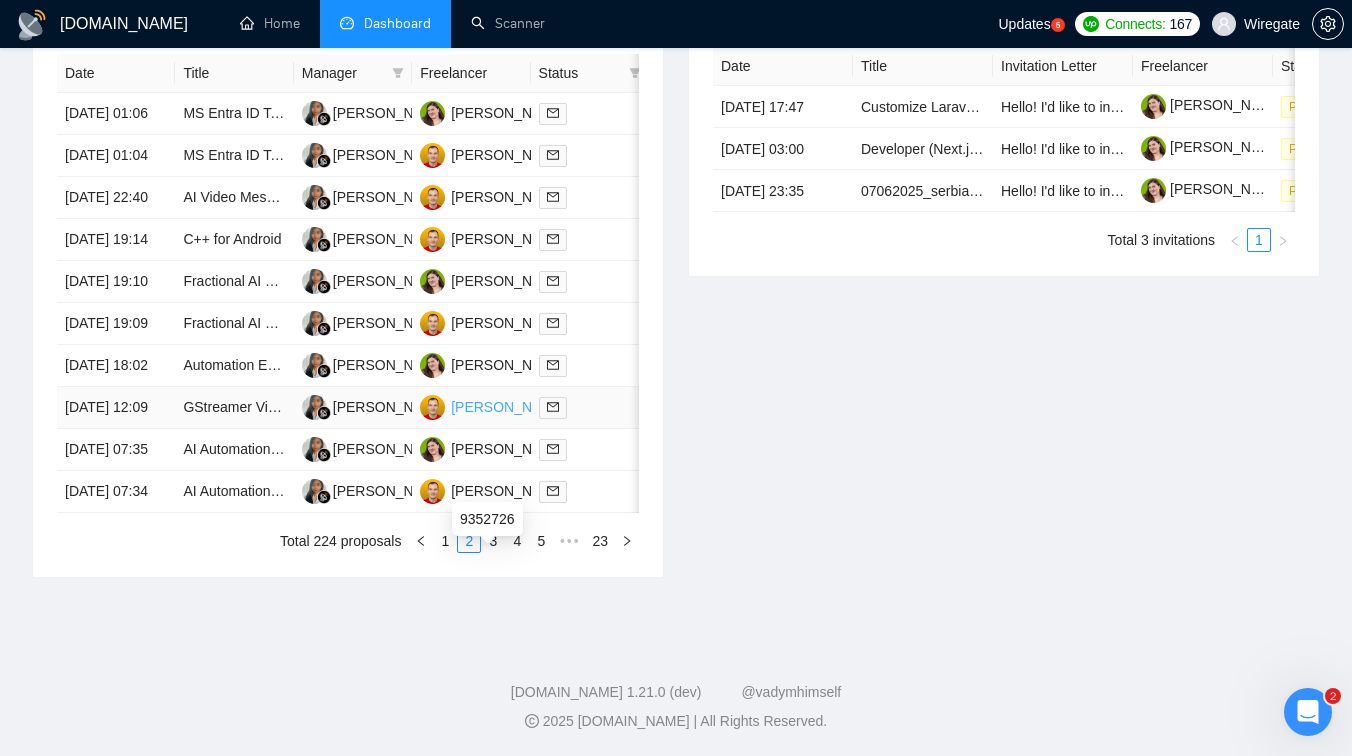 scroll, scrollTop: 1042, scrollLeft: 0, axis: vertical 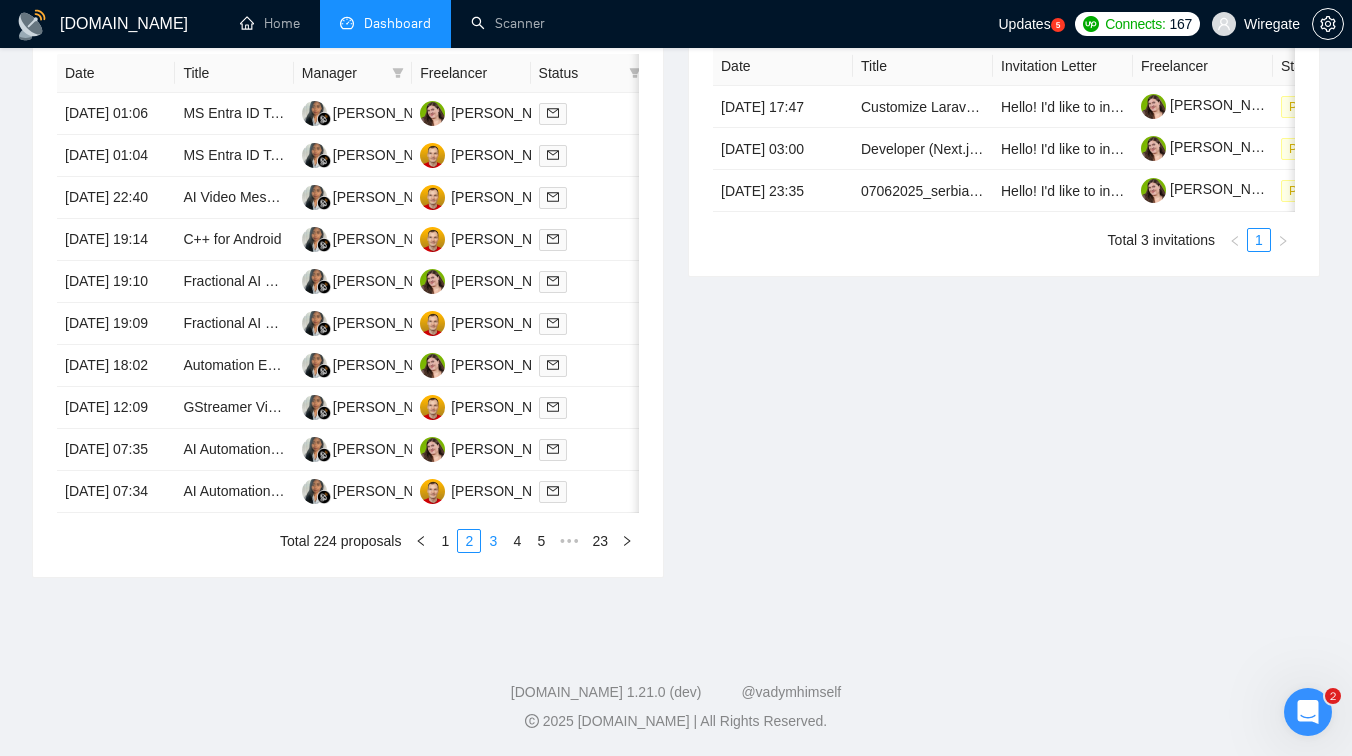click on "3" at bounding box center (493, 541) 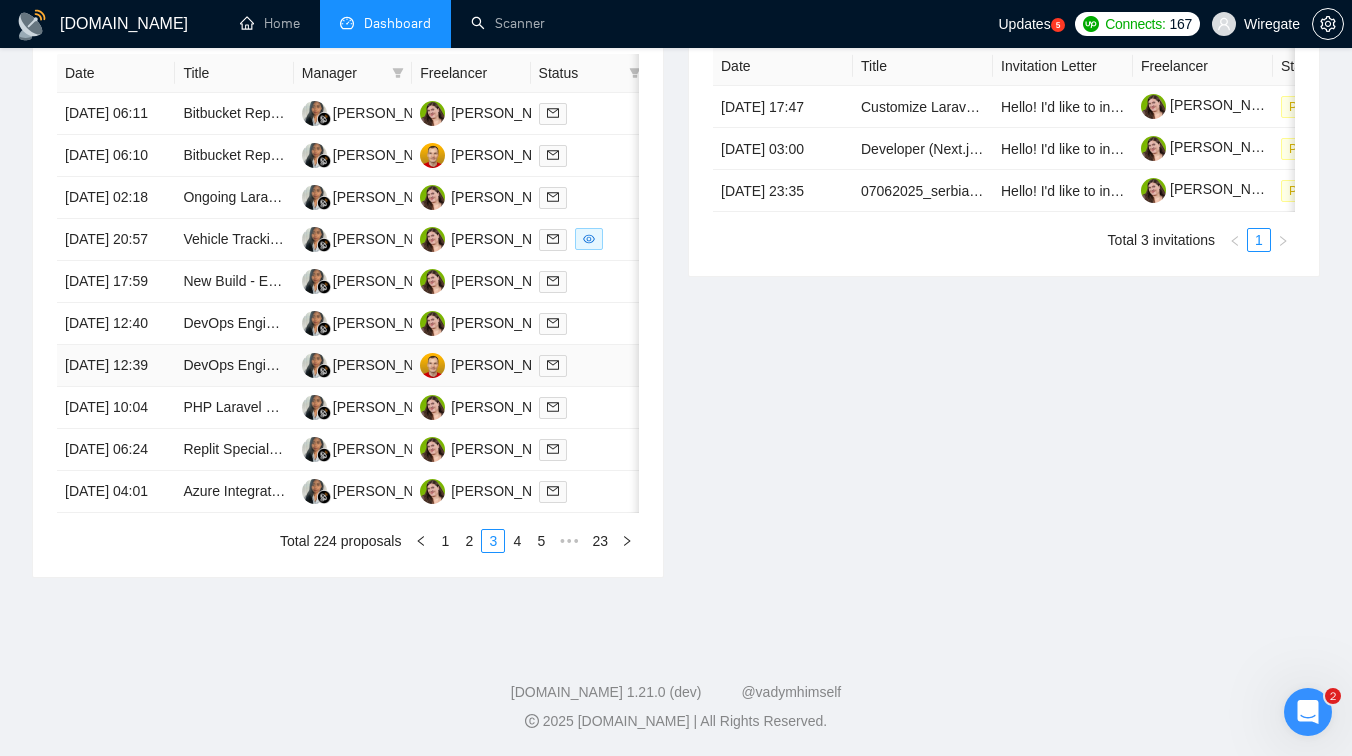 scroll, scrollTop: 951, scrollLeft: 0, axis: vertical 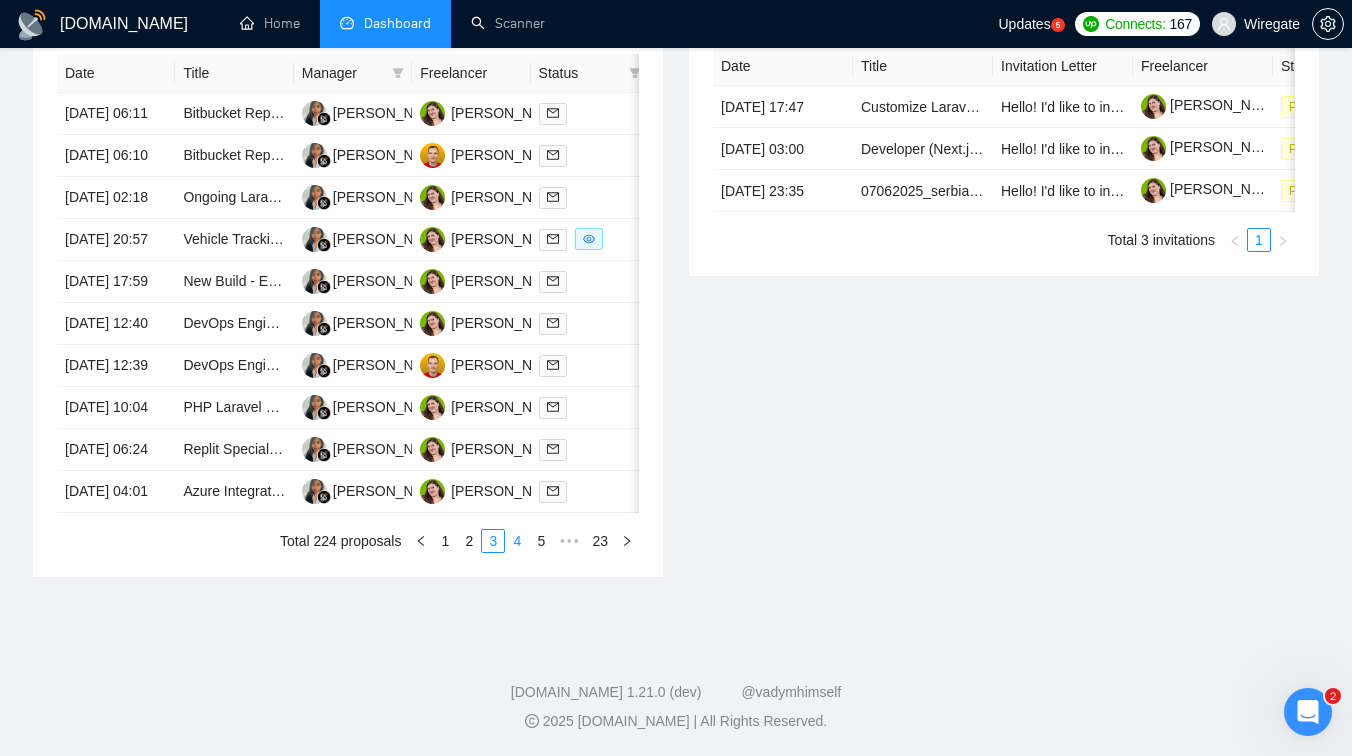 click on "4" at bounding box center (517, 541) 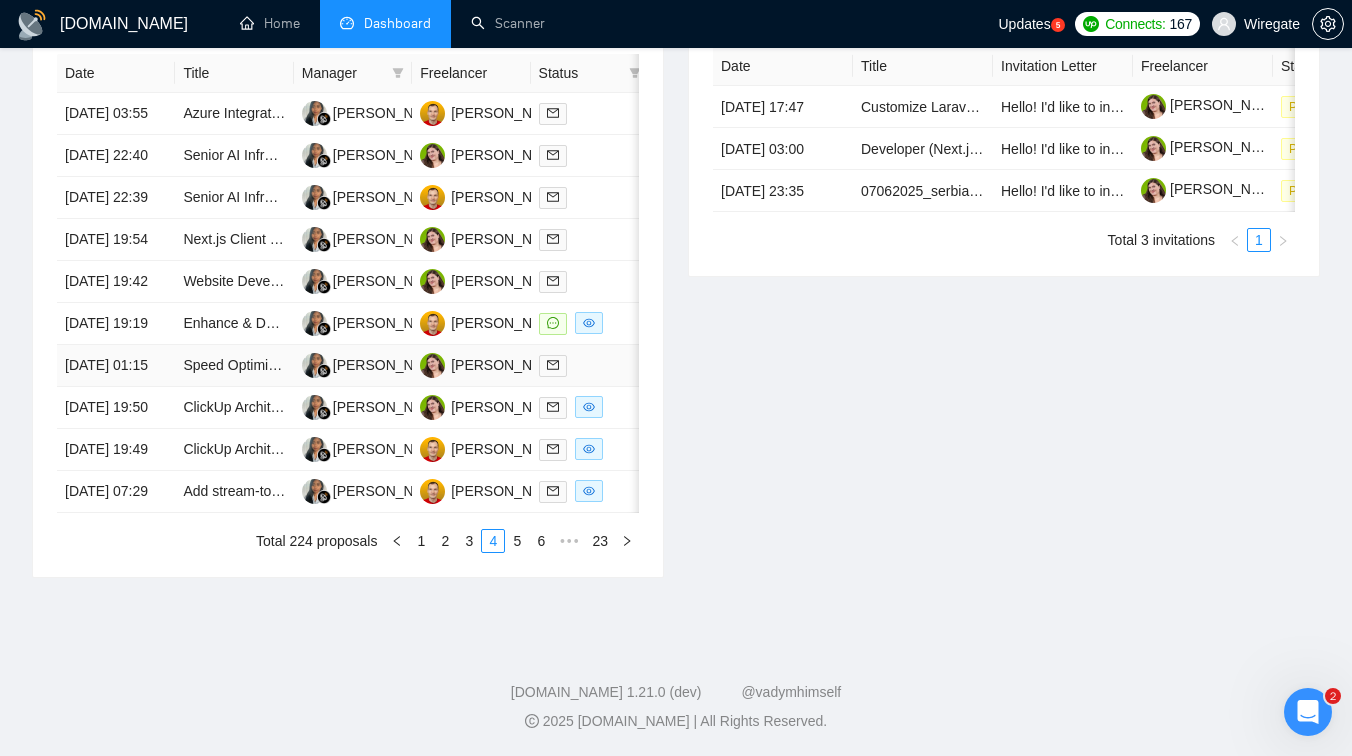 scroll, scrollTop: 993, scrollLeft: 0, axis: vertical 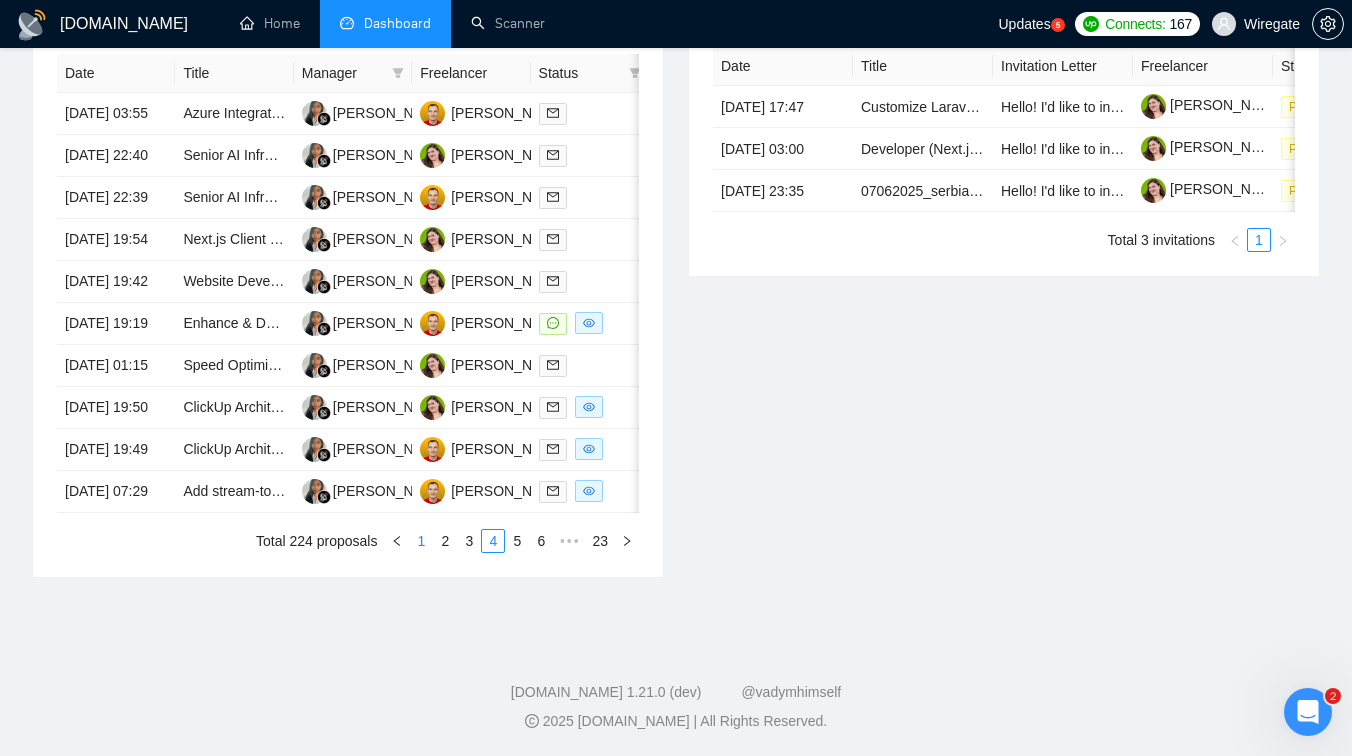 click on "1" at bounding box center (421, 541) 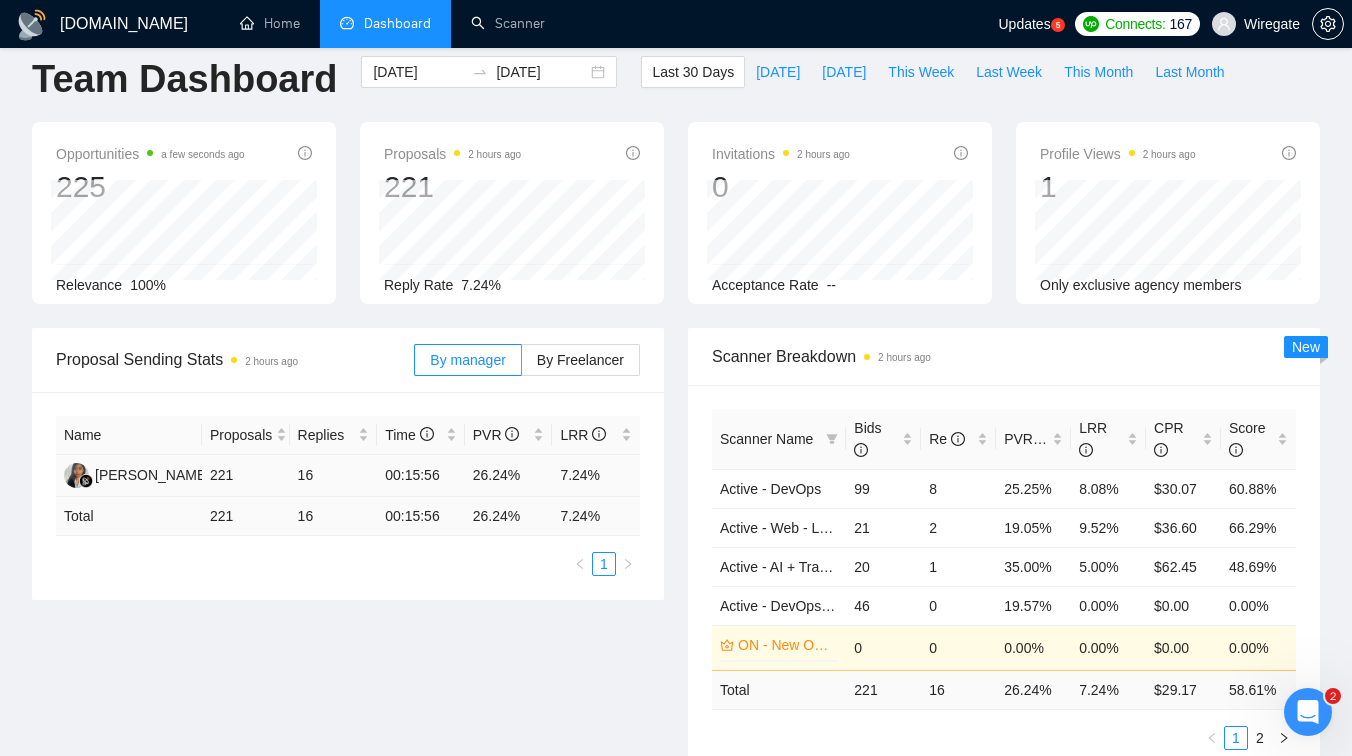 scroll, scrollTop: 0, scrollLeft: 0, axis: both 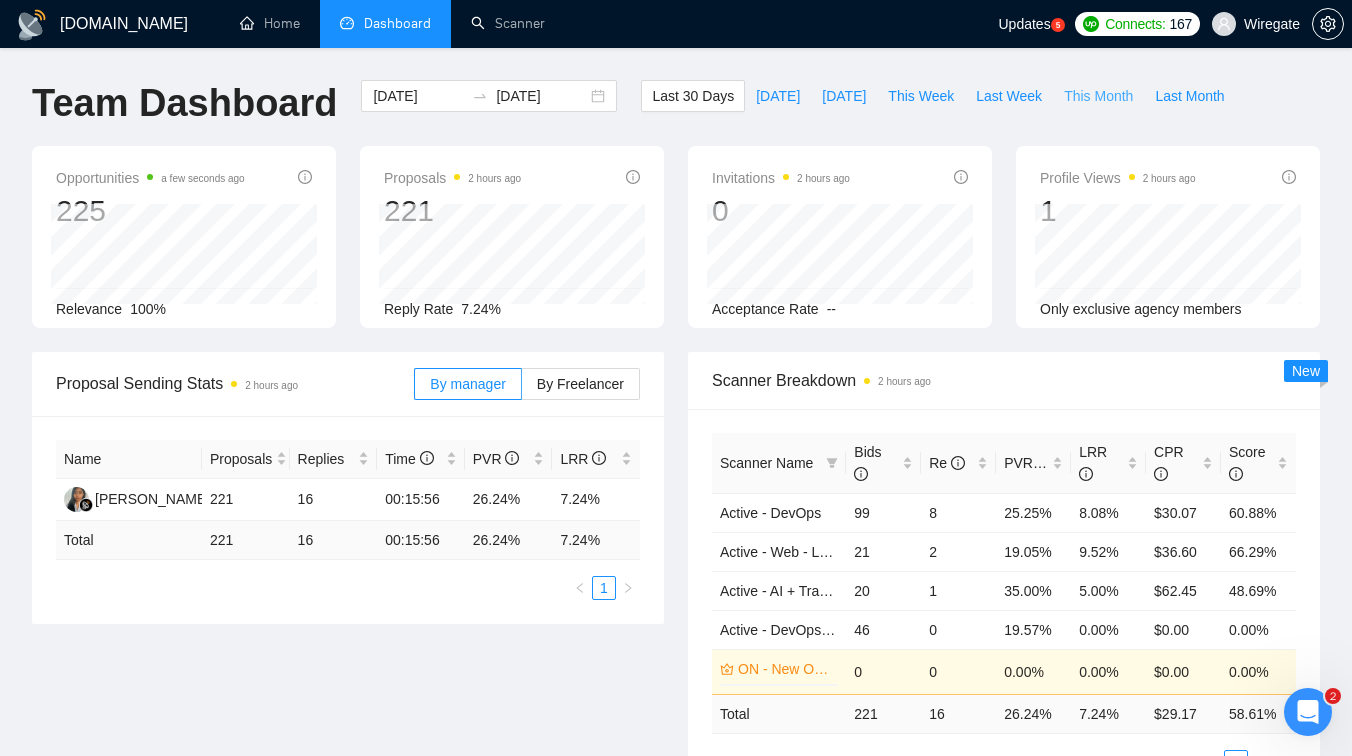 click on "This Month" at bounding box center [1098, 96] 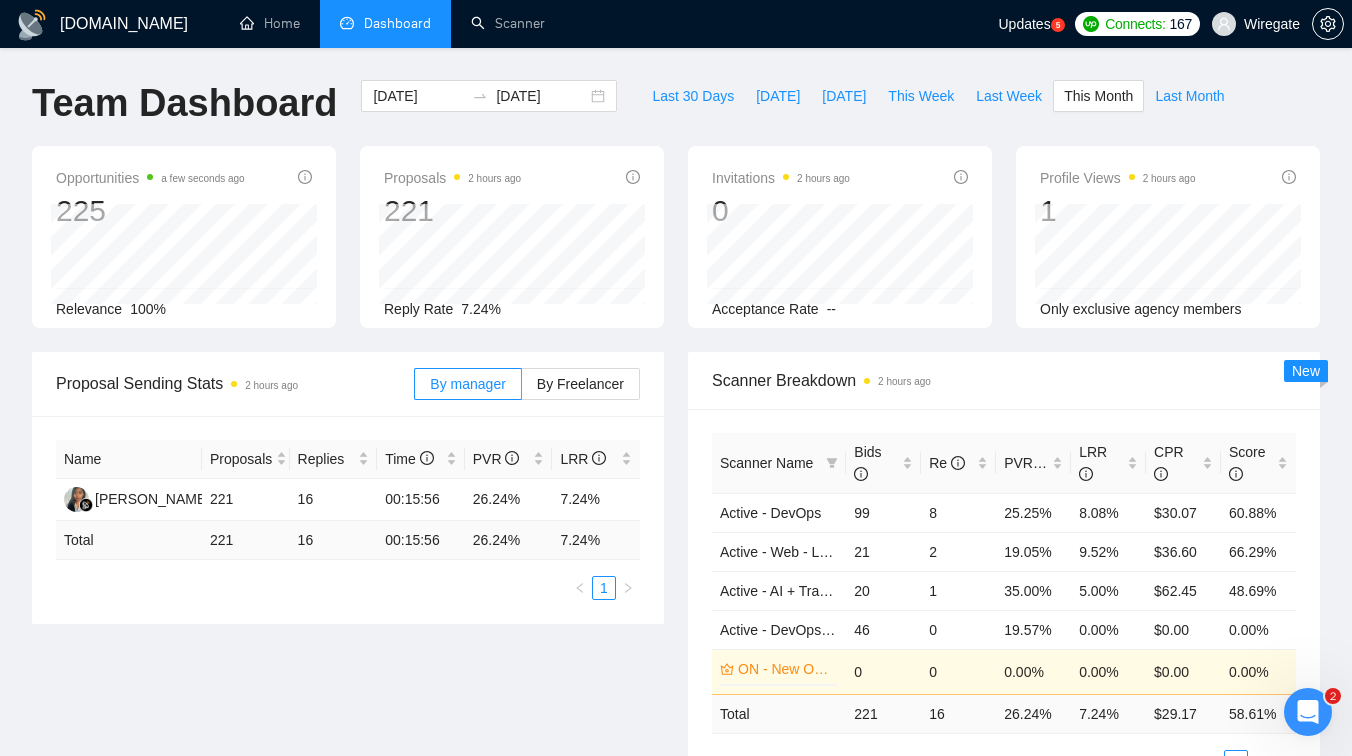 type on "2025-07-01" 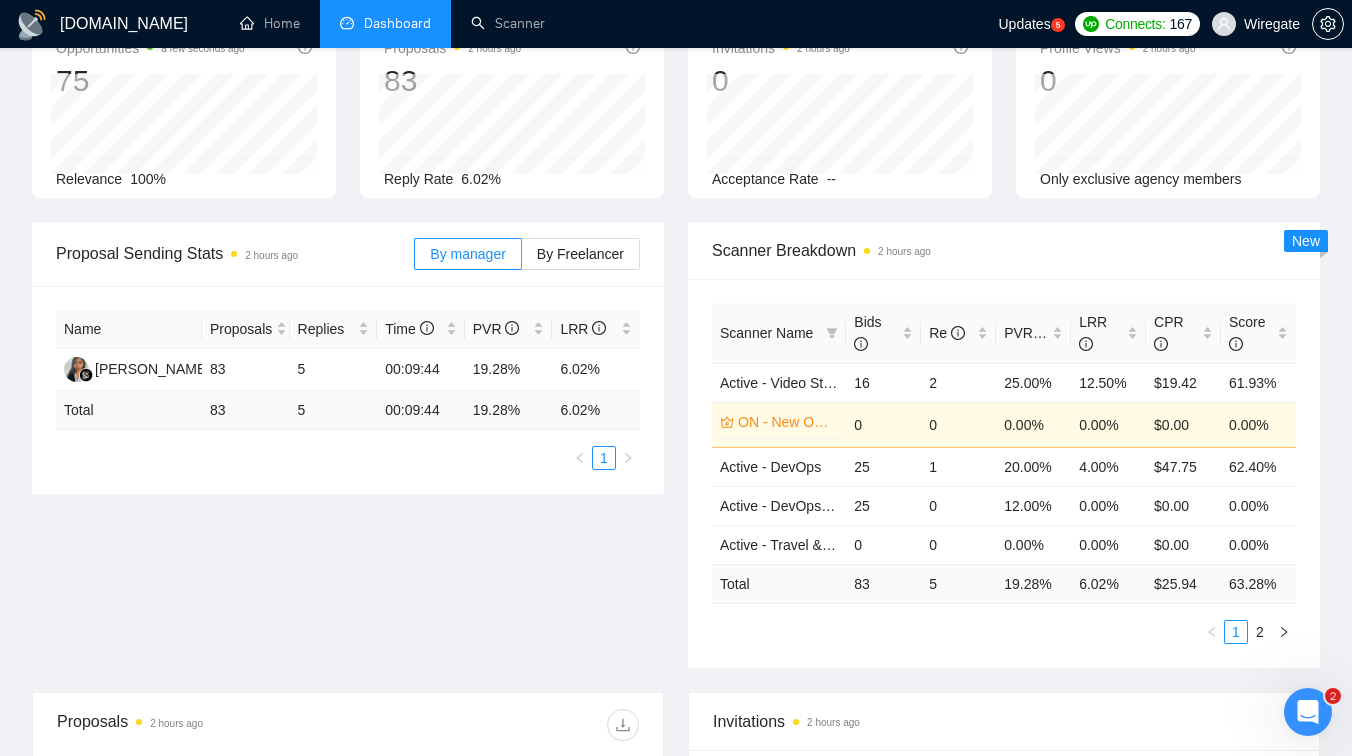 scroll, scrollTop: 129, scrollLeft: 0, axis: vertical 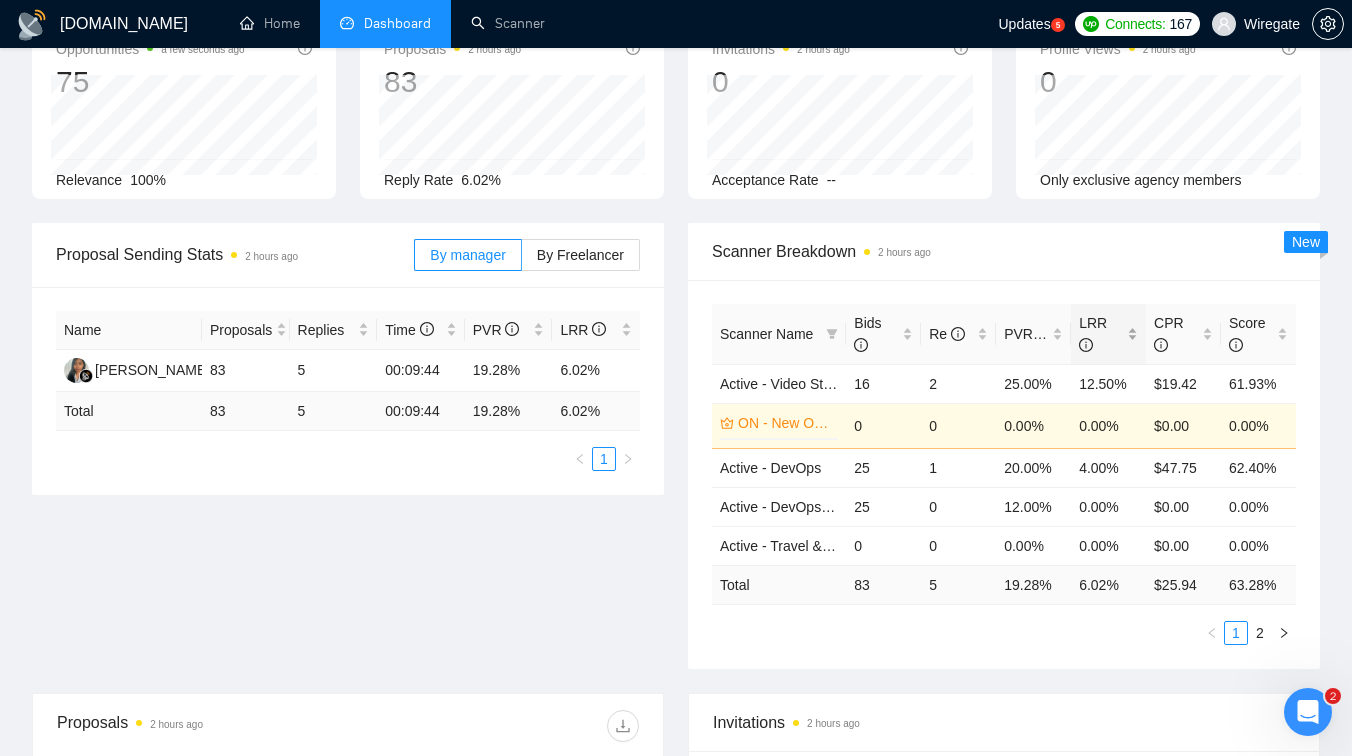 click on "LRR" at bounding box center [1108, 334] 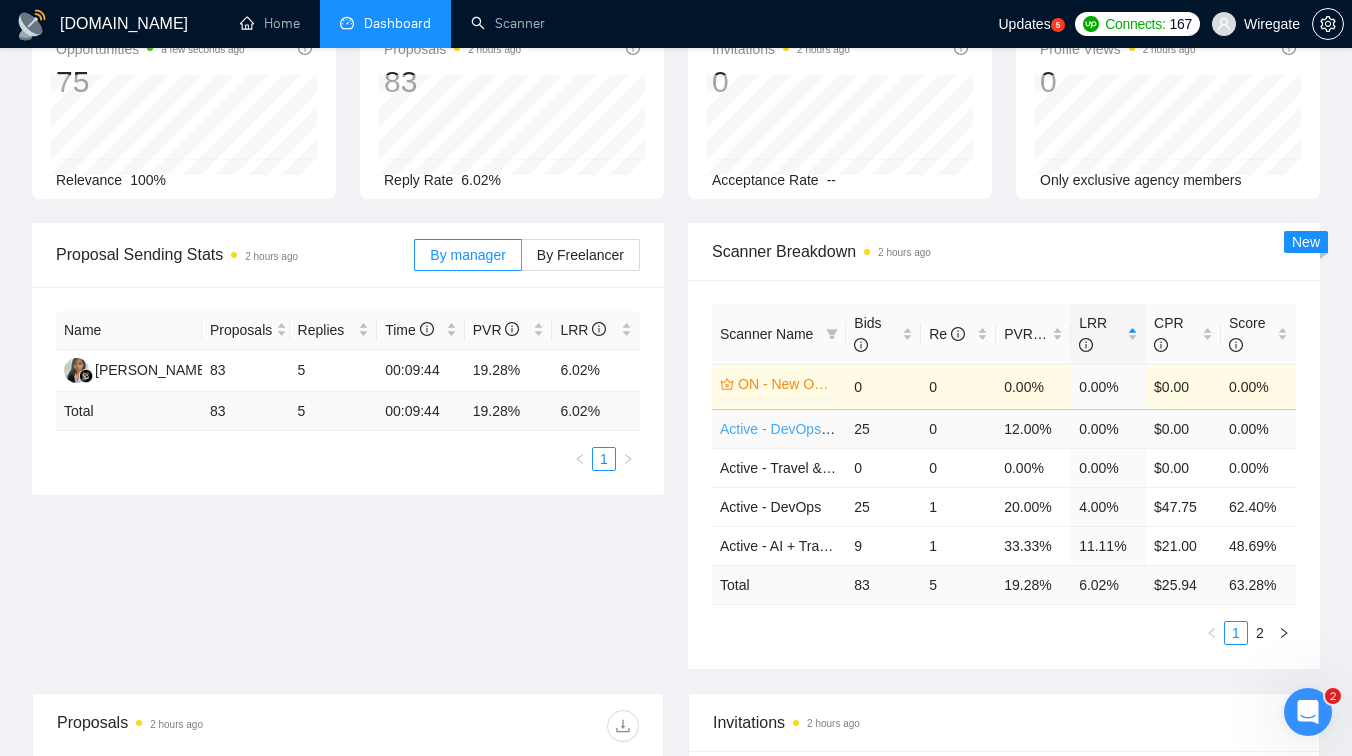click on "Active - DevOps Marina" at bounding box center (794, 429) 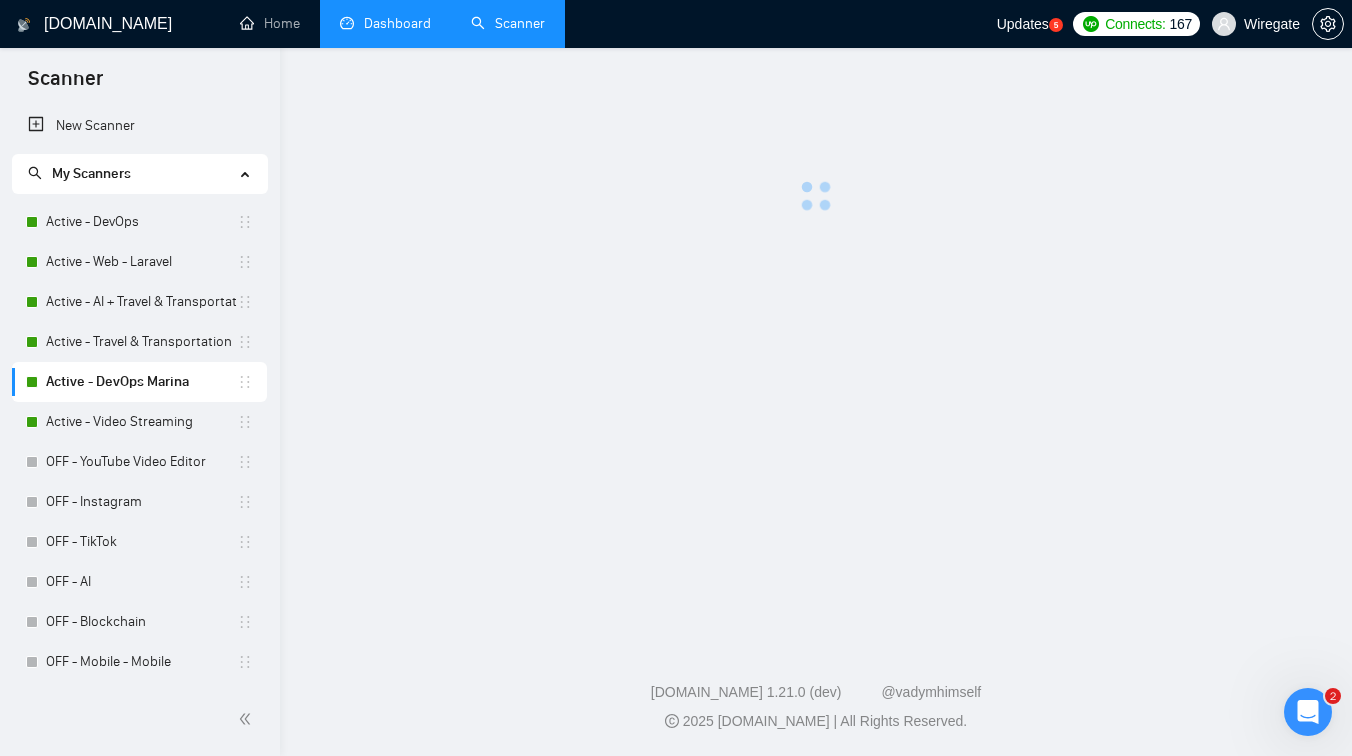 scroll, scrollTop: 0, scrollLeft: 0, axis: both 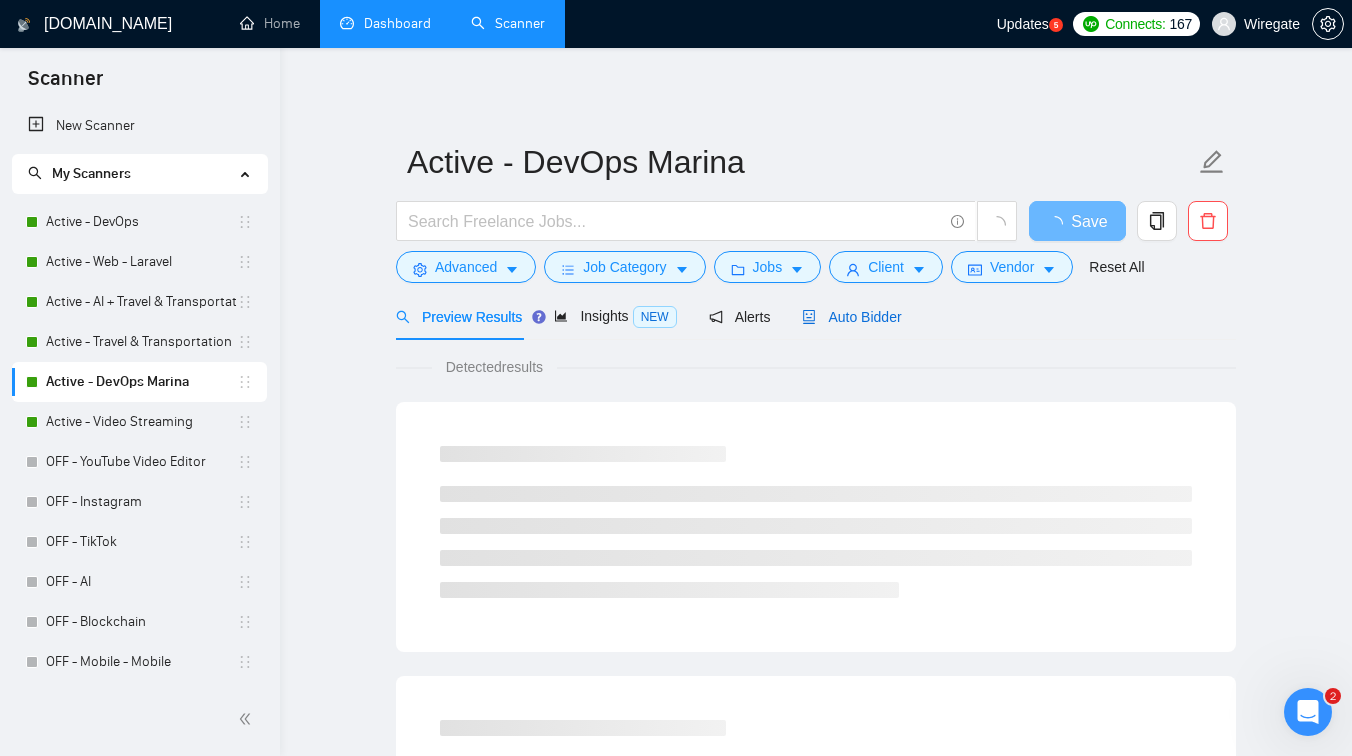 click on "Auto Bidder" at bounding box center [851, 317] 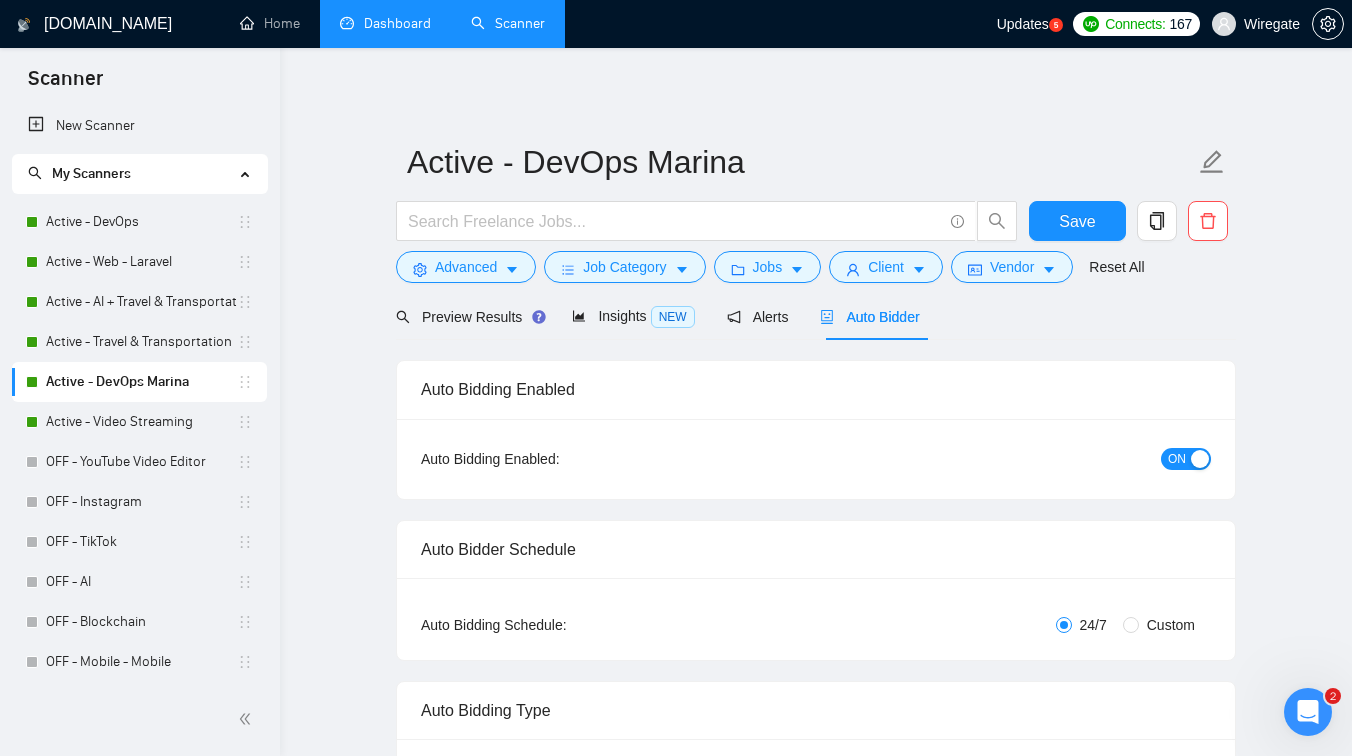 click on "Dashboard" at bounding box center (385, 23) 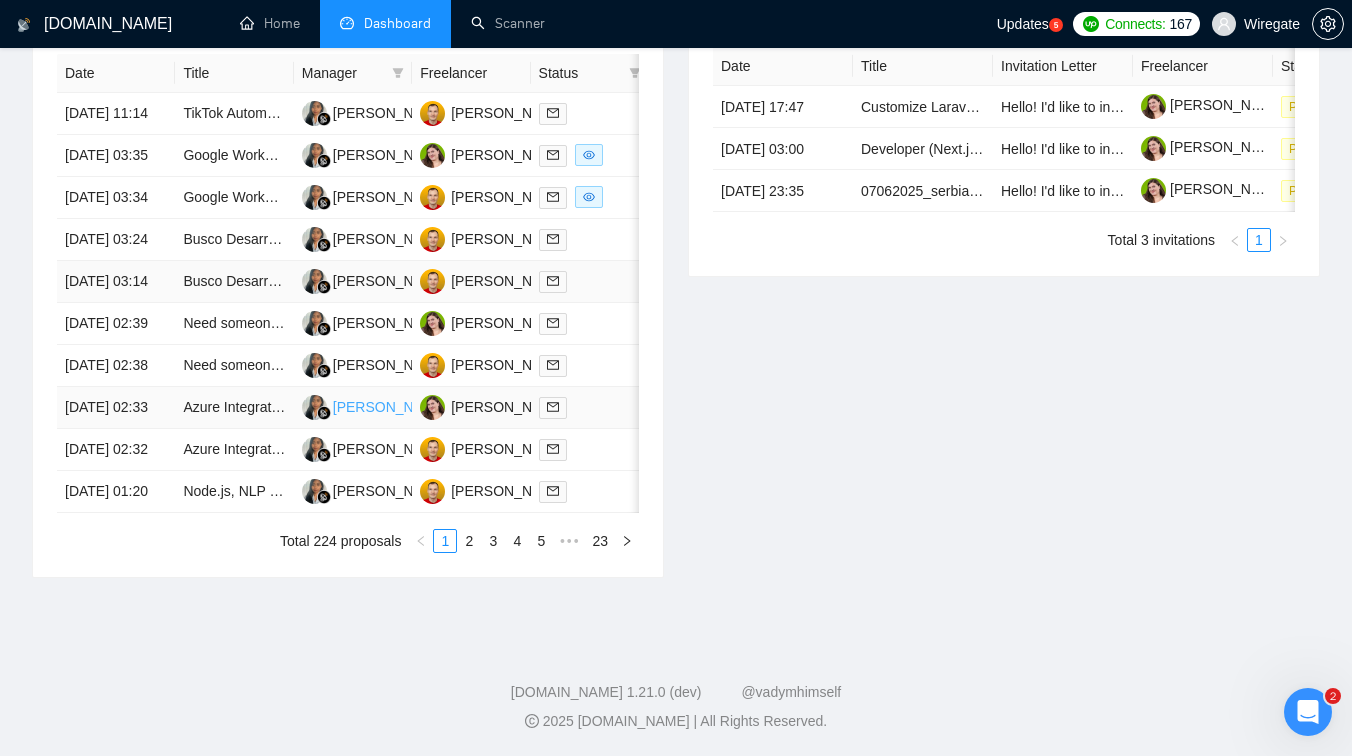 scroll, scrollTop: 1041, scrollLeft: 0, axis: vertical 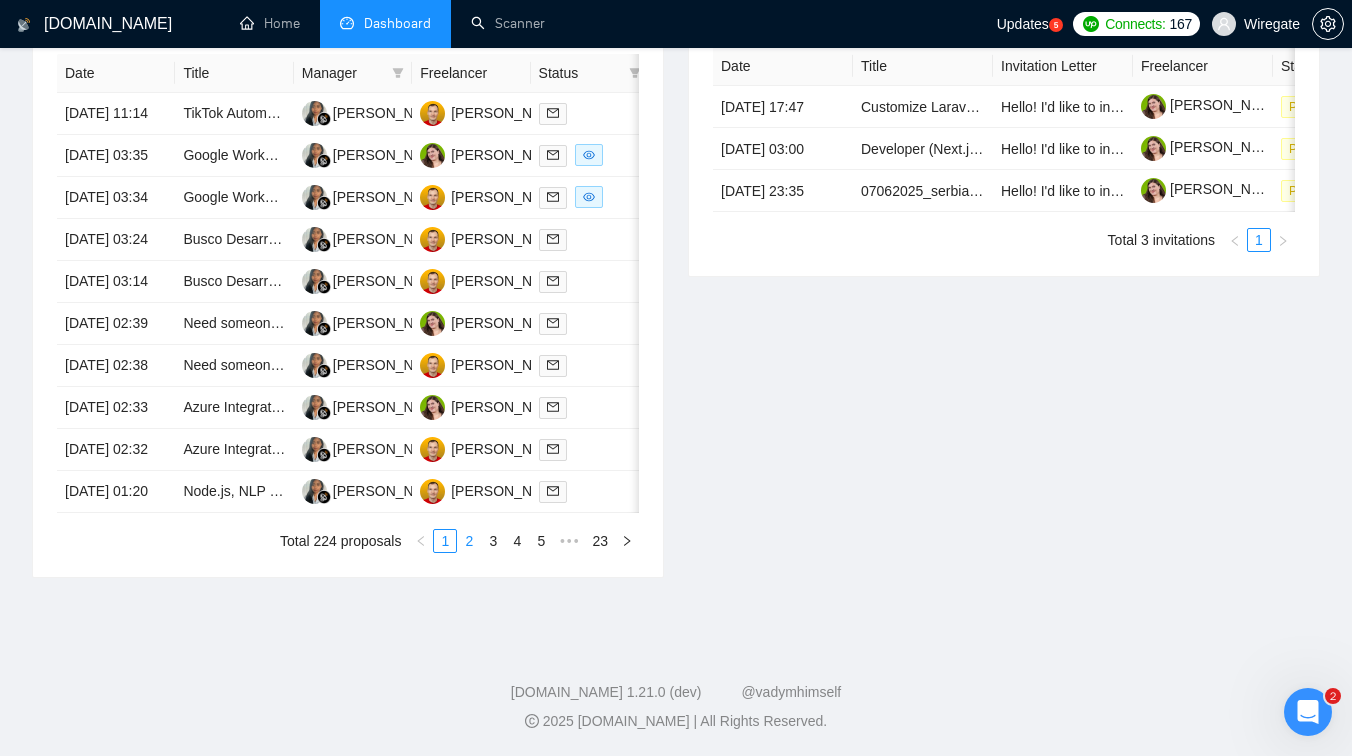 click on "2" at bounding box center [469, 541] 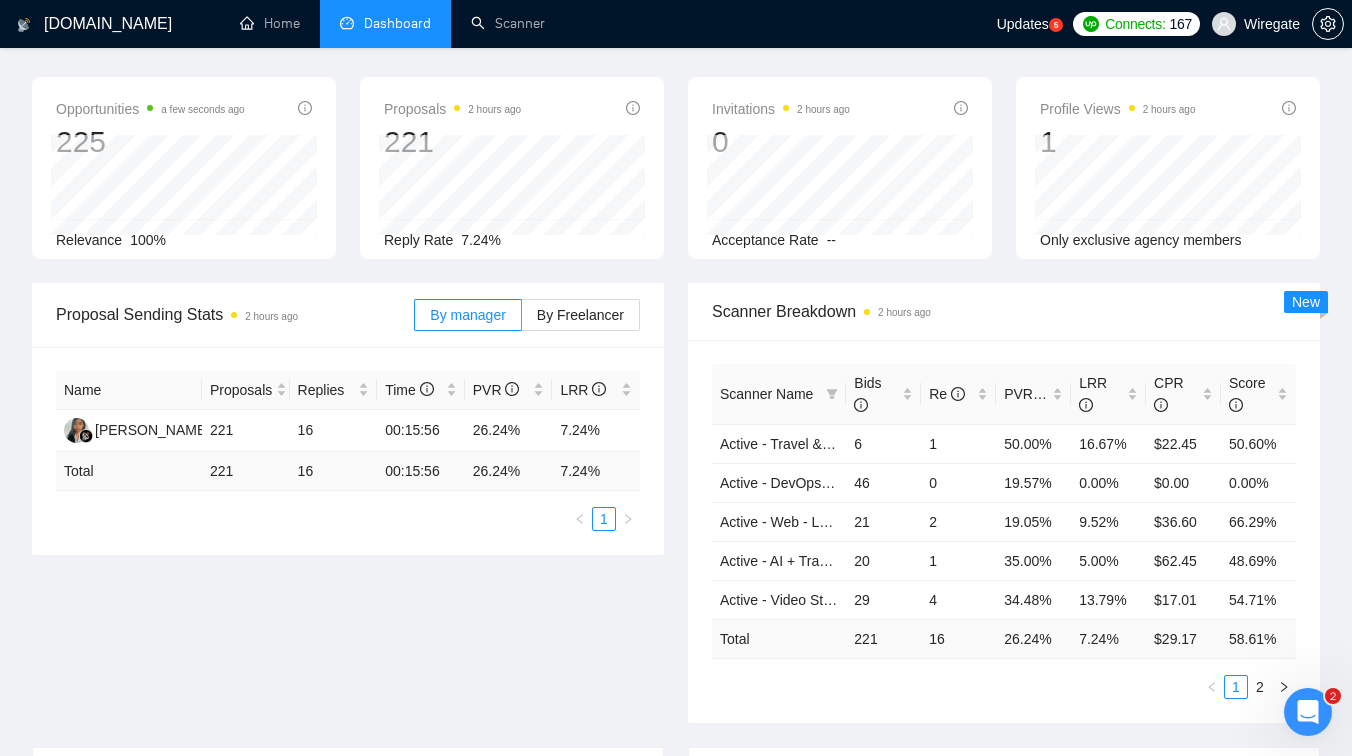 scroll, scrollTop: 0, scrollLeft: 0, axis: both 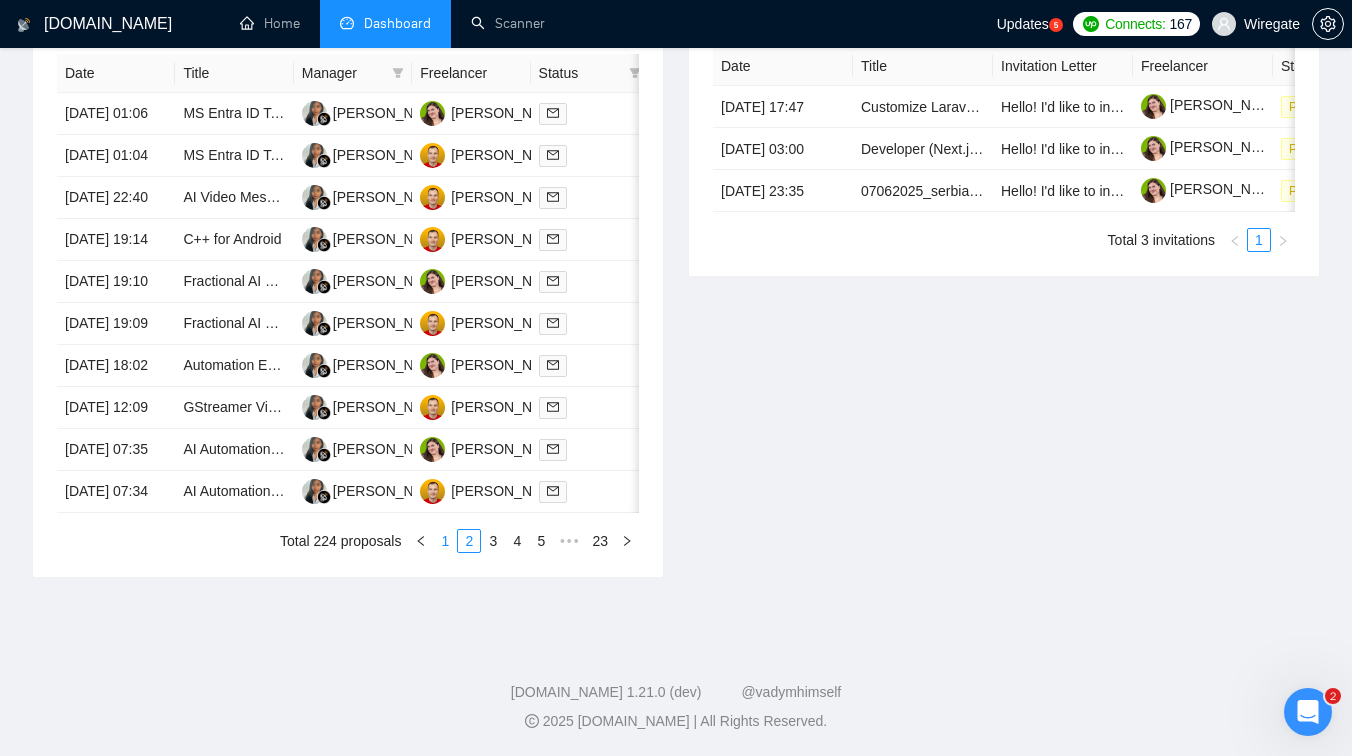 click on "1" at bounding box center [445, 541] 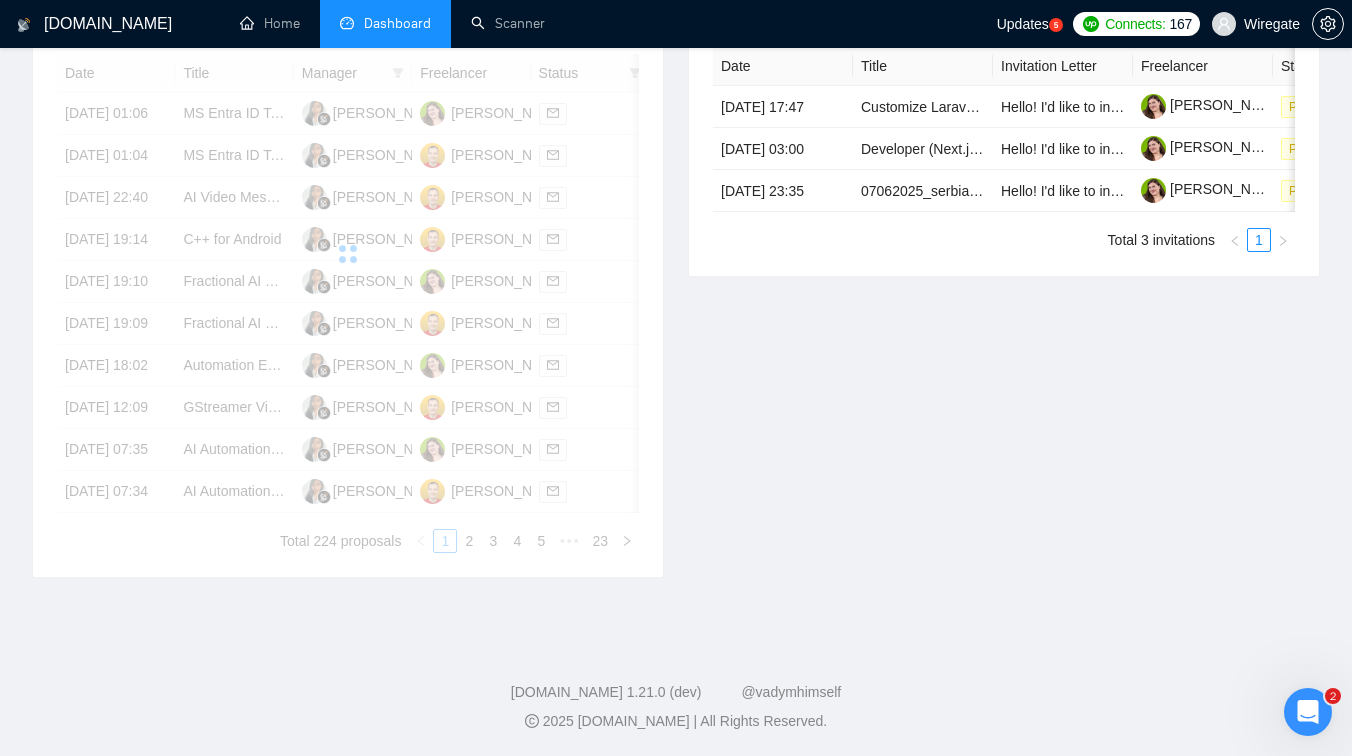 scroll, scrollTop: 534, scrollLeft: 0, axis: vertical 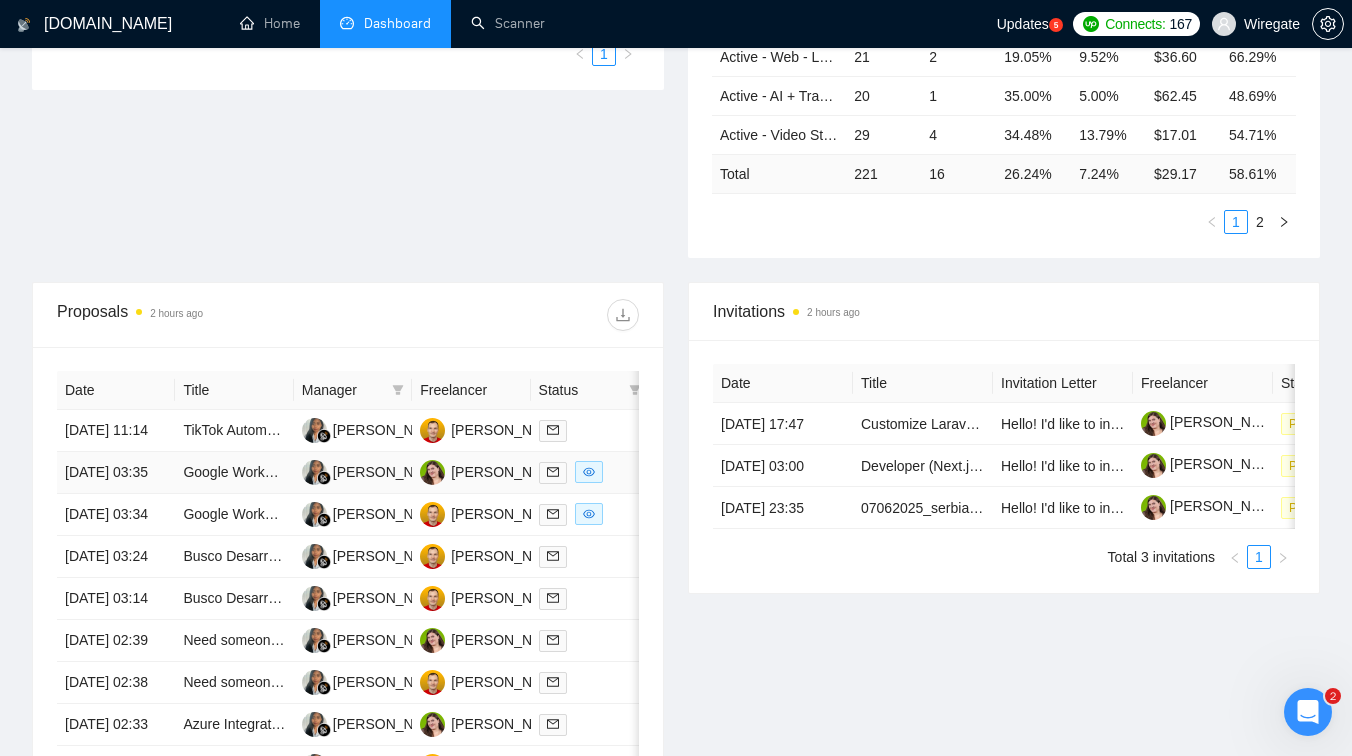 click on "Google Workspace Expert for CRM Ecosystem" at bounding box center (234, 473) 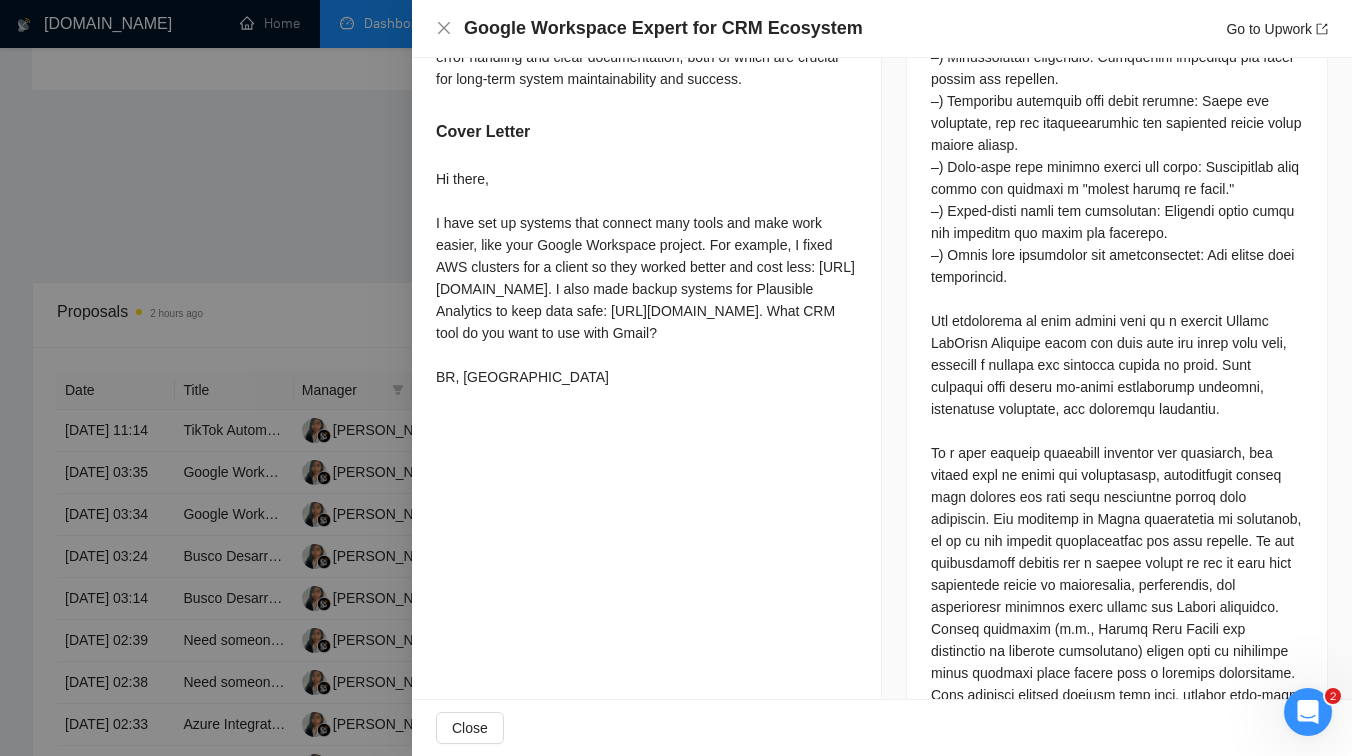 scroll, scrollTop: 1755, scrollLeft: 0, axis: vertical 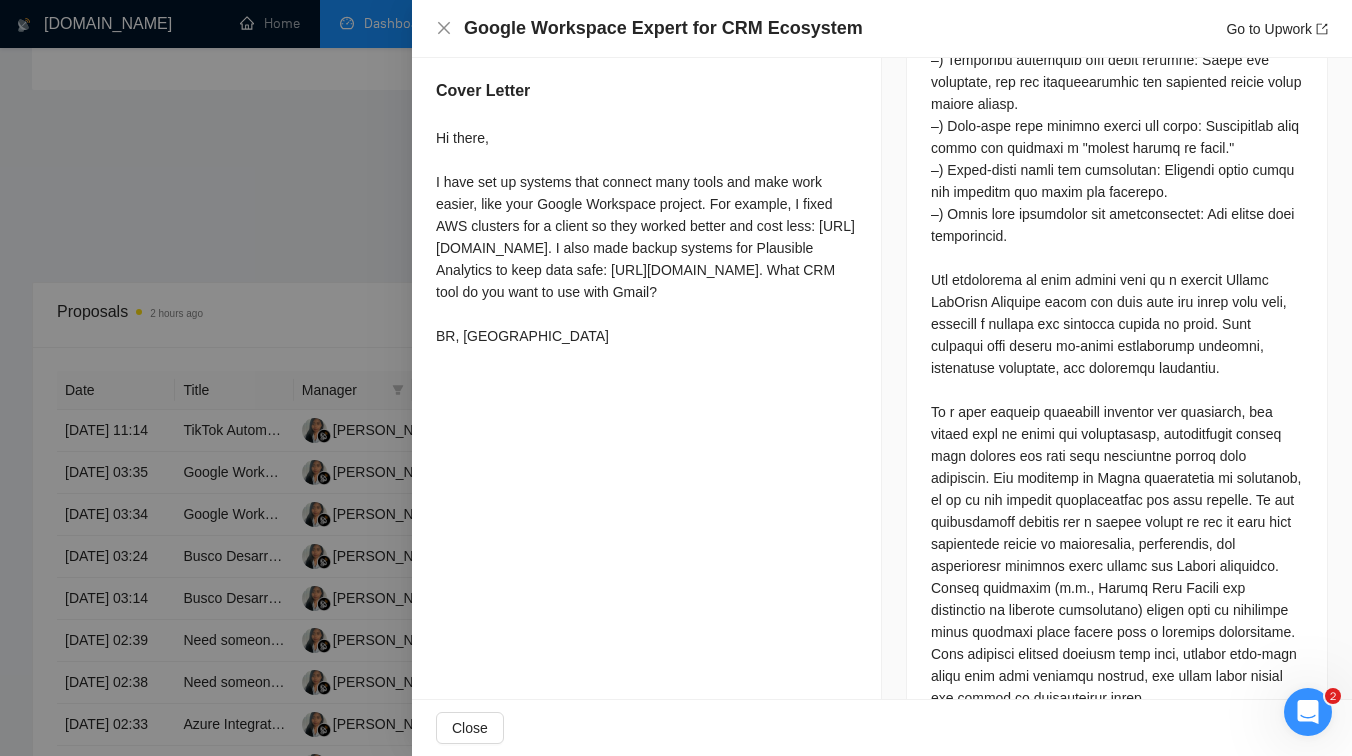click at bounding box center [676, 378] 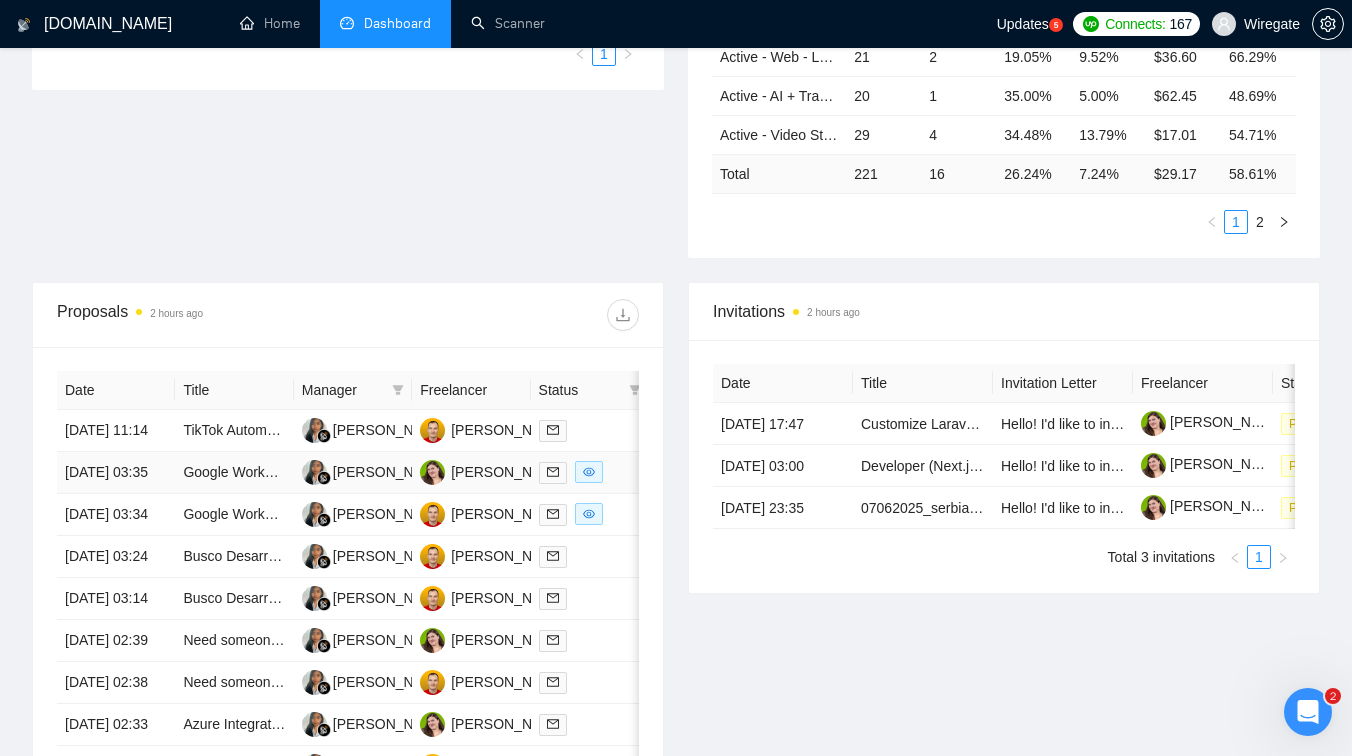 click on "Gusti Ayu Putu Maryani" at bounding box center (353, 473) 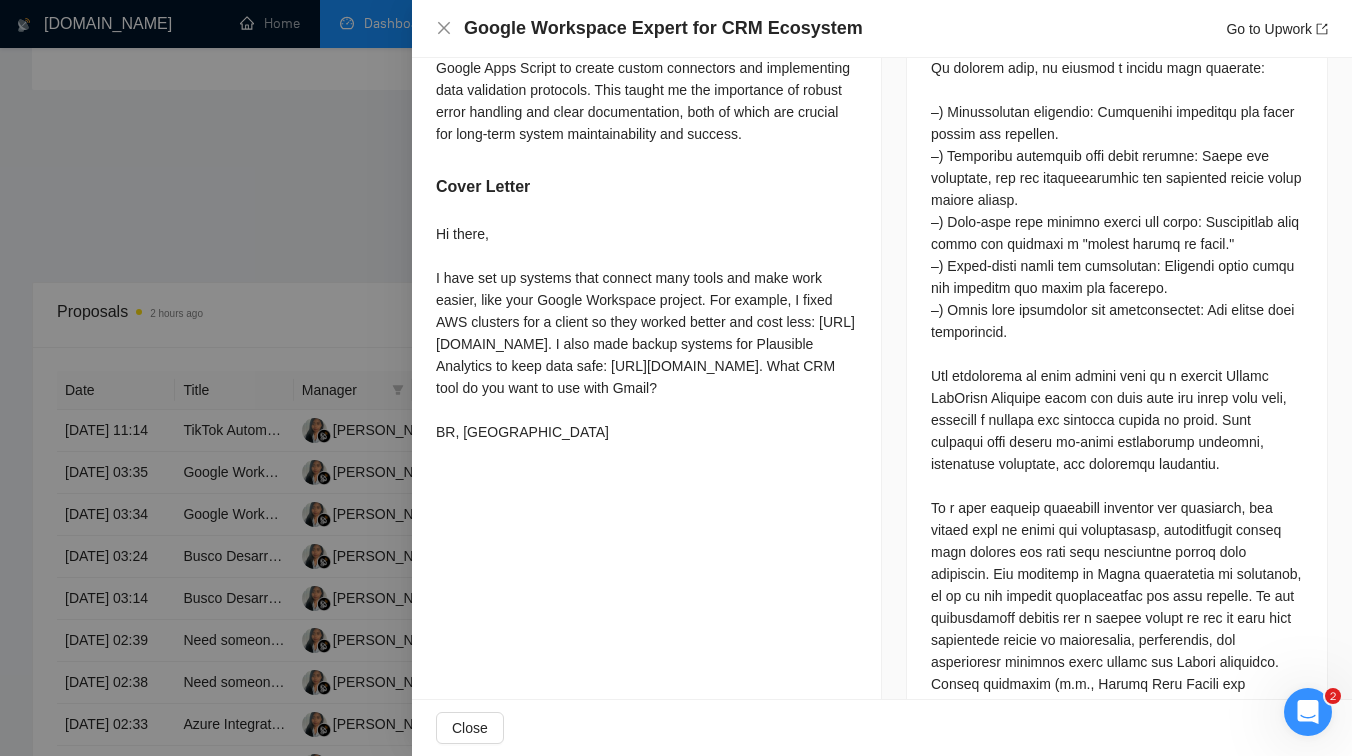 scroll, scrollTop: 1922, scrollLeft: 0, axis: vertical 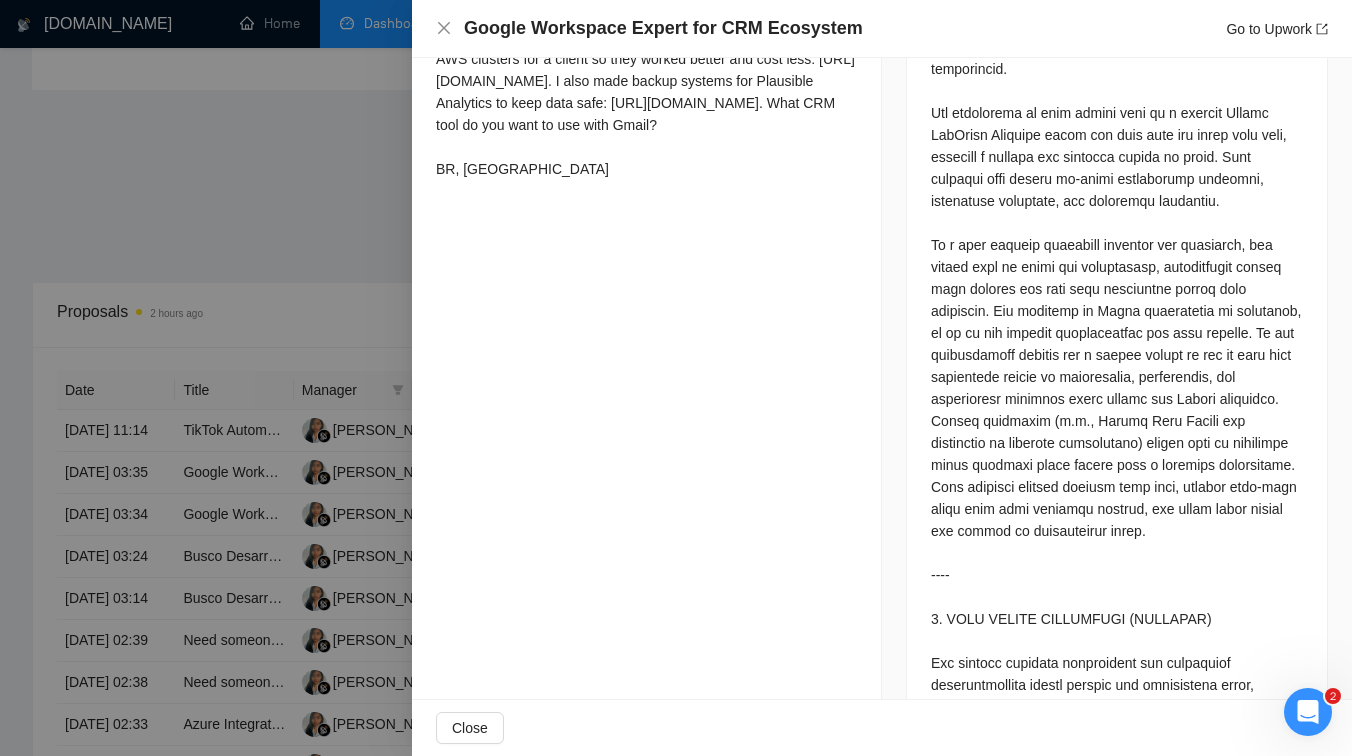 click at bounding box center (676, 378) 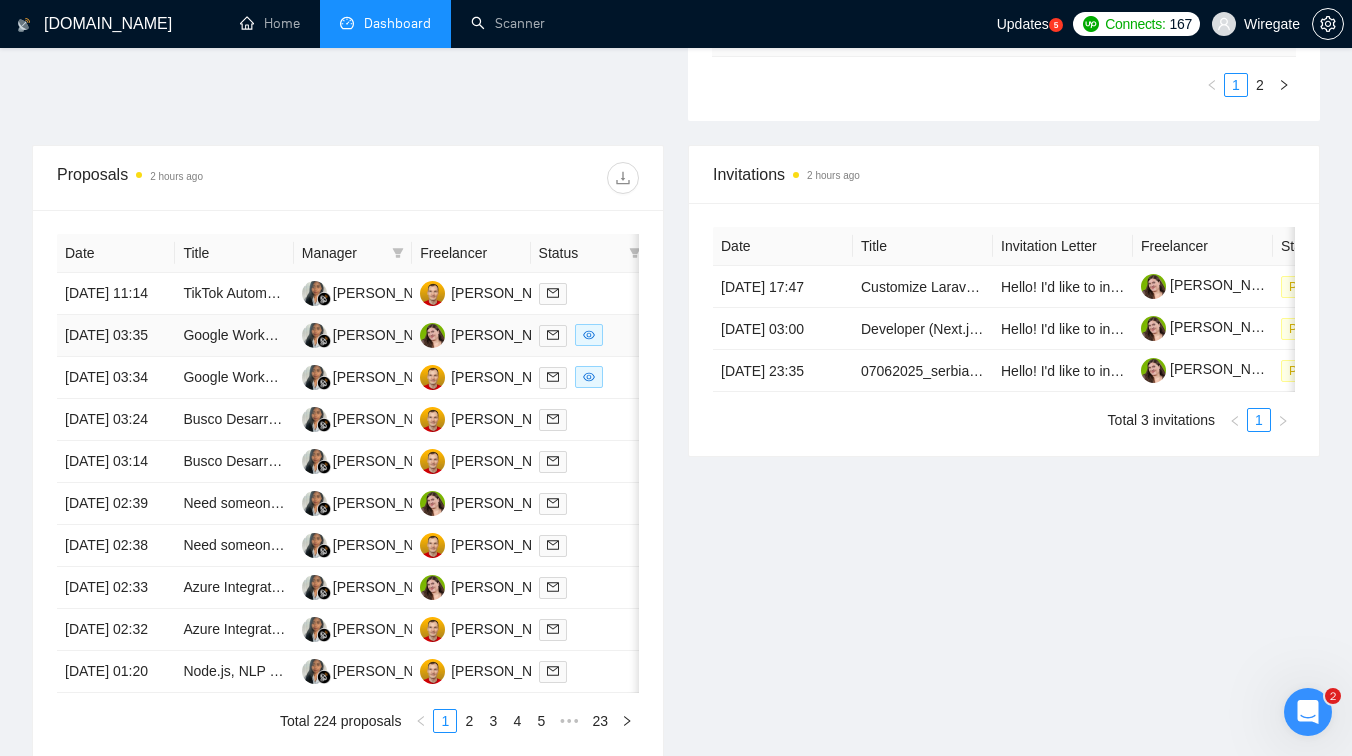 scroll, scrollTop: 671, scrollLeft: 0, axis: vertical 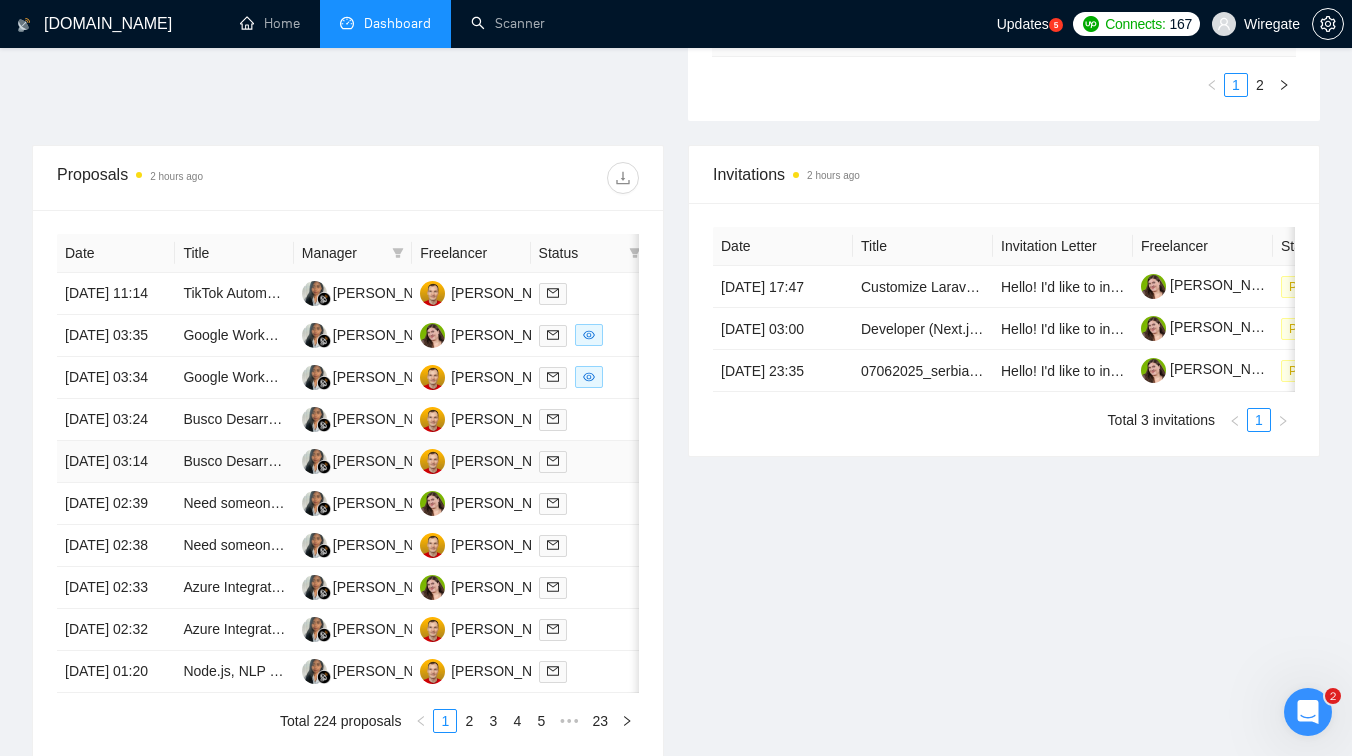 click on "Busco Desarrollador Python – Sistema de Traducción y Doblaje Automático con IA (Whisper + GPT + TTS)" at bounding box center [234, 462] 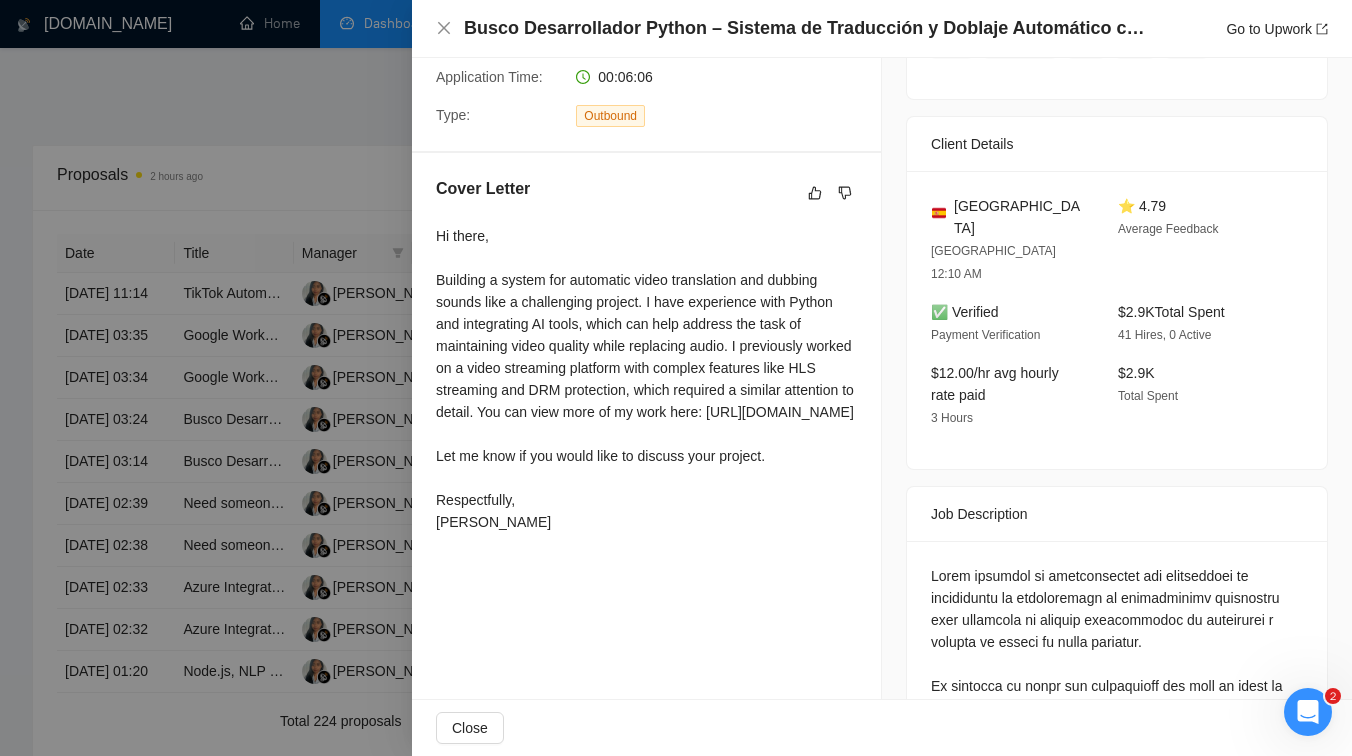 scroll, scrollTop: 409, scrollLeft: 0, axis: vertical 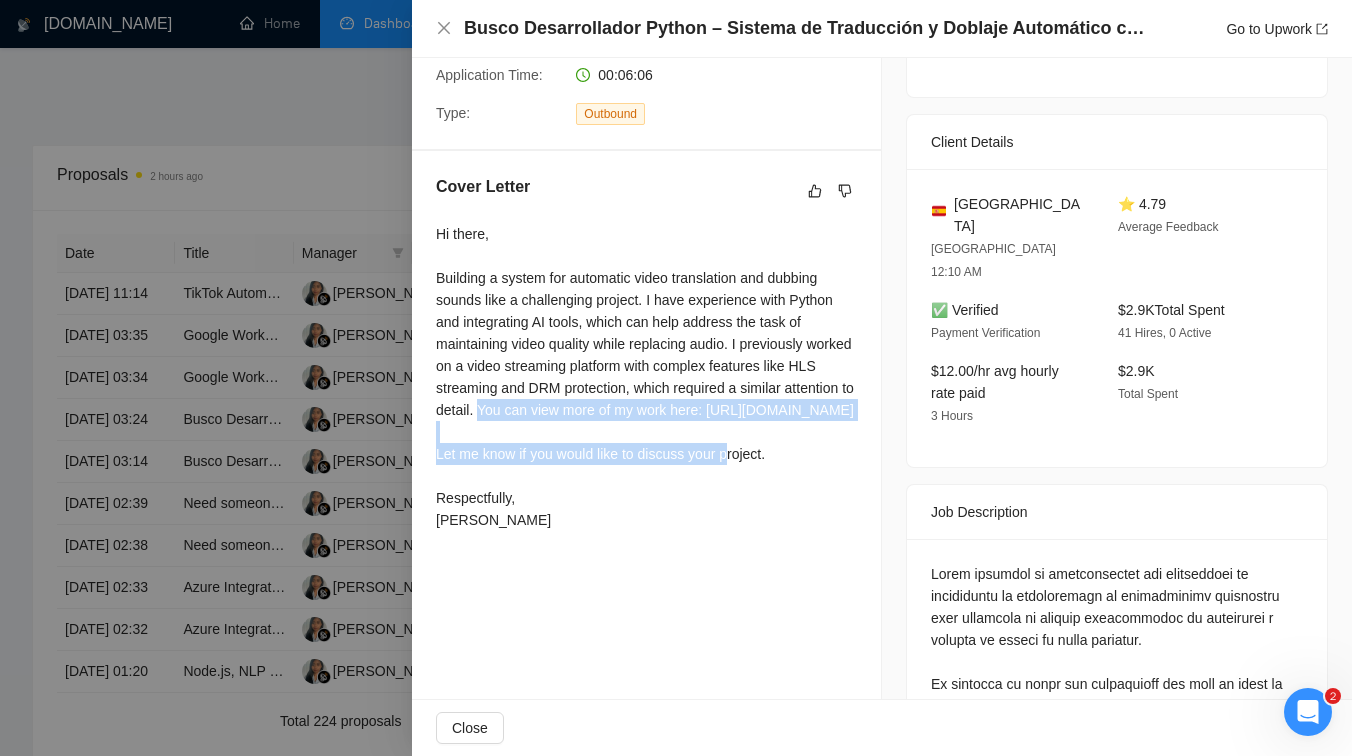drag, startPoint x: 557, startPoint y: 432, endPoint x: 709, endPoint y: 492, distance: 163.41359 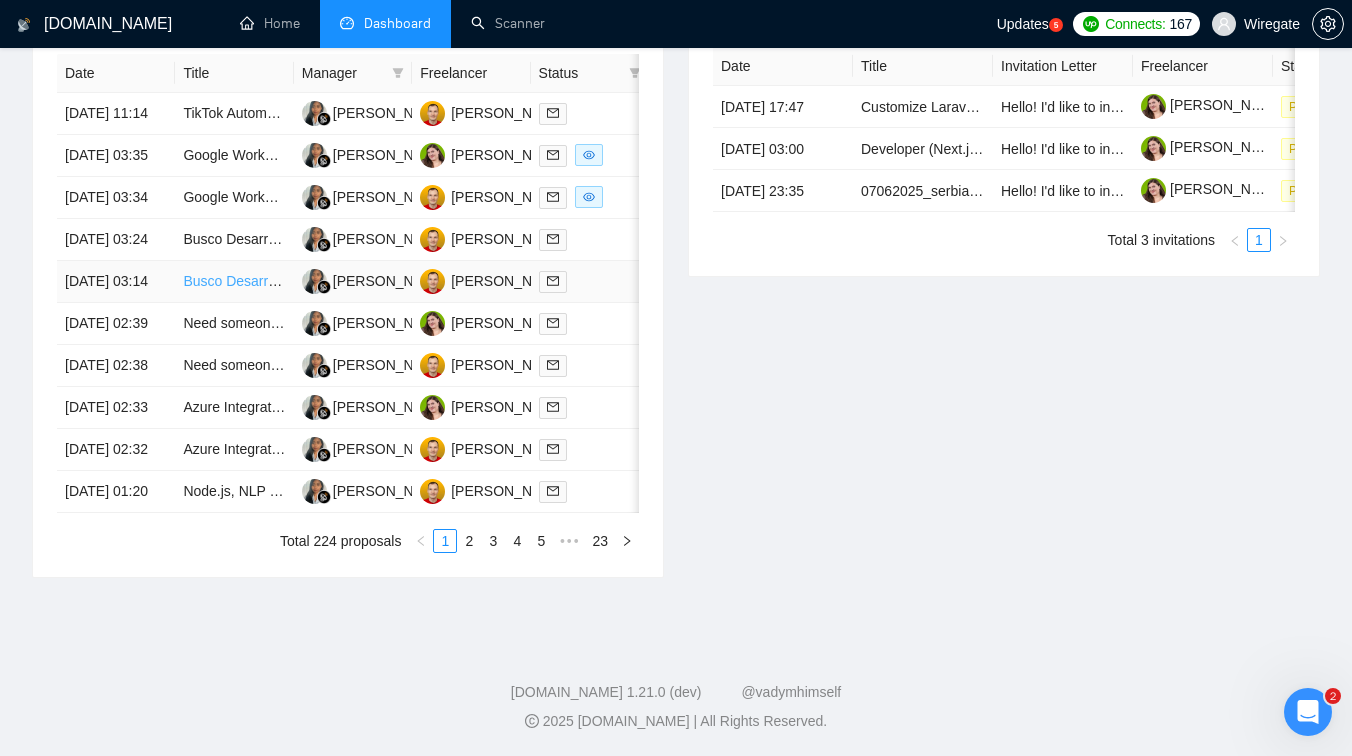 scroll, scrollTop: 922, scrollLeft: 0, axis: vertical 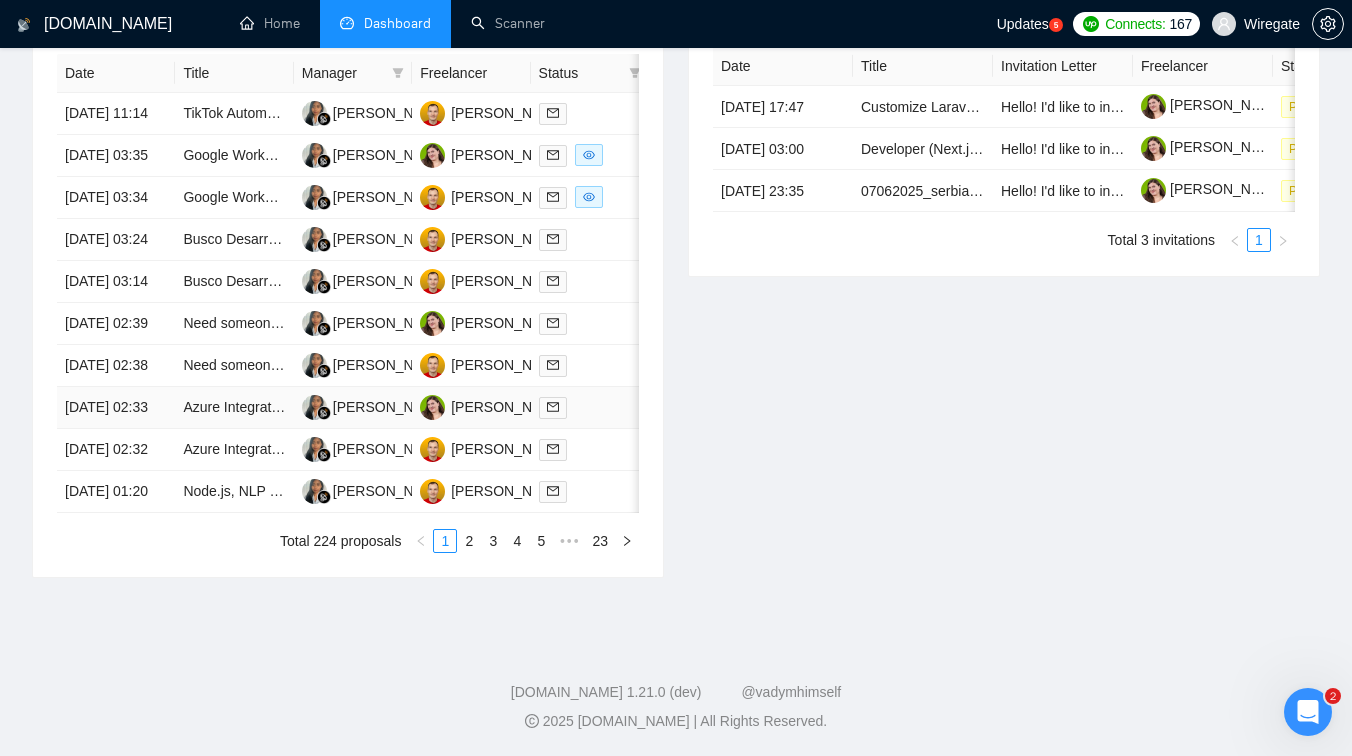 click on "Azure Integration Developer (Logic Apps & API Management)" at bounding box center (234, 408) 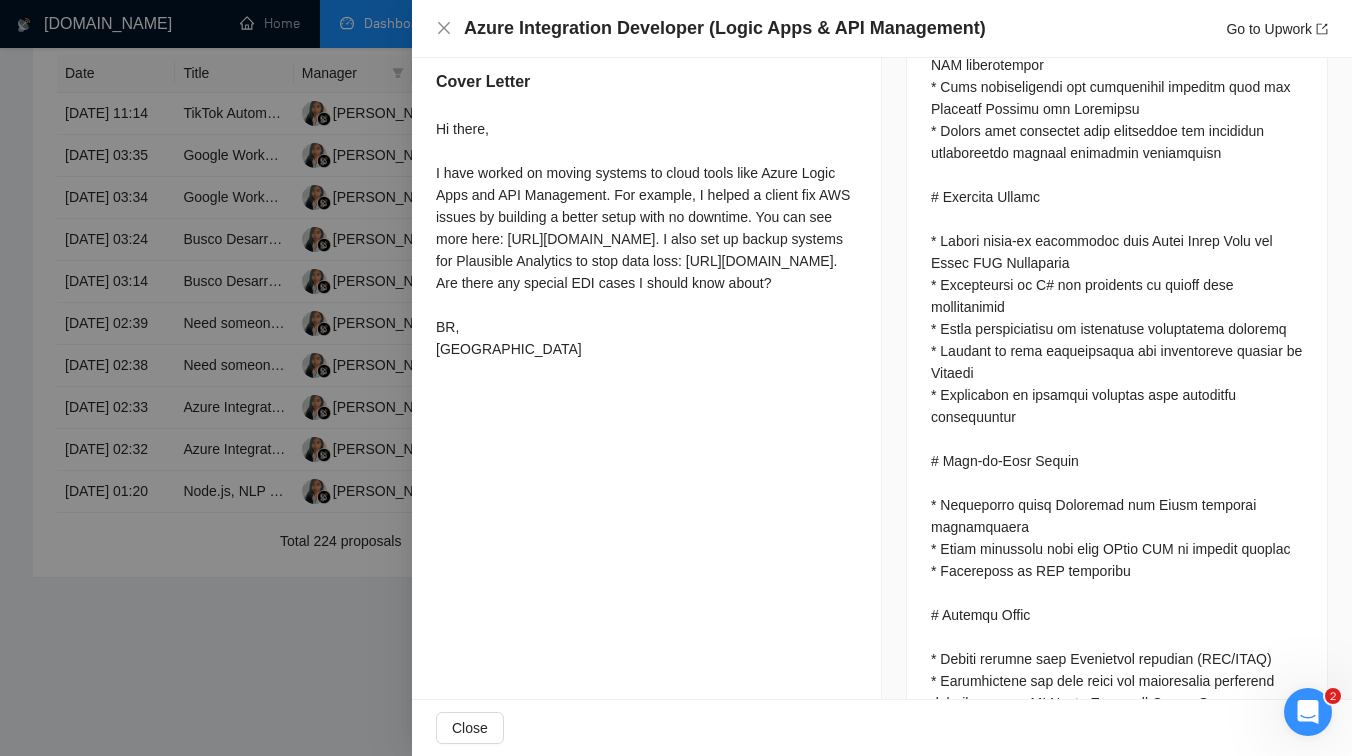 scroll, scrollTop: 1473, scrollLeft: 0, axis: vertical 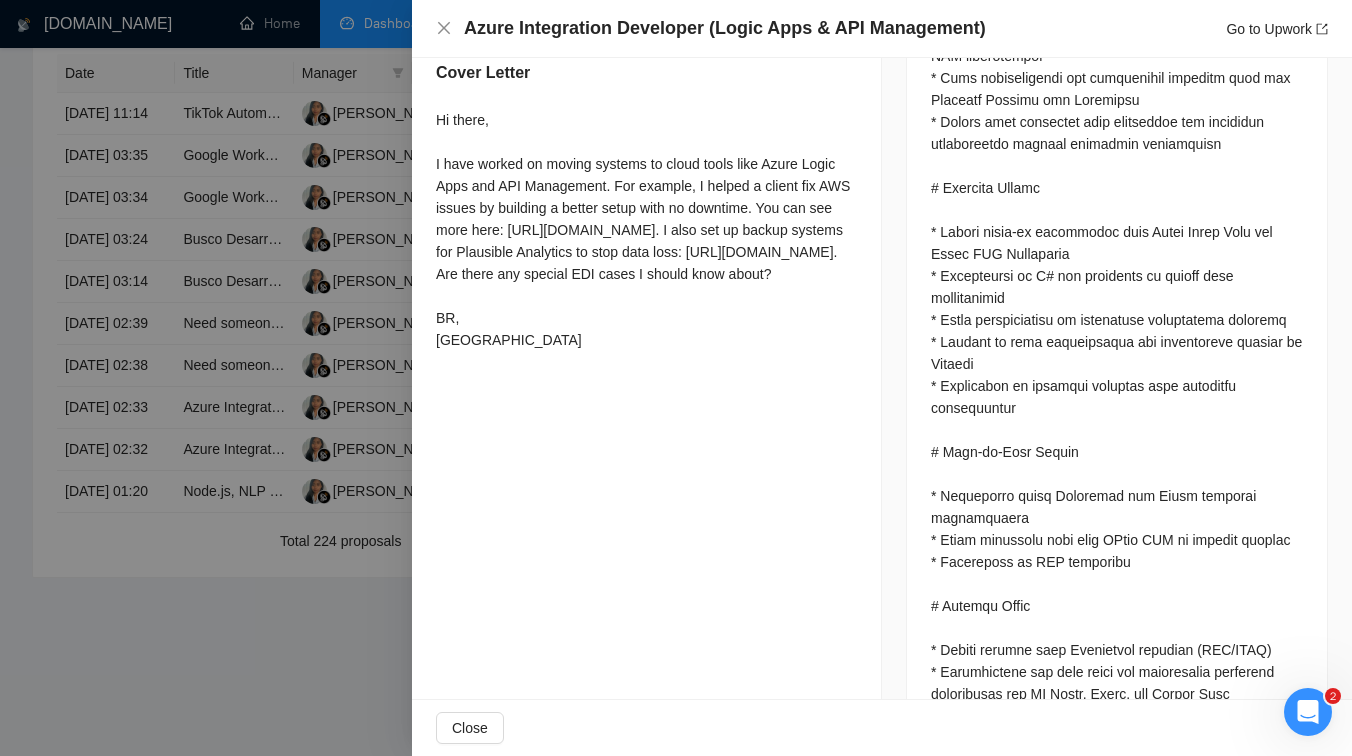 drag, startPoint x: 615, startPoint y: 412, endPoint x: 561, endPoint y: 404, distance: 54.589375 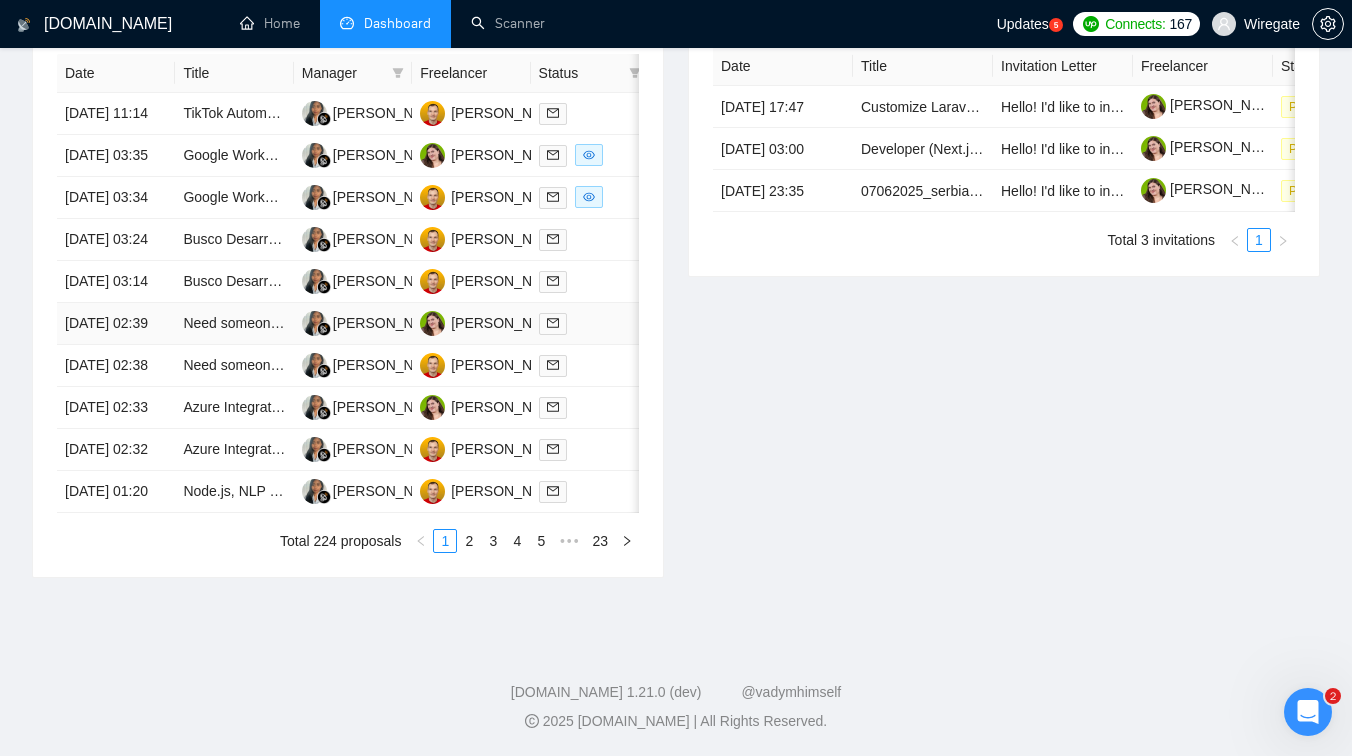 scroll, scrollTop: 990, scrollLeft: 0, axis: vertical 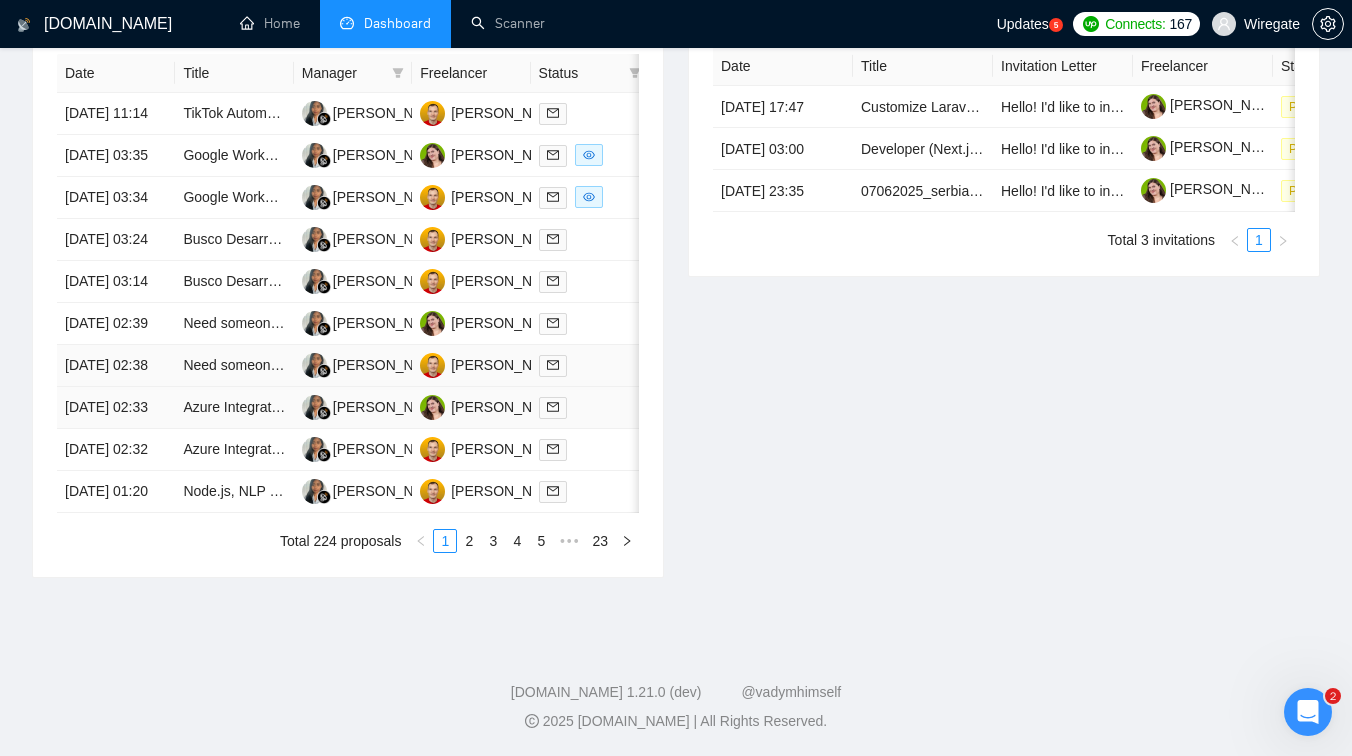click on "Need someone good in linux, docker swarm, docker compose , containers etc means devops urgently" at bounding box center (234, 366) 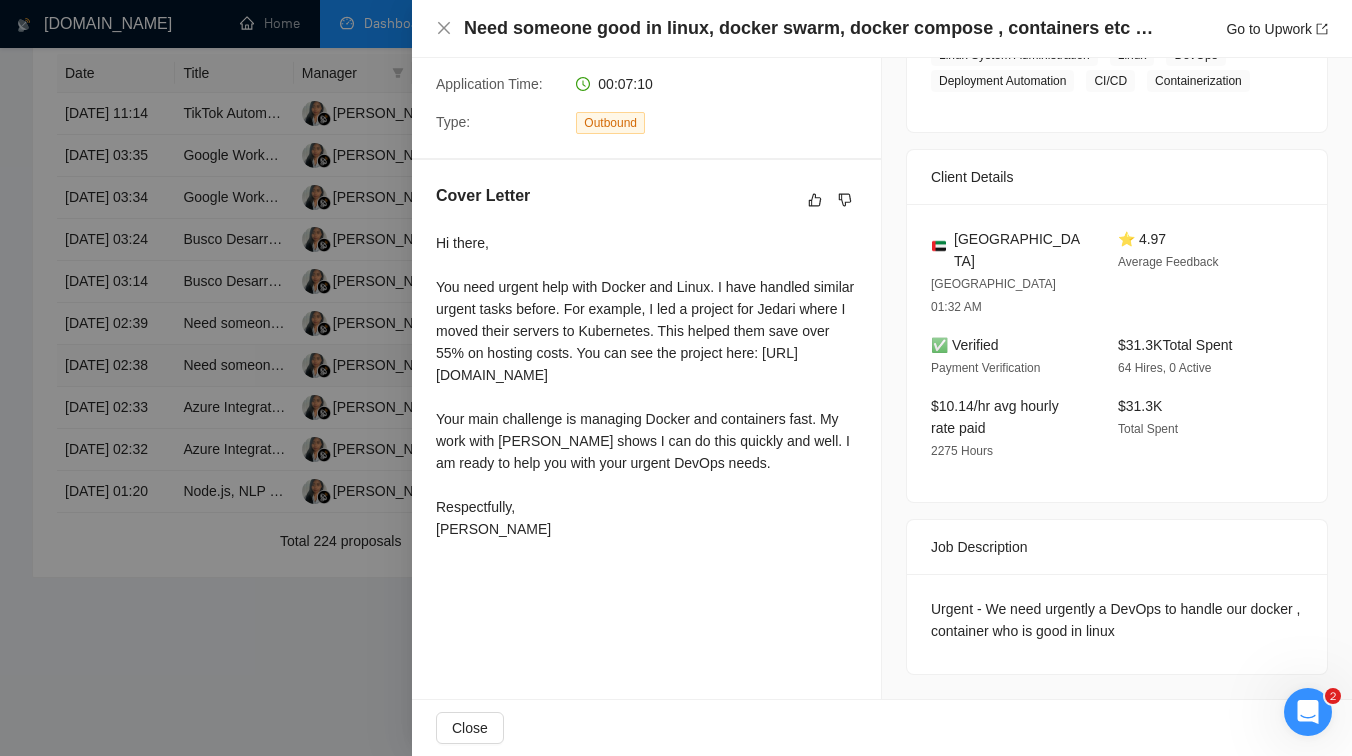scroll, scrollTop: 374, scrollLeft: 0, axis: vertical 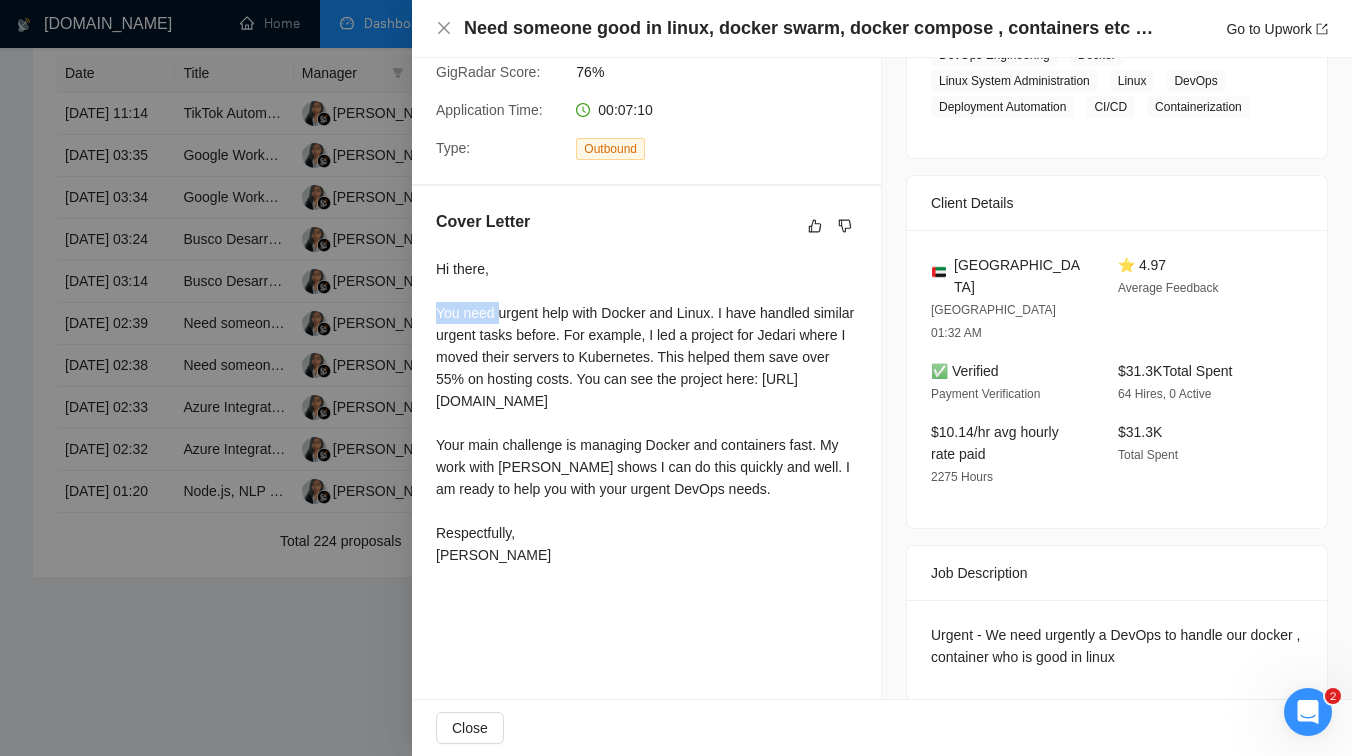 drag, startPoint x: 436, startPoint y: 339, endPoint x: 498, endPoint y: 336, distance: 62.072536 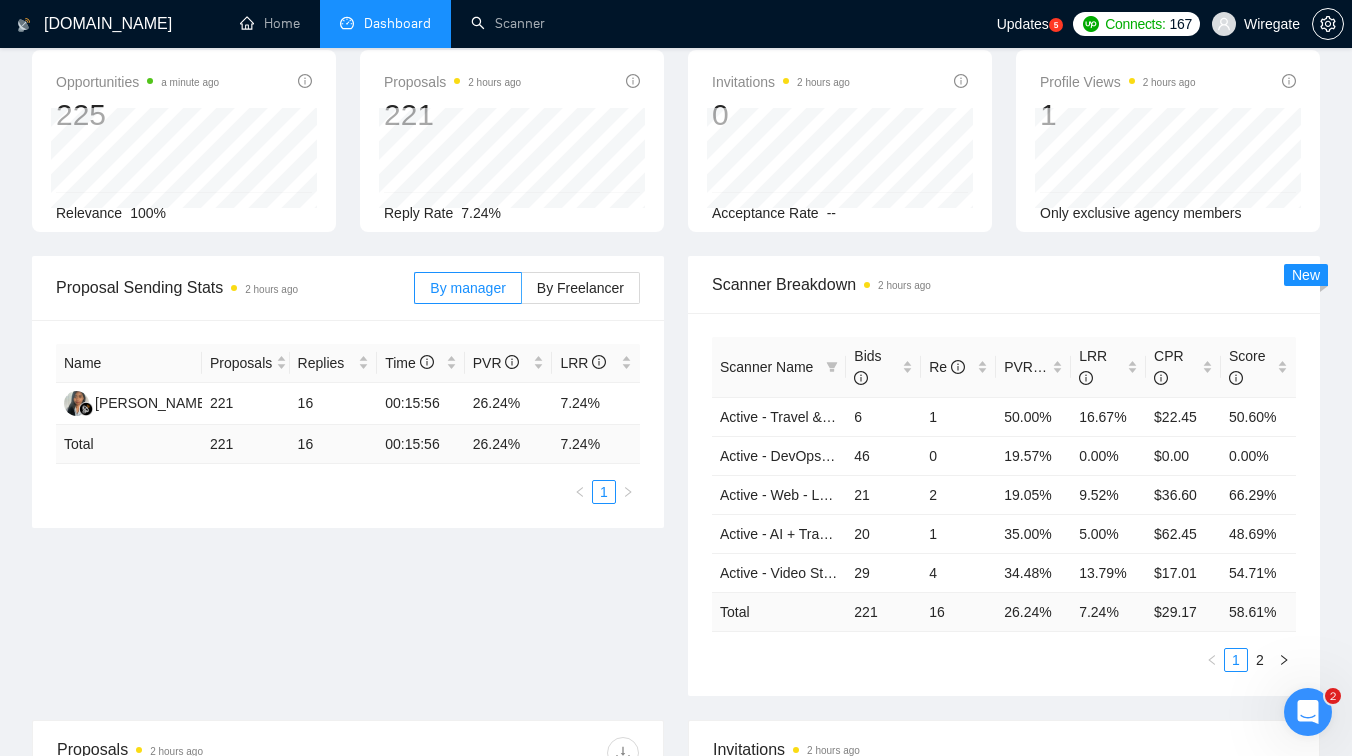scroll, scrollTop: 0, scrollLeft: 0, axis: both 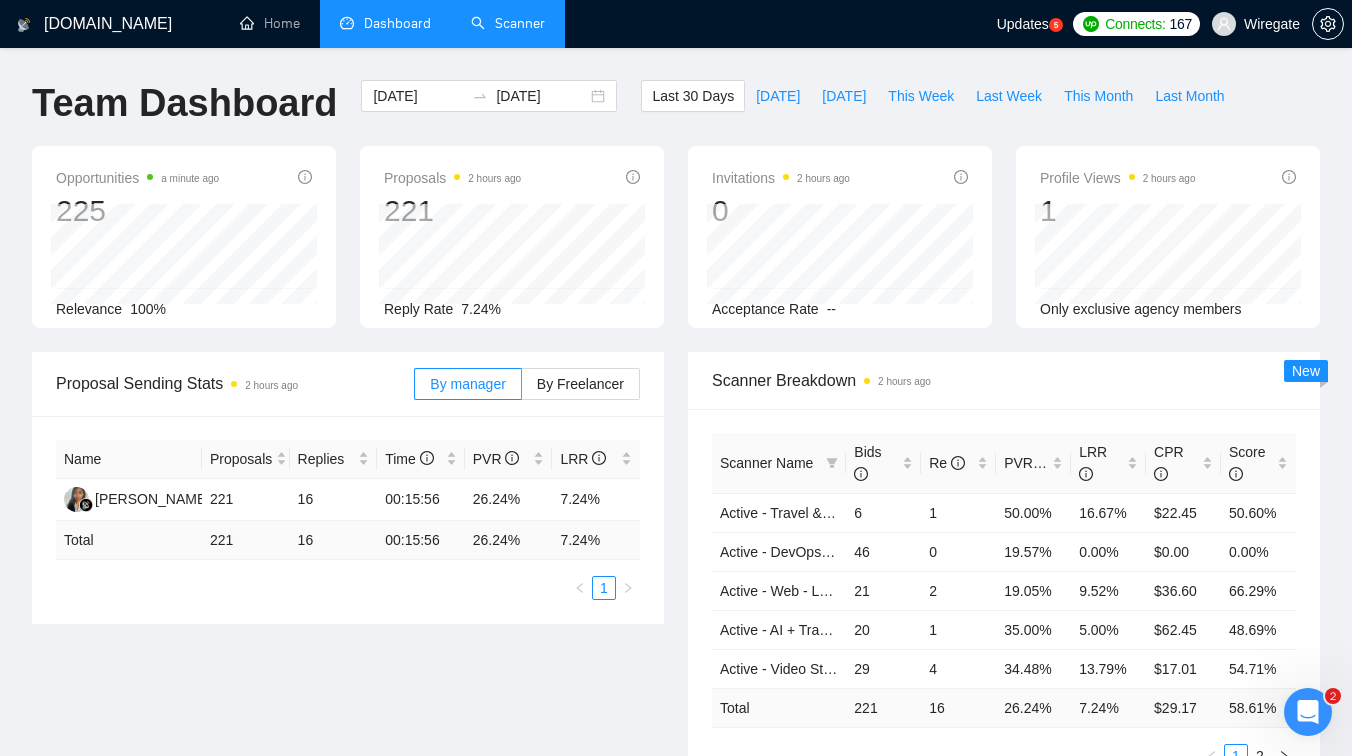 click on "Scanner" at bounding box center [508, 23] 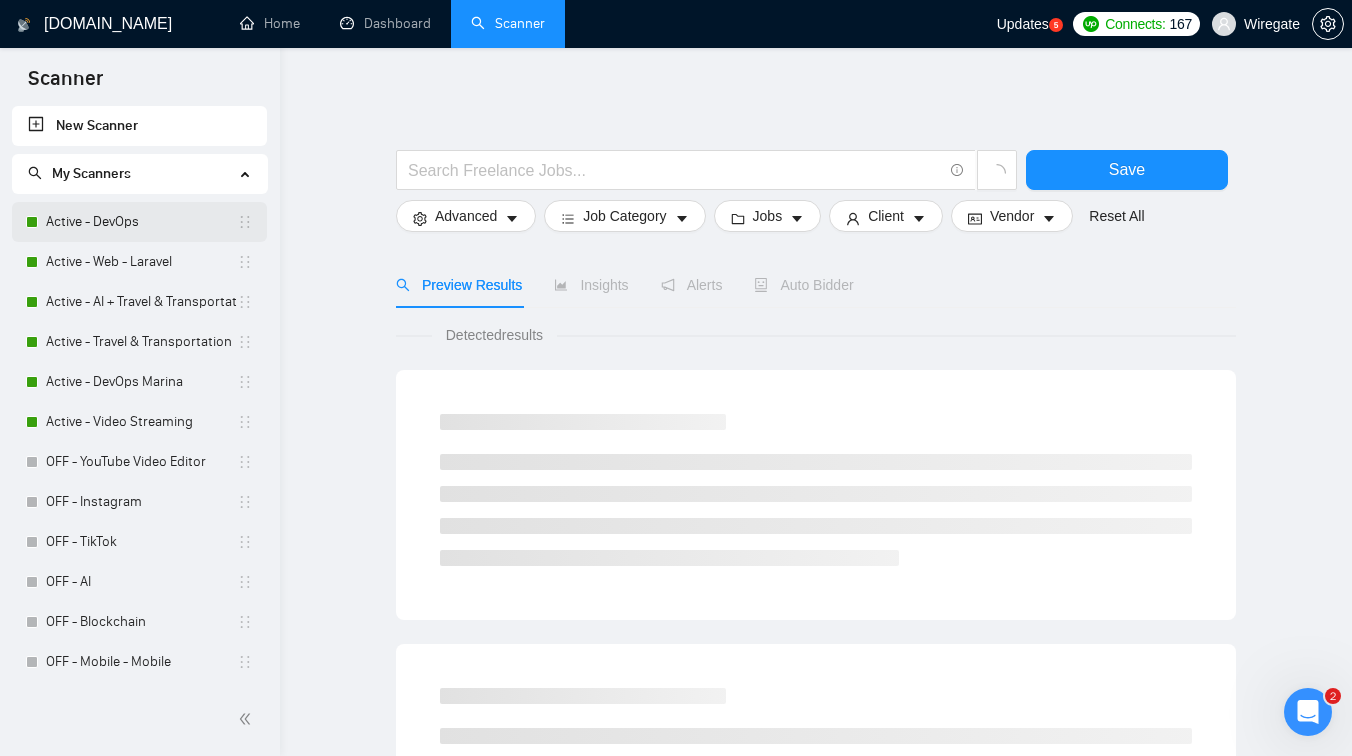click on "Active - DevOps" at bounding box center (141, 222) 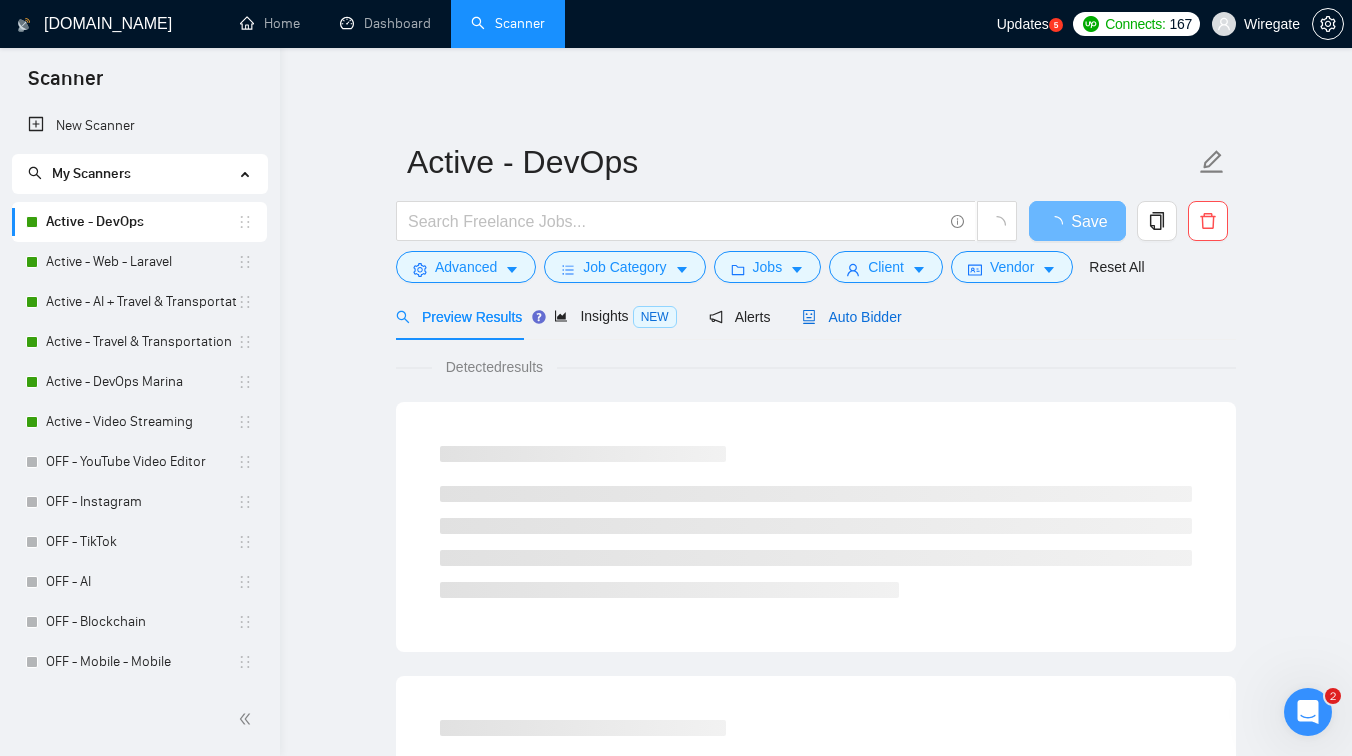 click on "Auto Bidder" at bounding box center [851, 317] 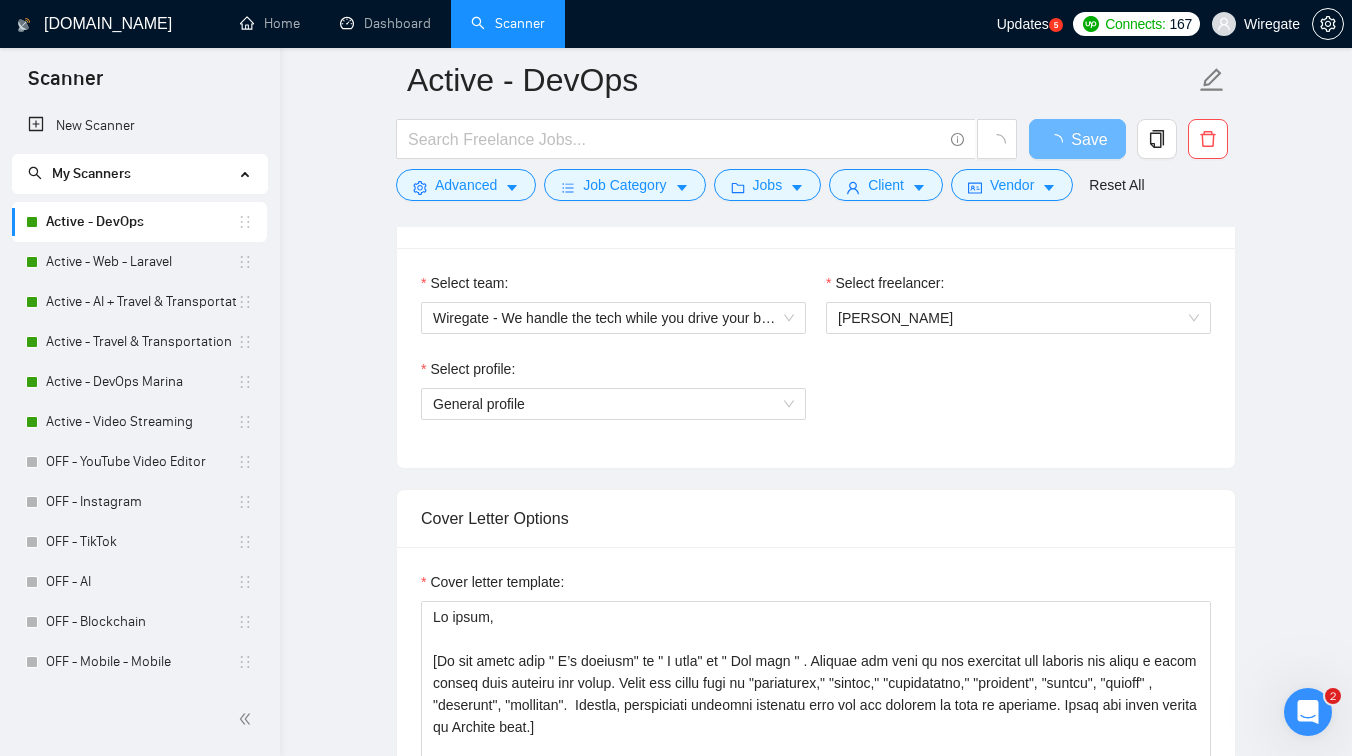 type 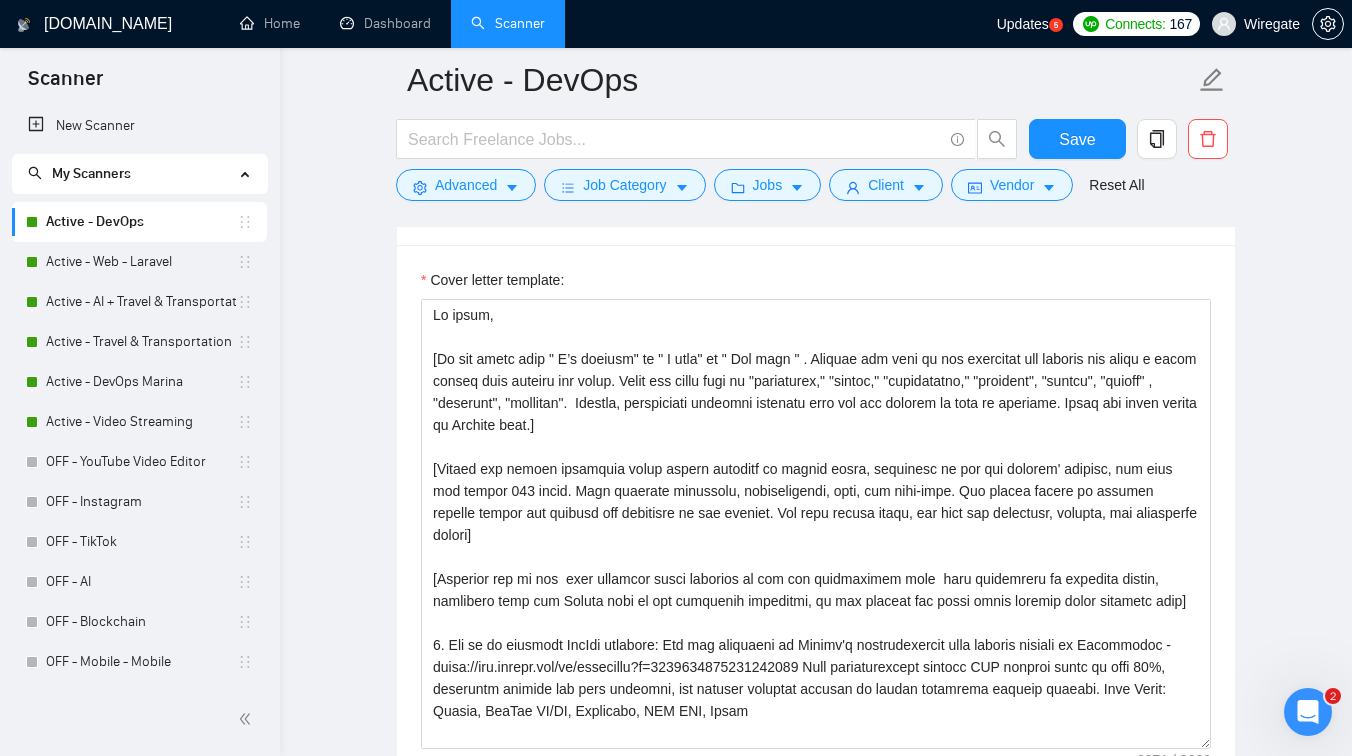scroll, scrollTop: 1326, scrollLeft: 0, axis: vertical 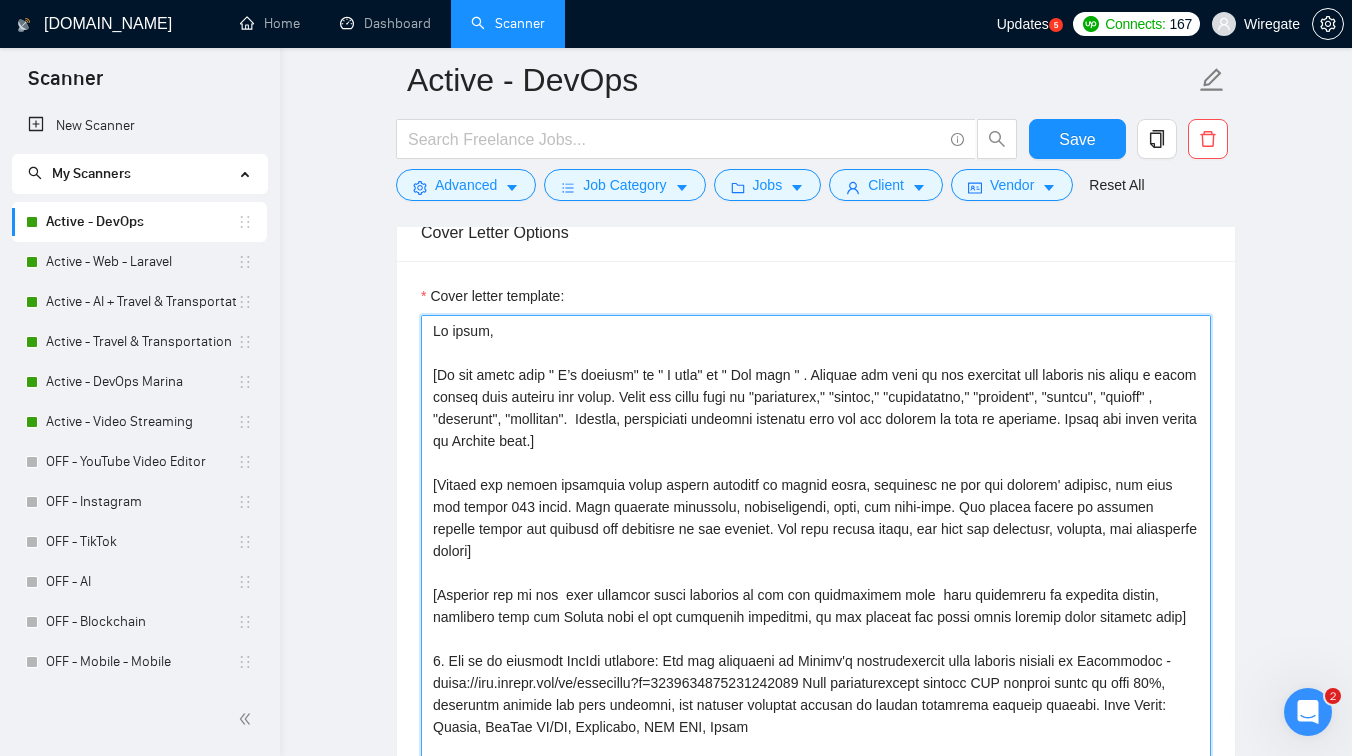 click on "Cover letter template:" at bounding box center [816, 540] 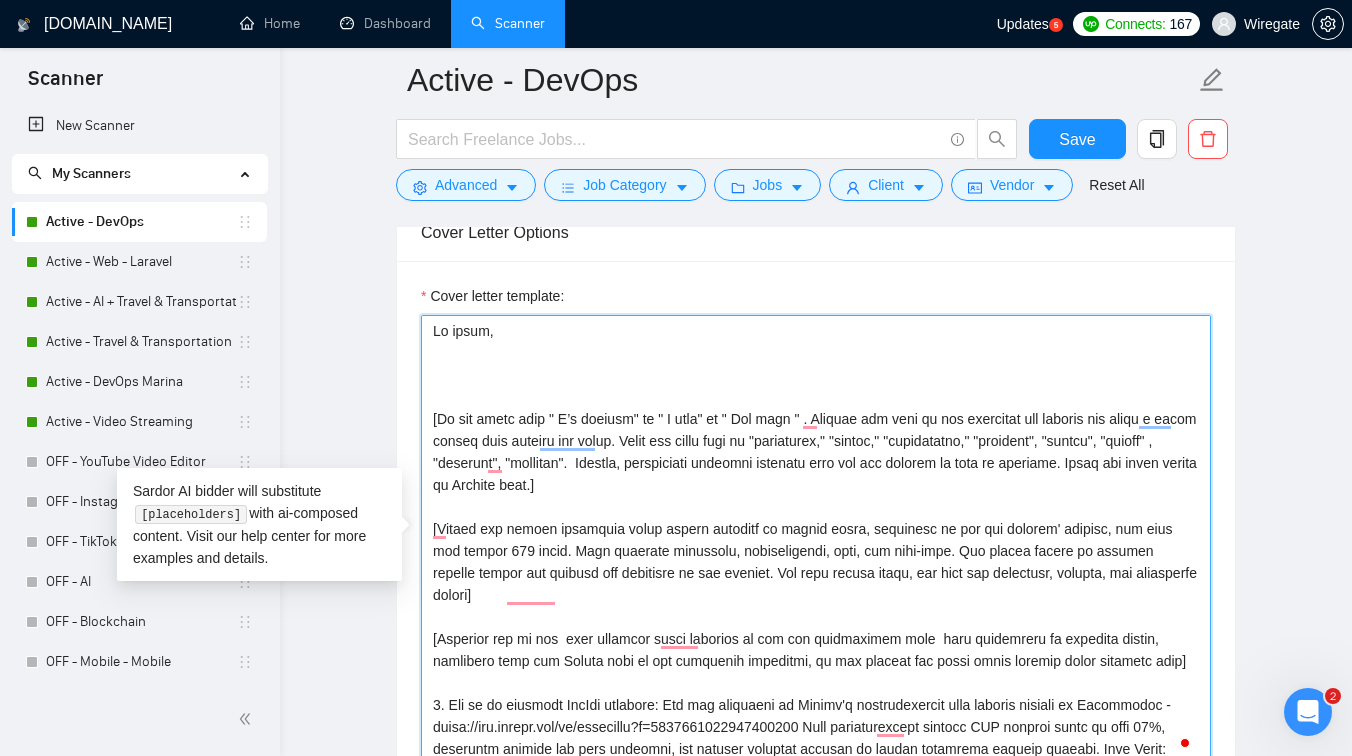 click on "Cover letter template:" at bounding box center [816, 540] 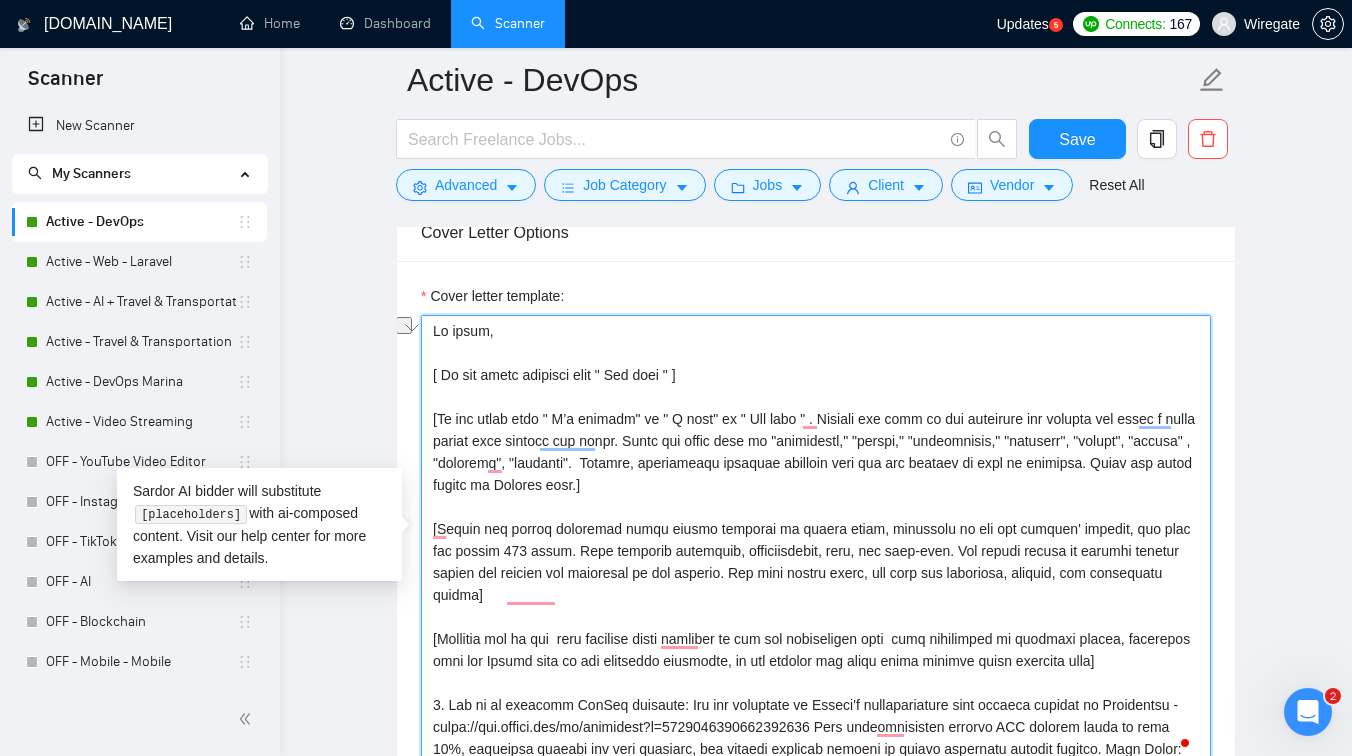 drag, startPoint x: 741, startPoint y: 376, endPoint x: 391, endPoint y: 378, distance: 350.0057 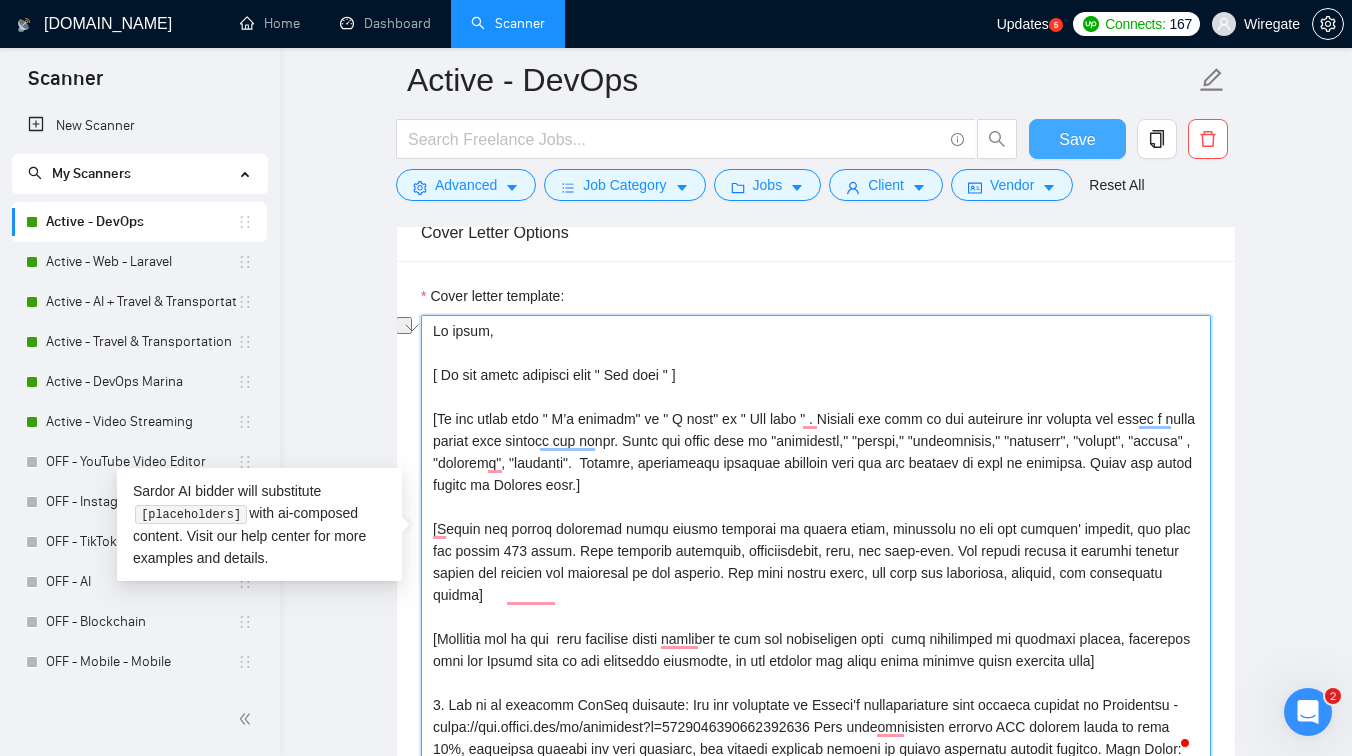 type on "Hi there,
[ Do not write anything like " You need " ]
[Do not start with " I’m excited" or " I love" or " You need " . Analyze the tone of the following job posting and write a cover letter that matches its style. Never use words such as "streamline," "ensure," "effectively," "tailored", "robust", "smooth" , "seamless", "smoothly".  Instead, incorporate specific elements from the job posting to make it relevant. Write the cover letter in English only.]
[Ensure the entire generated cover letter consists of simple words, inclusive of all the prompts' outputs, and does not exceed 120 words. This includes greetings, introductions, body, and sign-offs. Any excess should be trimmed without losing the essence and coherence of the message. Use only simple words, and keep the structure, grammar, and vocabulary simple]
[Describe one of the  past projects which relevant to the job description most  that highlights my relevant skills, including only the Upwork link to the described portfolio, do not include any ..." 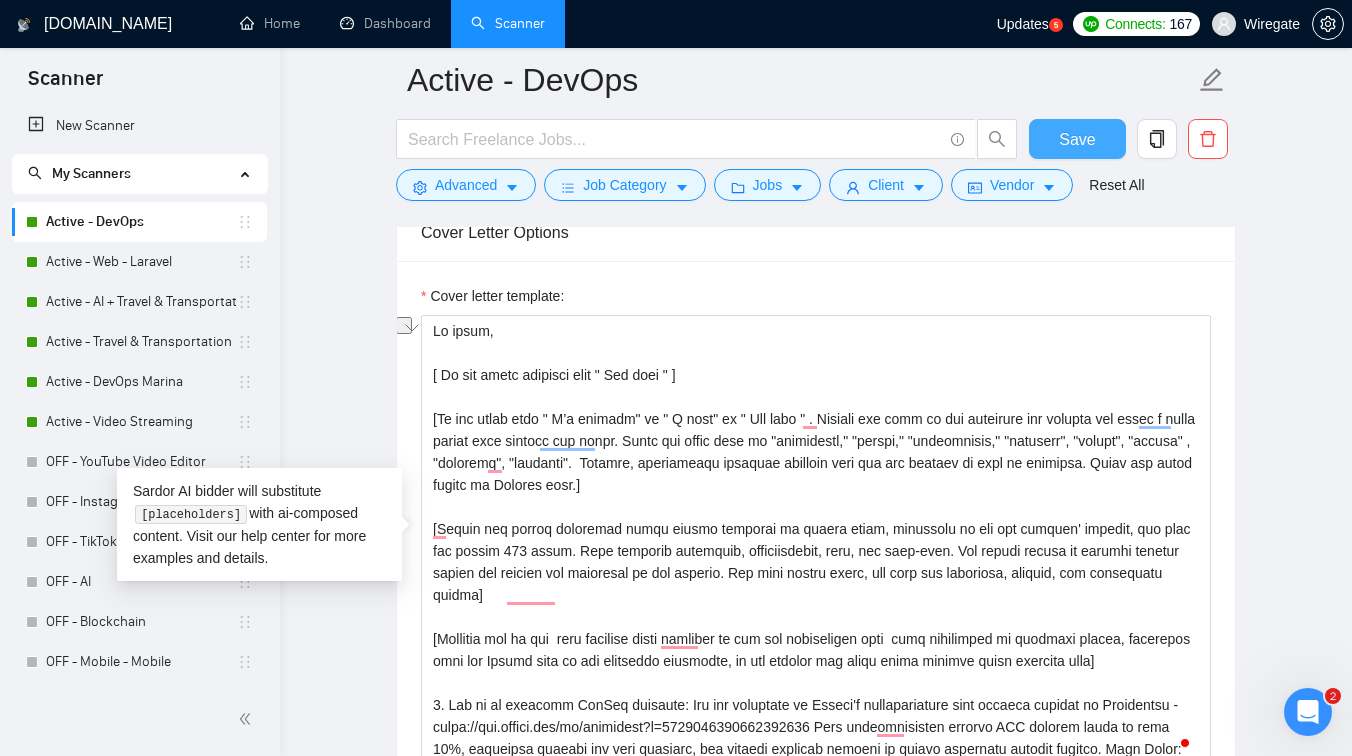 click on "Save" at bounding box center (1077, 139) 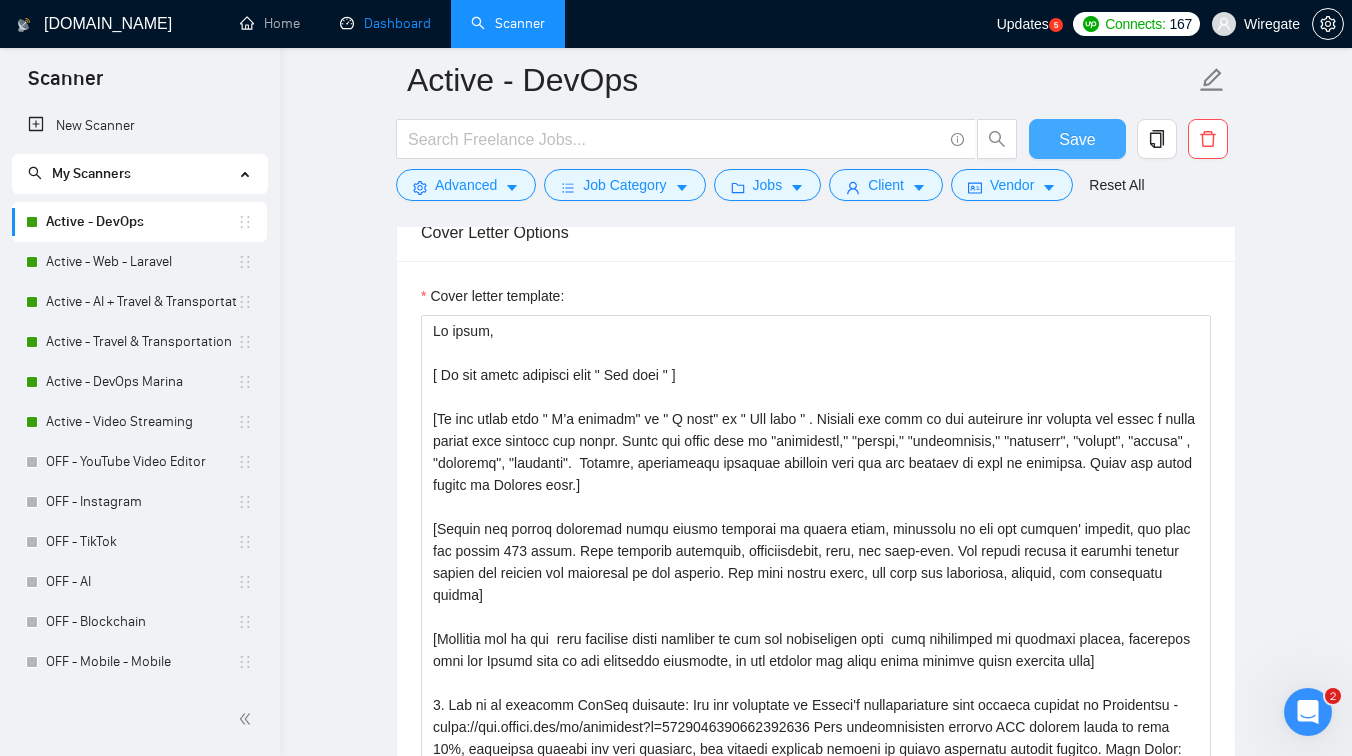 type 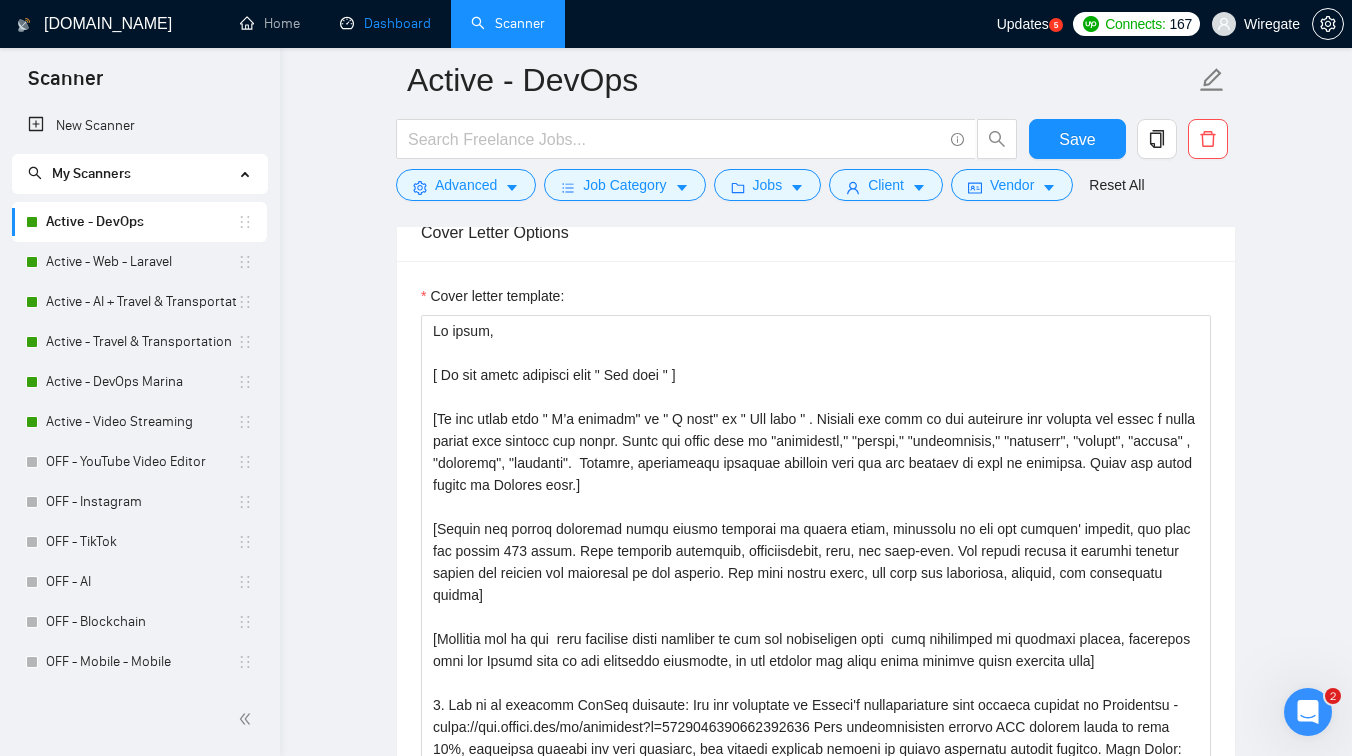 click on "Dashboard" at bounding box center [385, 23] 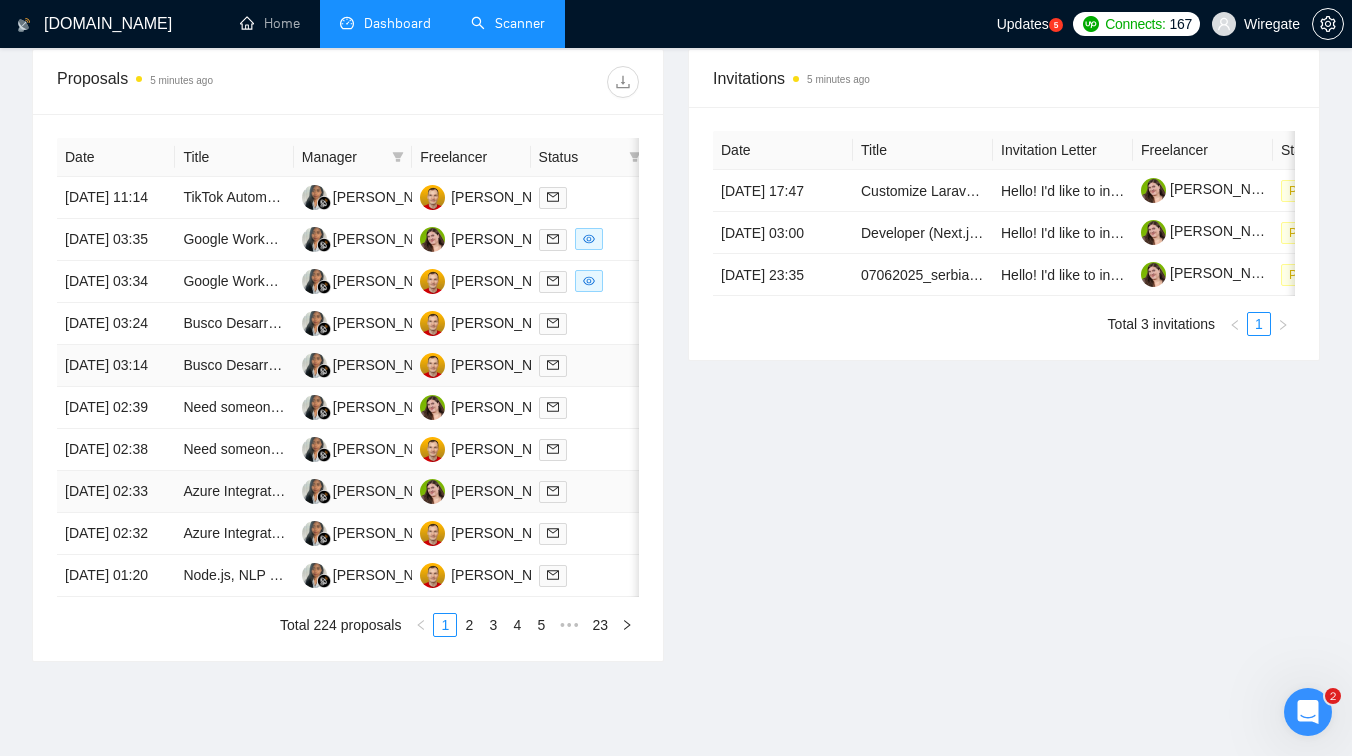scroll, scrollTop: 896, scrollLeft: 0, axis: vertical 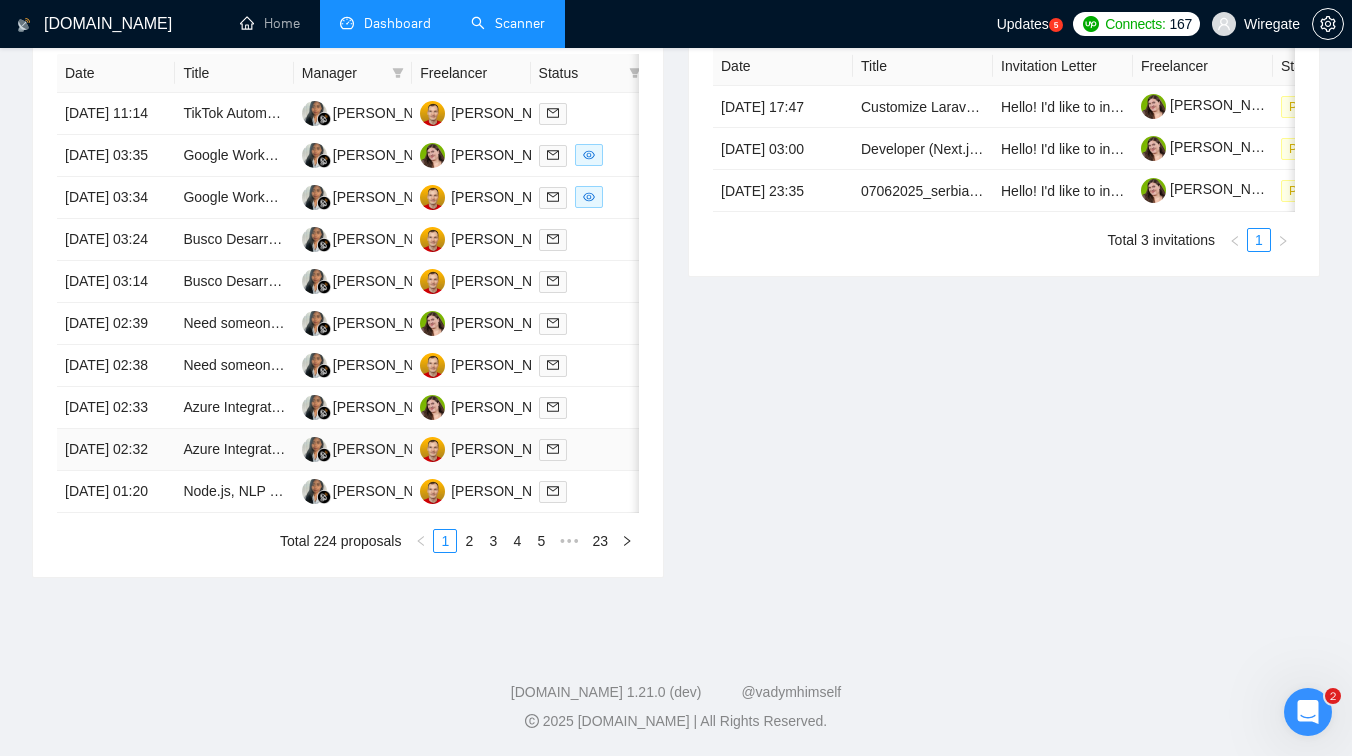 click on "Gusti Ayu Putu Maryani" at bounding box center (353, 450) 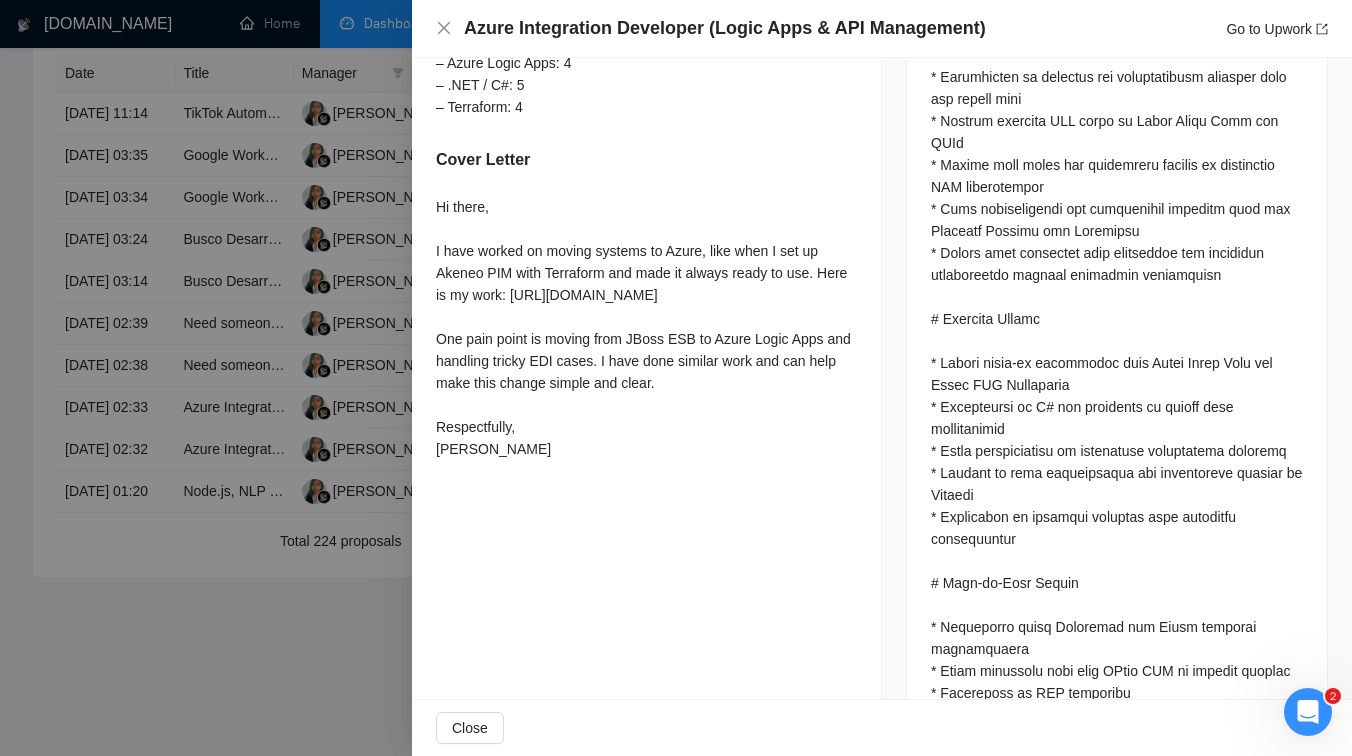 scroll, scrollTop: 1308, scrollLeft: 0, axis: vertical 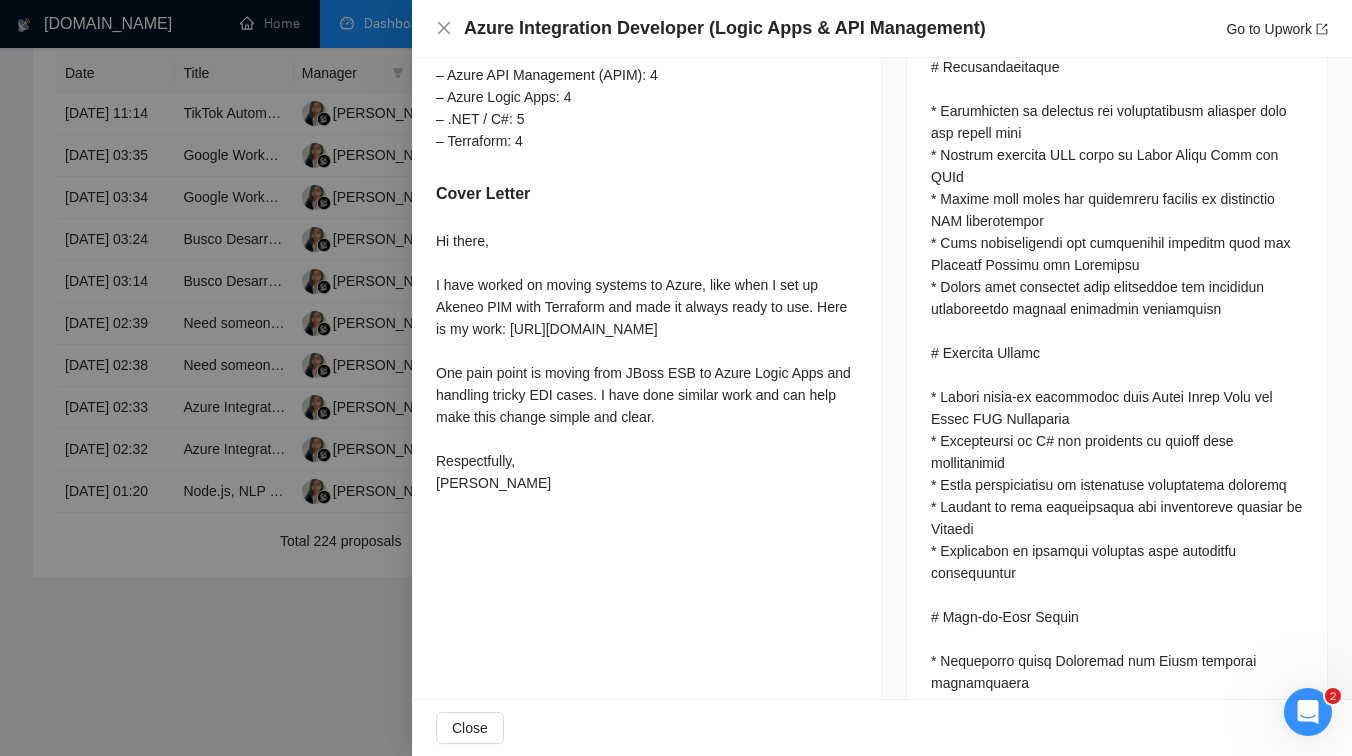 click at bounding box center [676, 378] 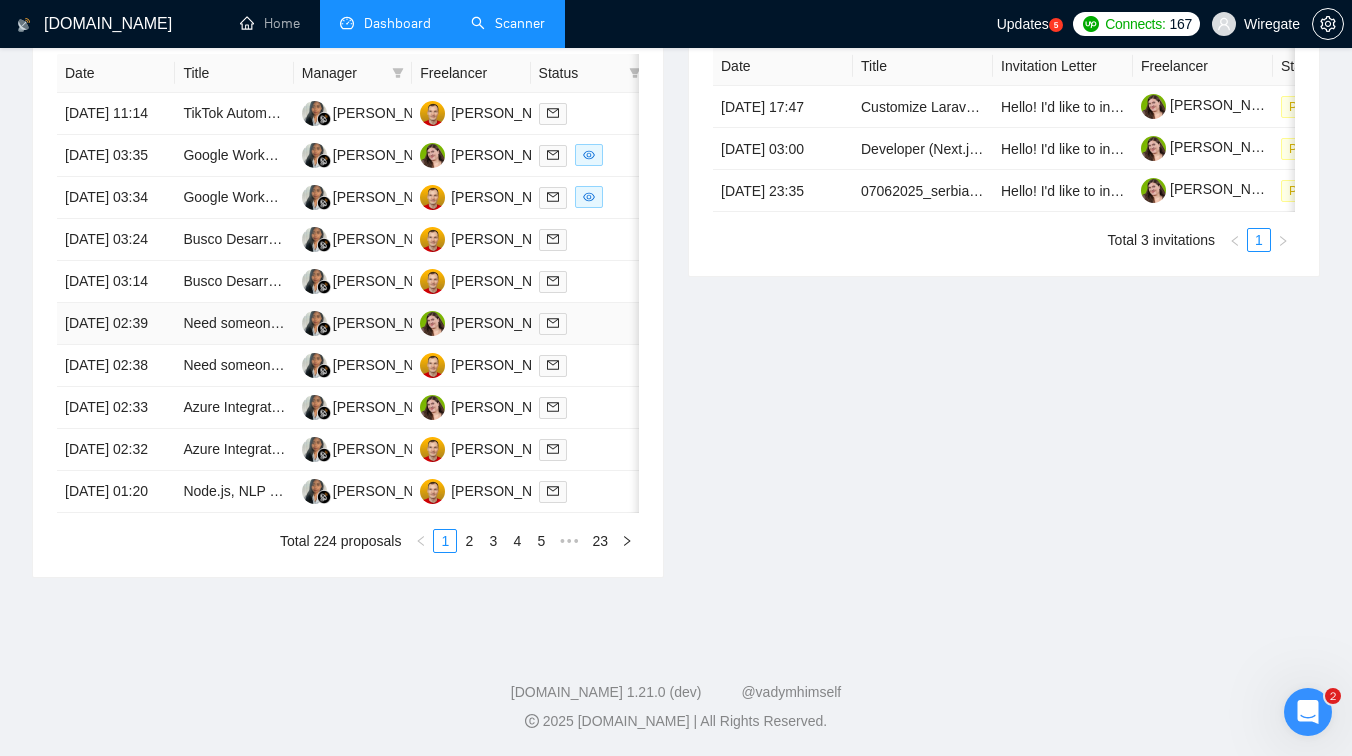 click on "Gusti Ayu Putu Maryani" at bounding box center (353, 324) 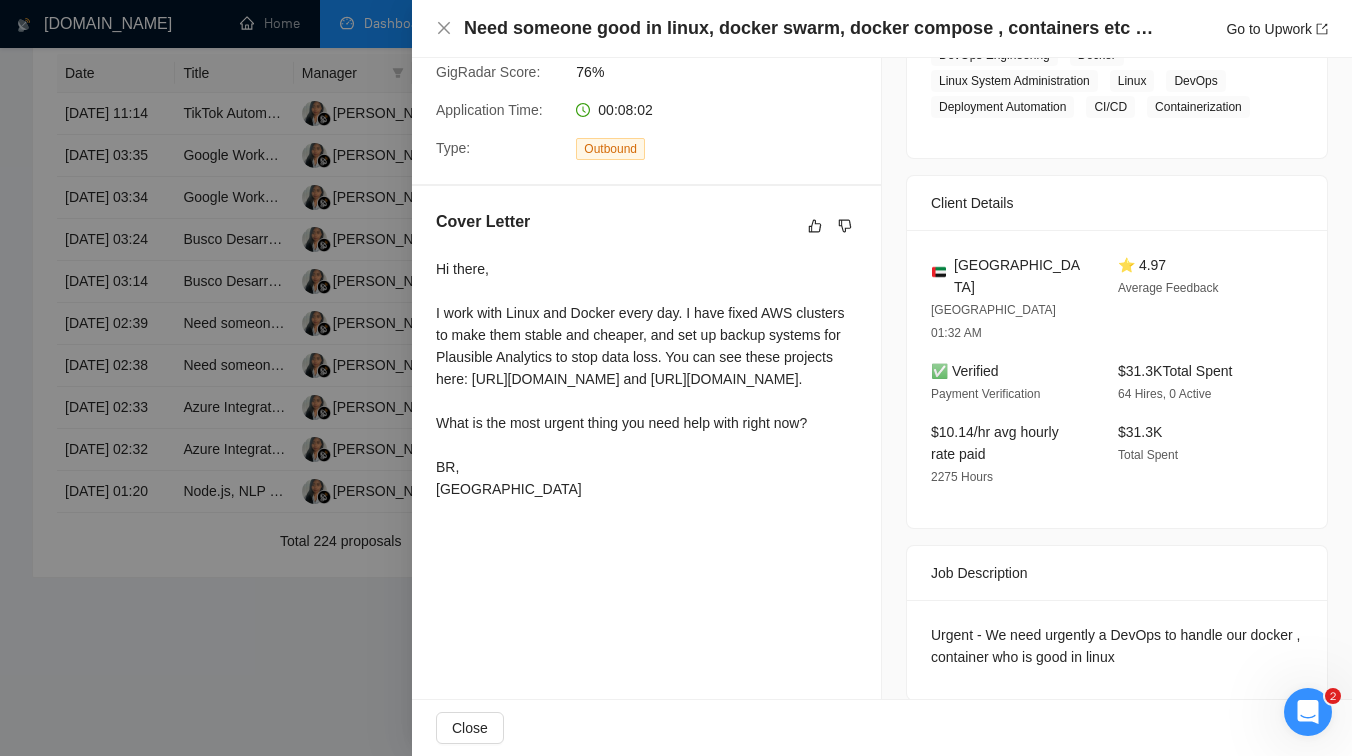 click at bounding box center (676, 378) 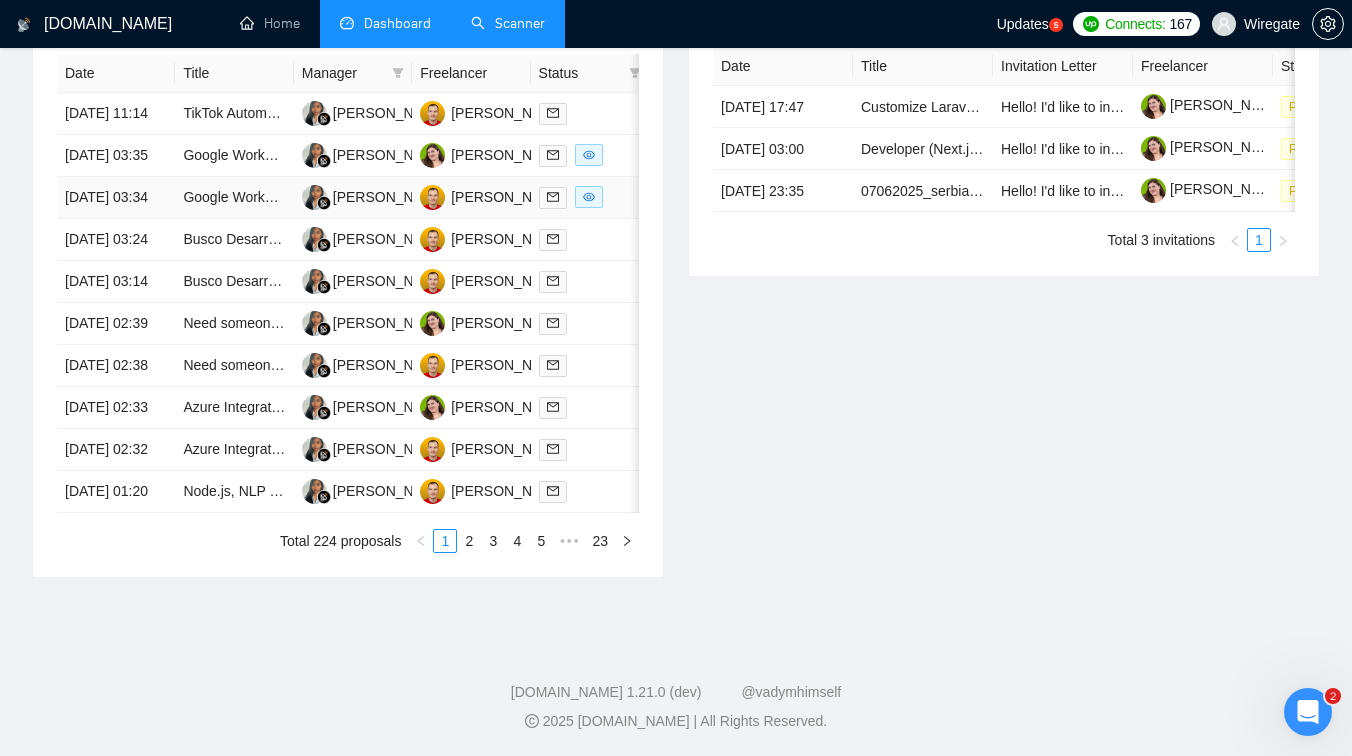 click on "Gusti Ayu Putu Maryani" at bounding box center (353, 198) 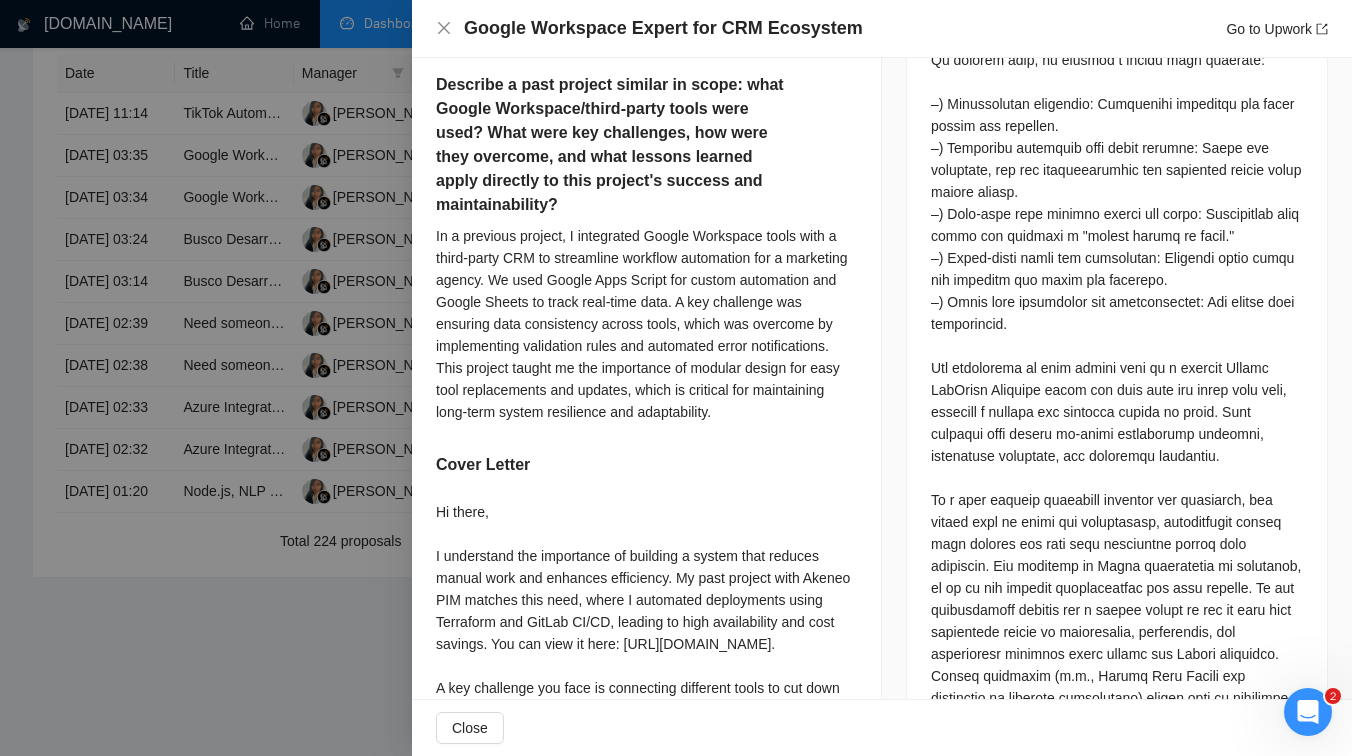 scroll, scrollTop: 1688, scrollLeft: 0, axis: vertical 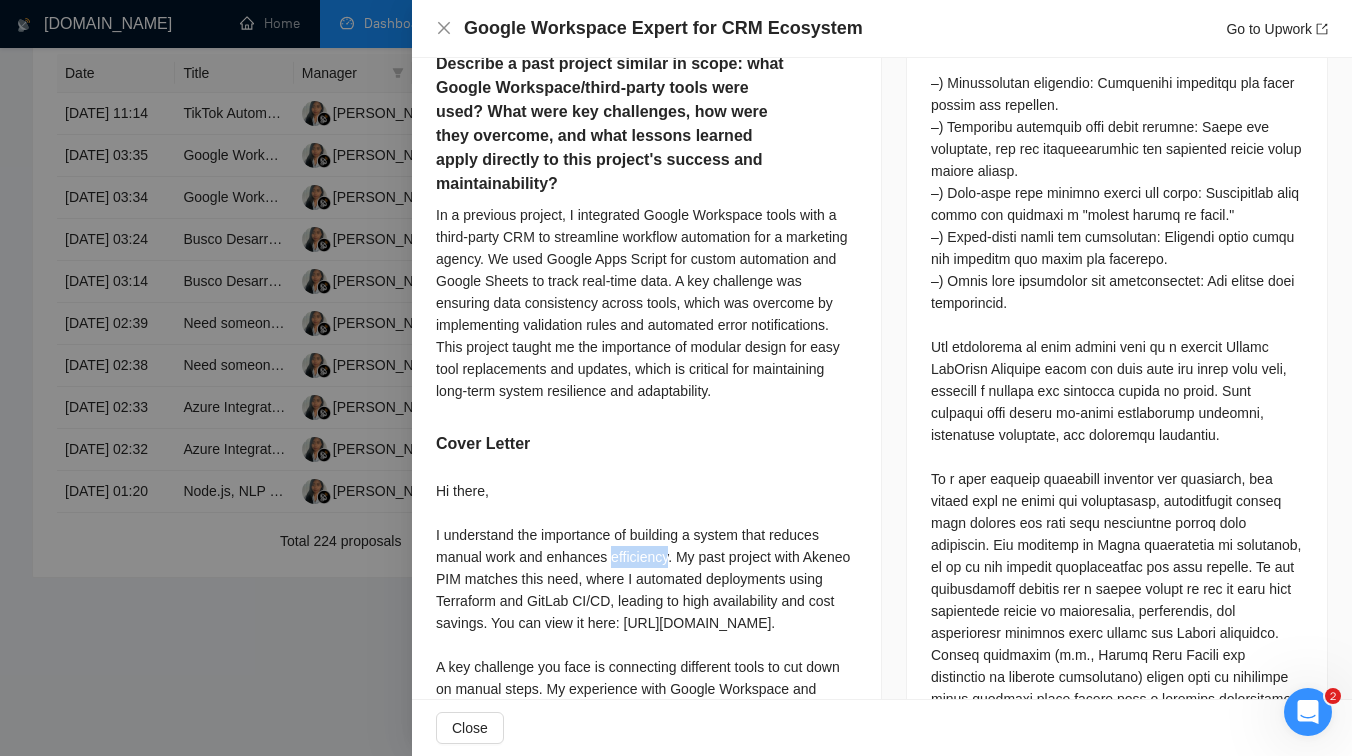 drag, startPoint x: 617, startPoint y: 553, endPoint x: 677, endPoint y: 549, distance: 60.133186 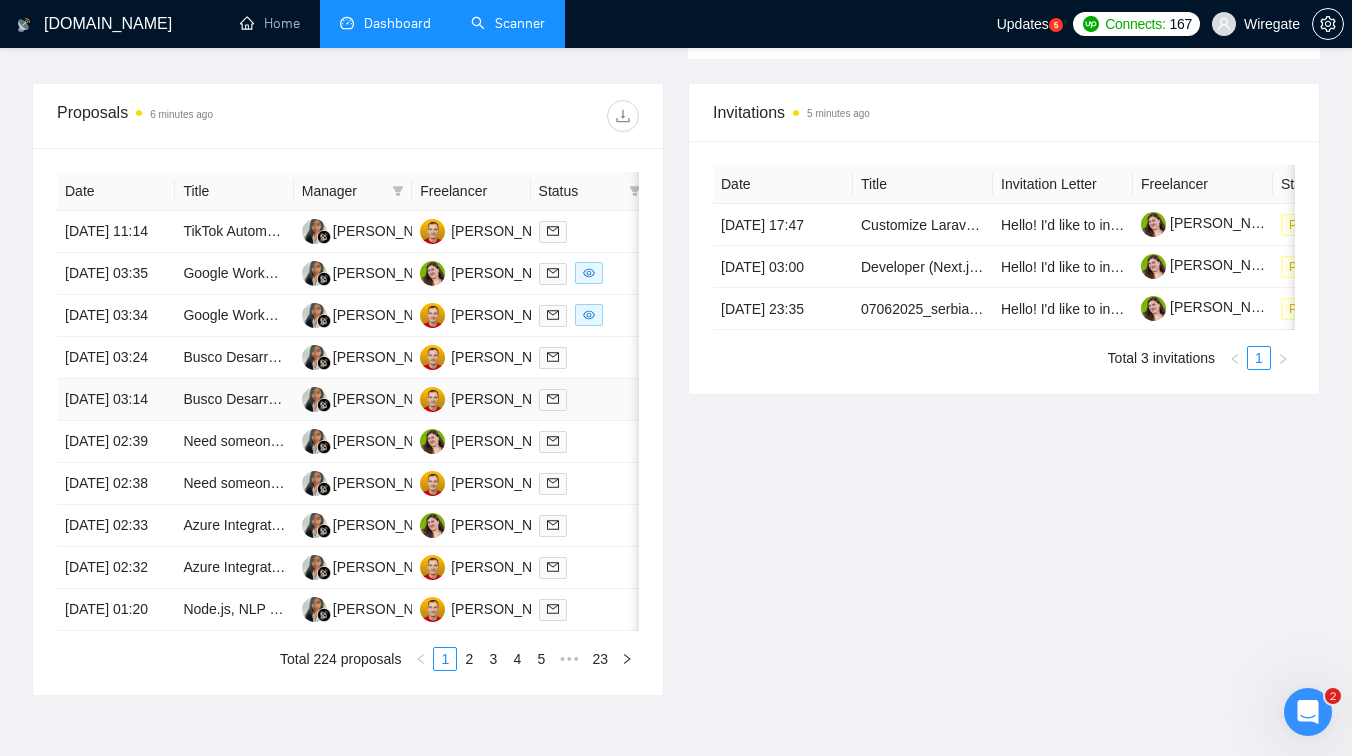 scroll, scrollTop: 639, scrollLeft: 0, axis: vertical 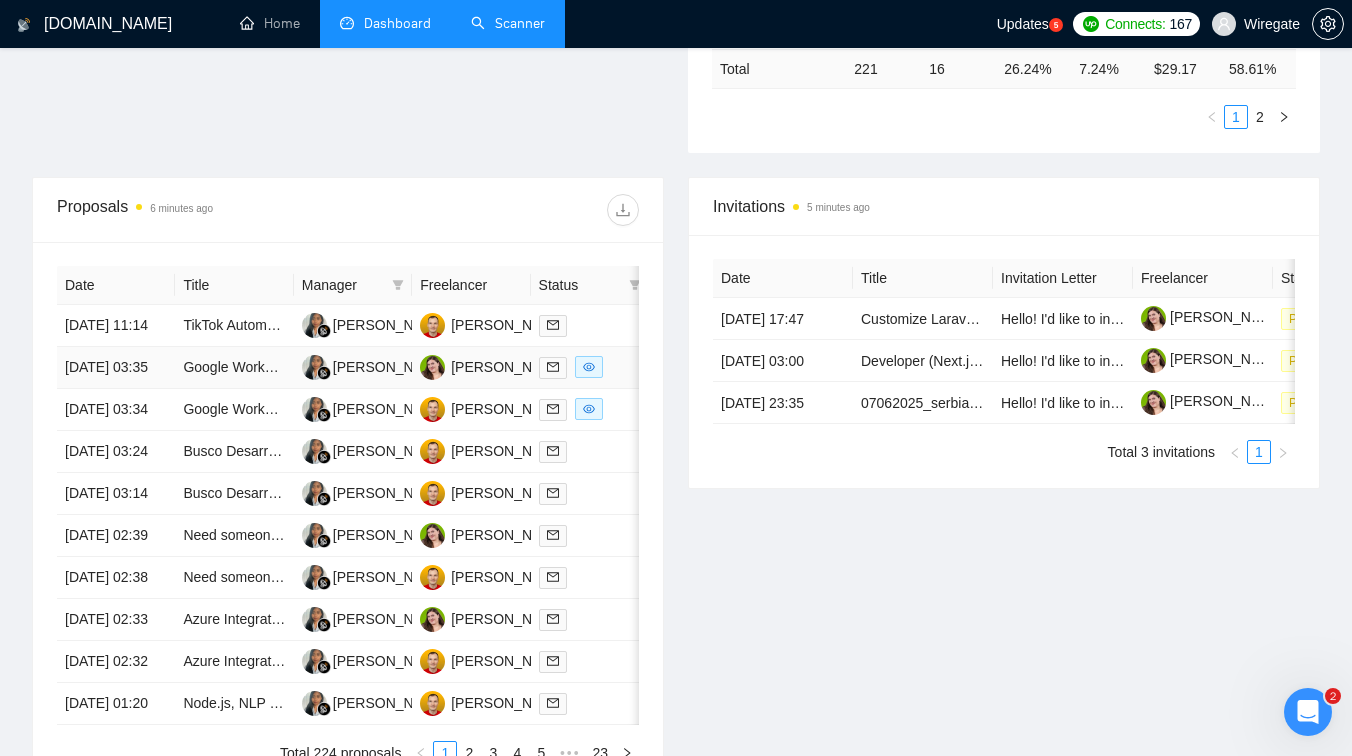 click on "Google Workspace Expert for CRM Ecosystem" at bounding box center [234, 368] 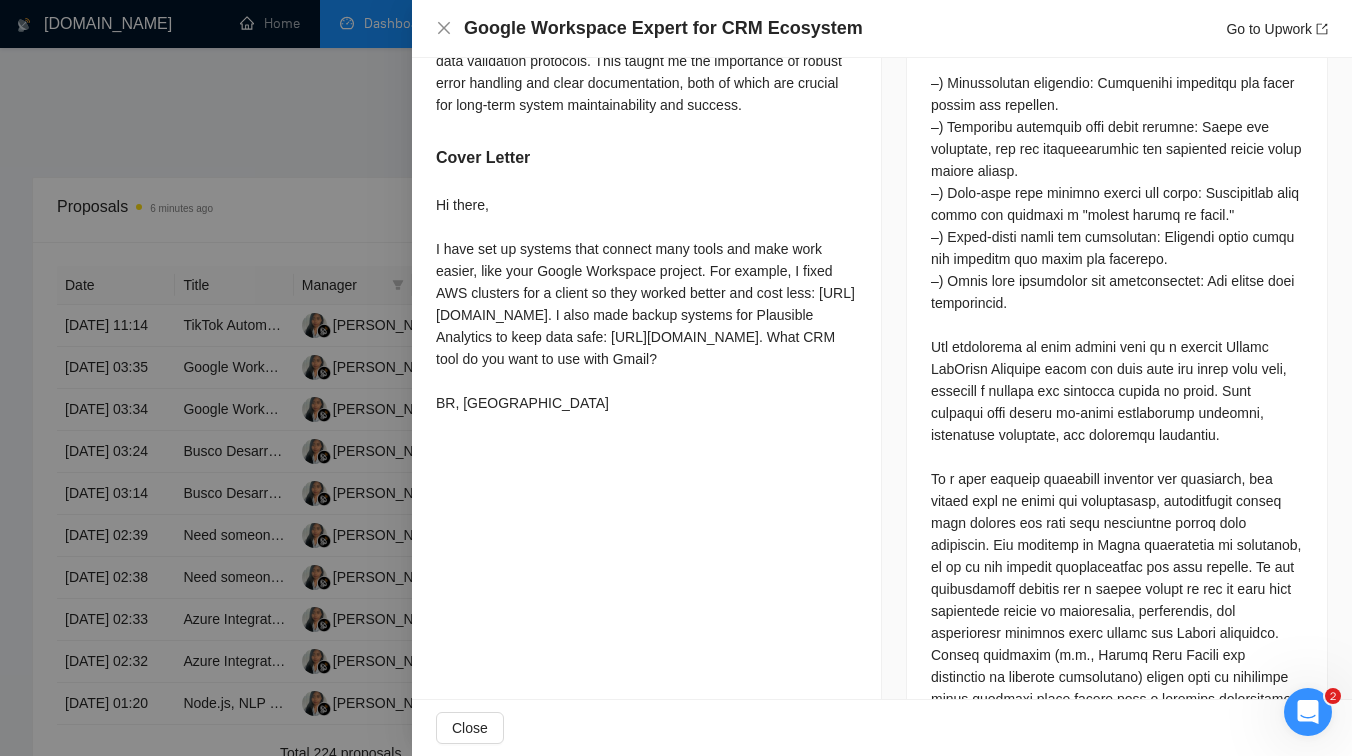 click at bounding box center (676, 378) 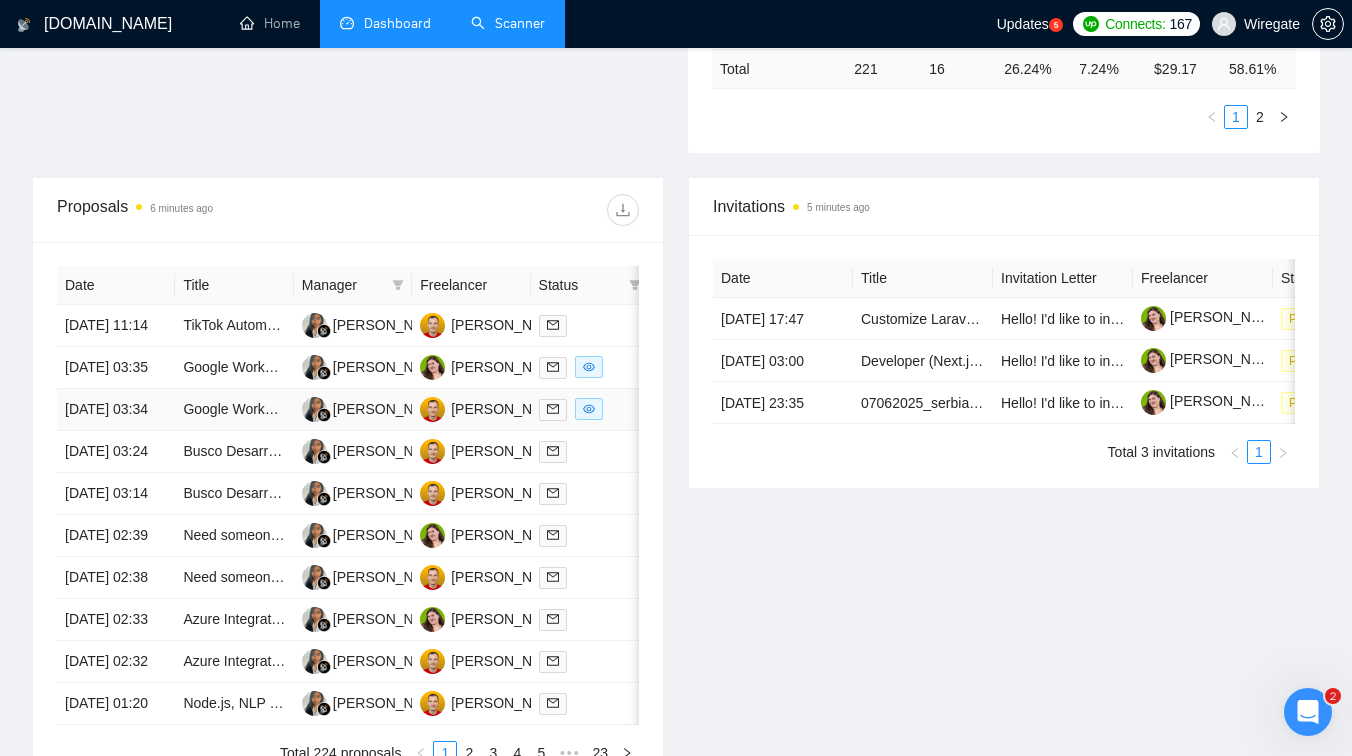 click on "Google Workspace Expert for CRM Ecosystem" at bounding box center [234, 410] 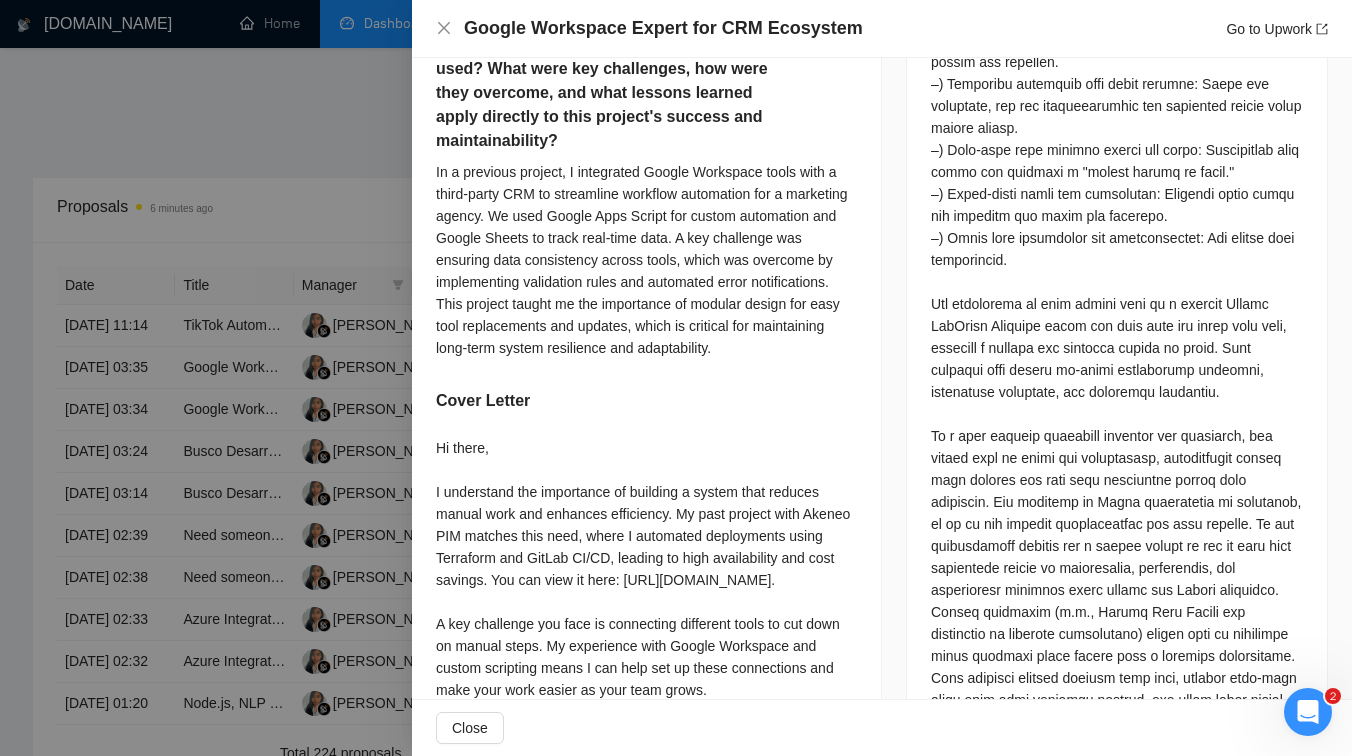scroll, scrollTop: 1740, scrollLeft: 0, axis: vertical 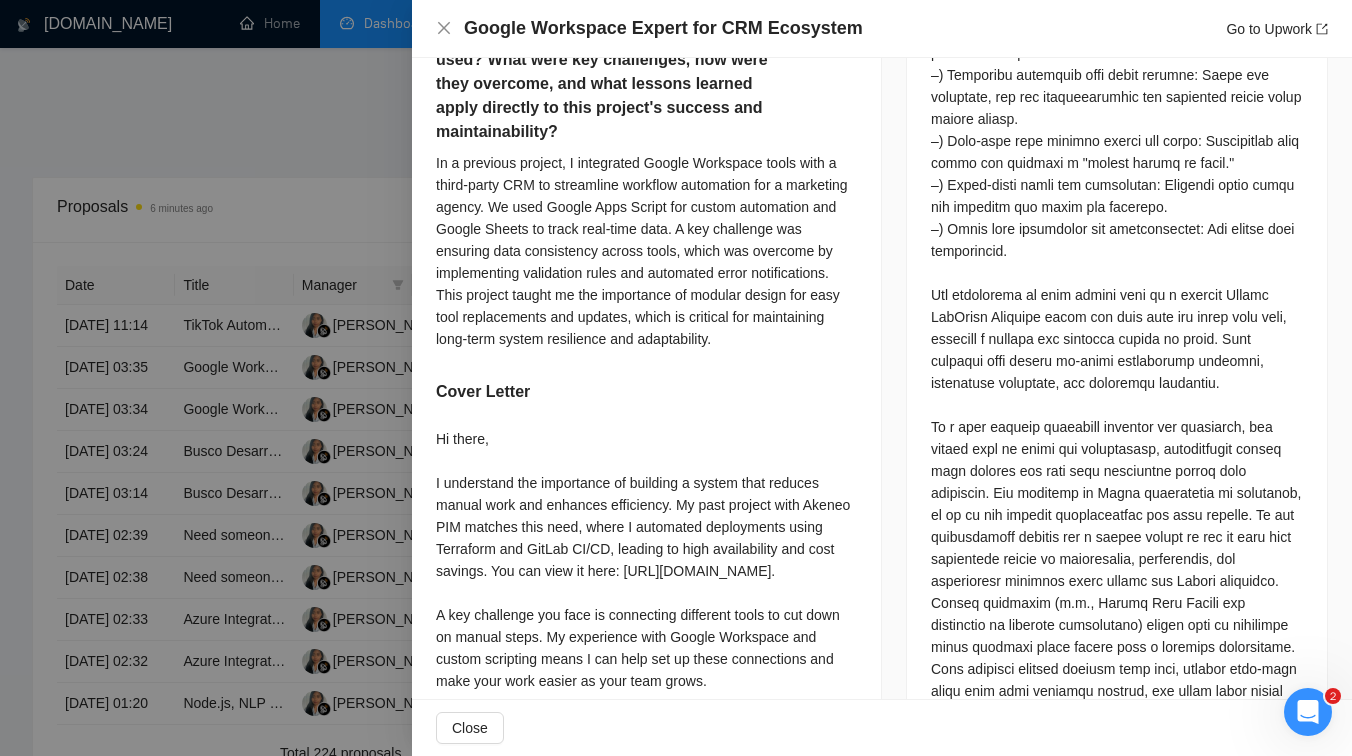 click at bounding box center [676, 378] 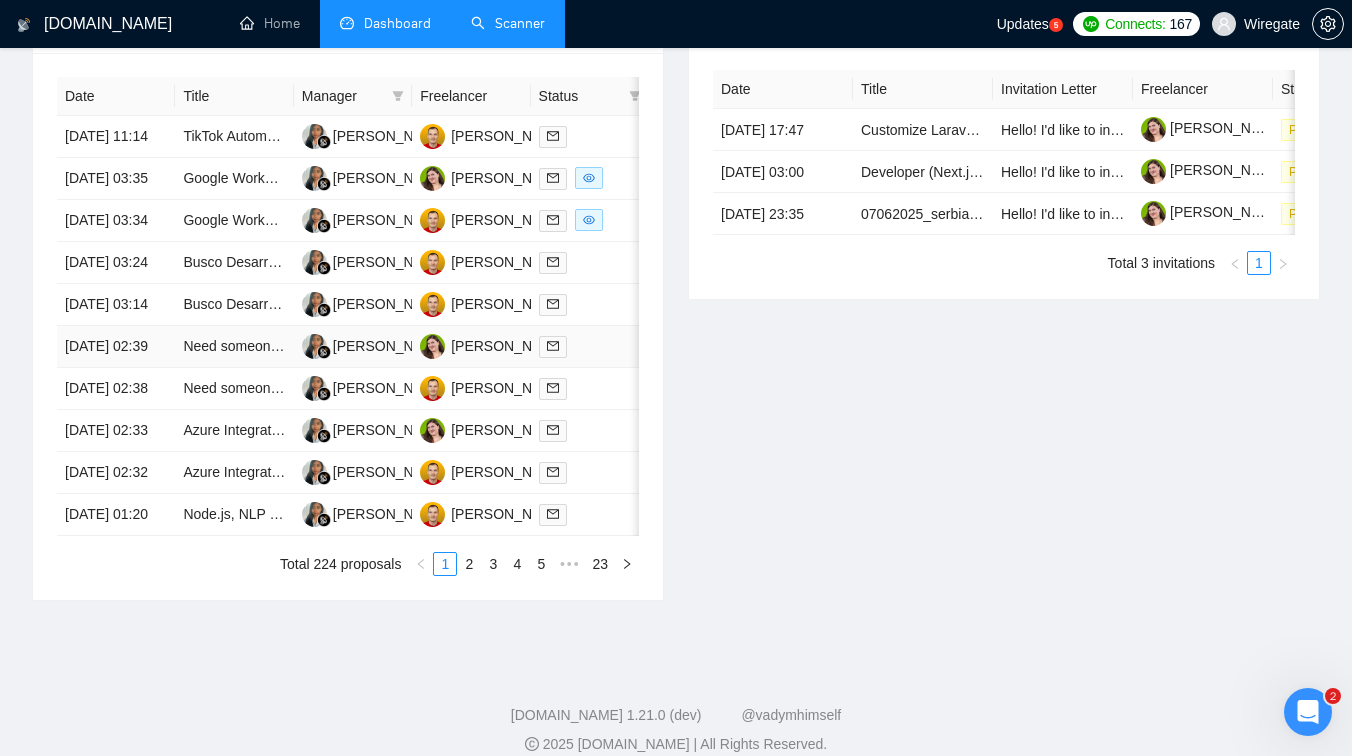 scroll, scrollTop: 1041, scrollLeft: 0, axis: vertical 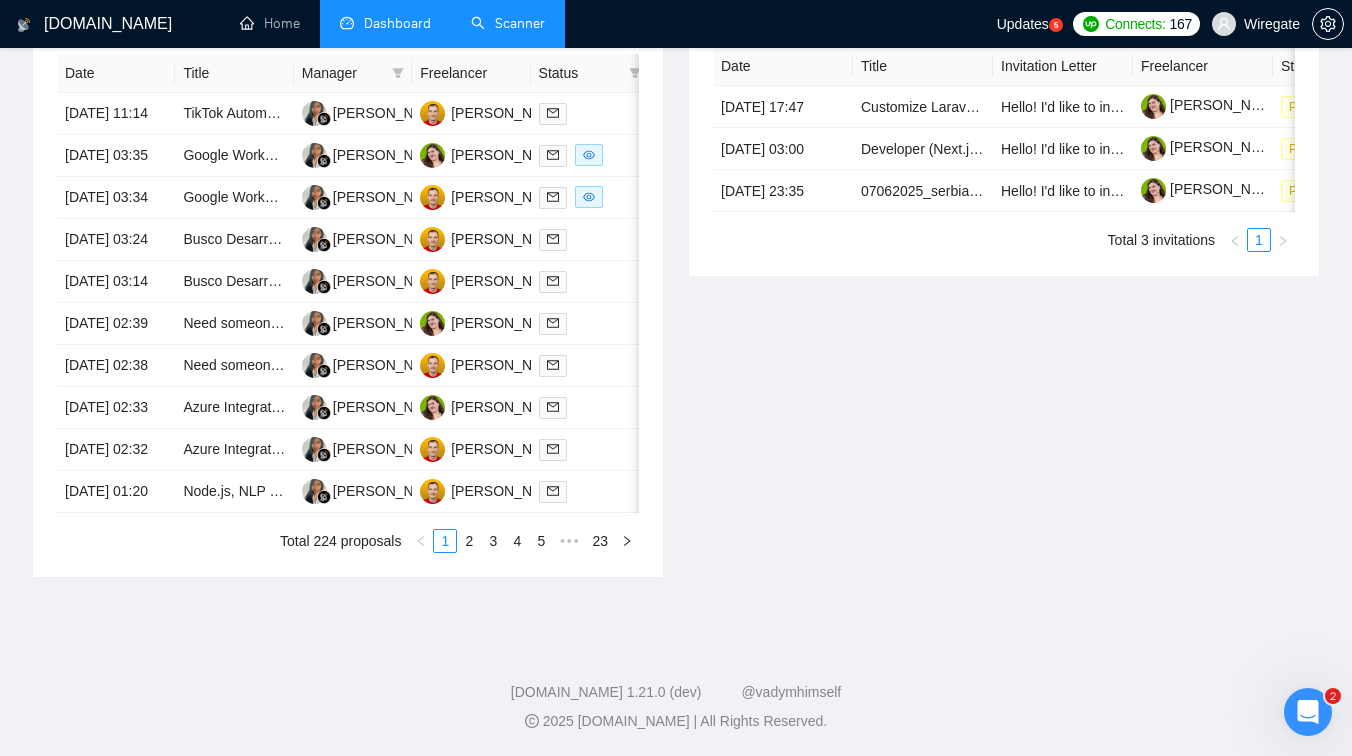 click on "Date Title Manager Freelancer Status               09 Jul, 2025 11:14 TikTok Automated Video Streaming Engineer Gusti Ayu Putu Maryani Mikhail Shevtsov 09 Jul, 2025 03:35 Google Workspace Expert for CRM Ecosystem Gusti Ayu Putu Maryani Marina Sokolova 09 Jul, 2025 03:34 Google Workspace Expert for CRM Ecosystem Gusti Ayu Putu Maryani Mikhail Shevtsov 09 Jul, 2025 03:24 Busco Desarrollador Python – Sistema de Traducción y Doblaje Automático con IA (Whisper + GPT + TTS) Gusti Ayu Putu Maryani Mikhail Shevtsov 09 Jul, 2025 03:14 Busco Desarrollador Python – Sistema de Traducción y Doblaje Automático con IA (Whisper + GPT + TTS) Gusti Ayu Putu Maryani Mikhail Shevtsov 09 Jul, 2025 02:39 Need someone good in linux, docker swarm, docker compose , containers etc means devops urgently Gusti Ayu Putu Maryani Marina Sokolova 09 Jul, 2025 02:38 Need someone good in linux, docker swarm, docker compose , containers etc means devops urgently Gusti Ayu Putu Maryani Mikhail Shevtsov 09 Jul, 2025 02:33 1 2 3 4" at bounding box center [348, 303] 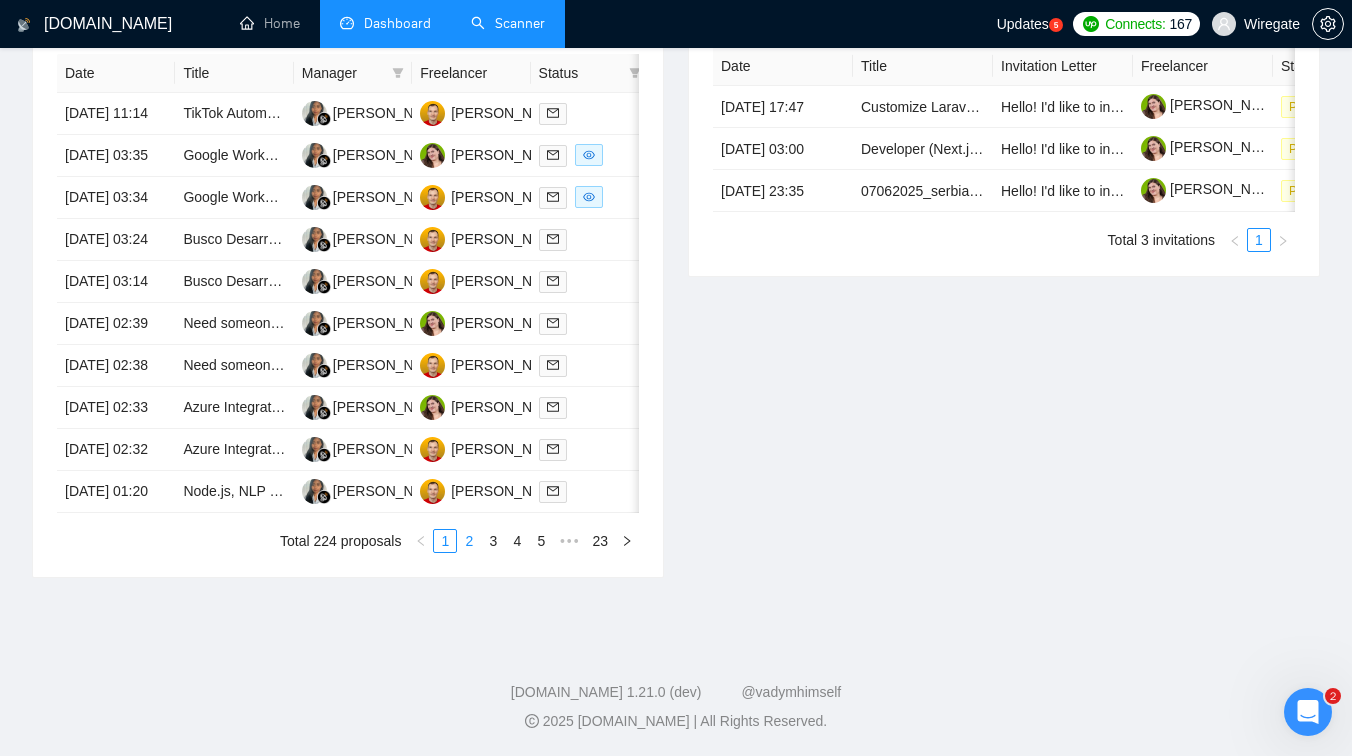 click on "2" at bounding box center (469, 541) 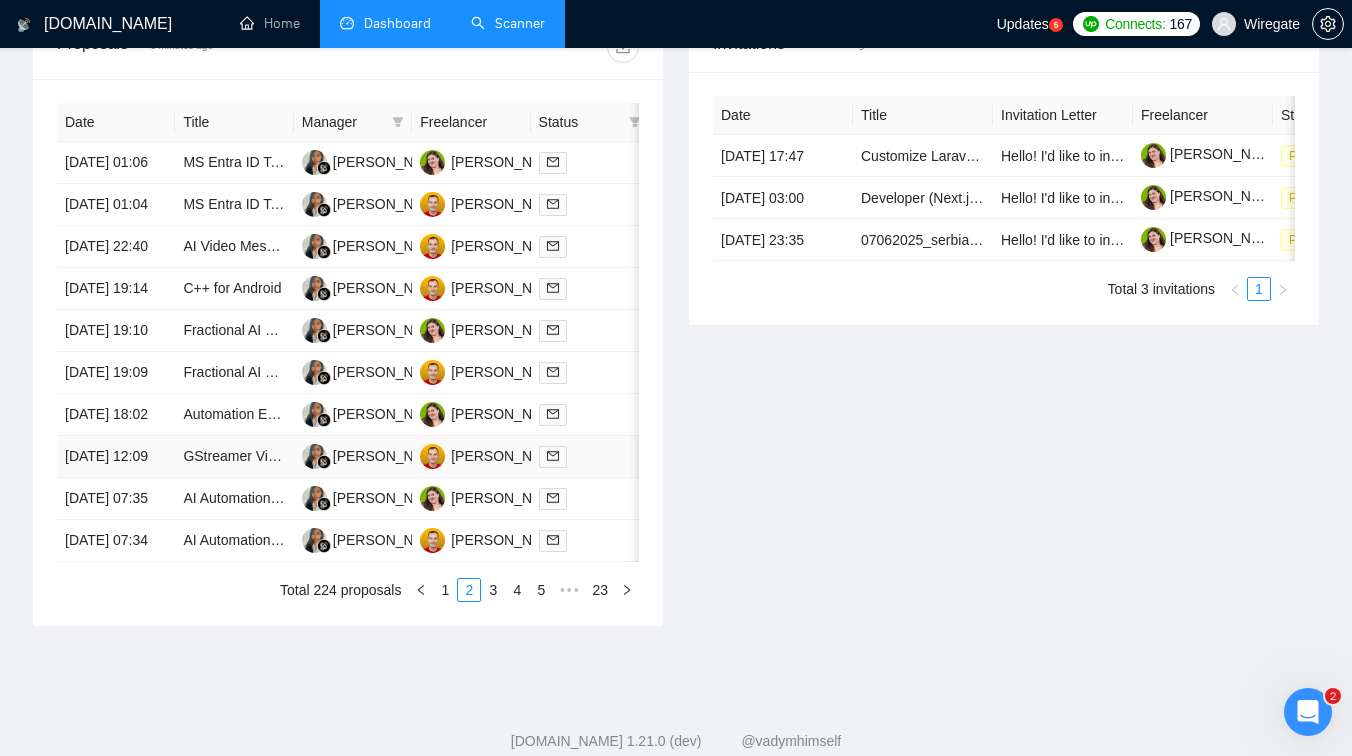 scroll, scrollTop: 892, scrollLeft: 0, axis: vertical 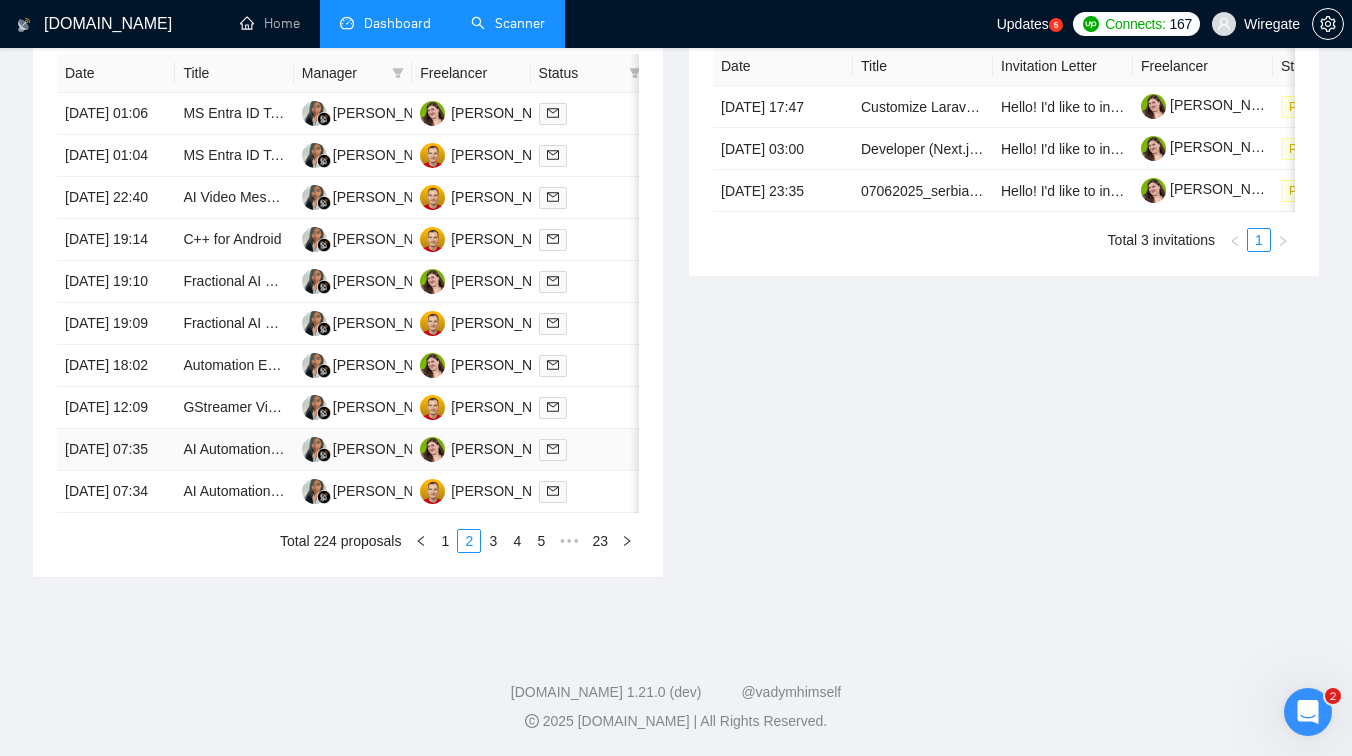 click on "AI Automation & Agent Deployment Engineer" at bounding box center (234, 450) 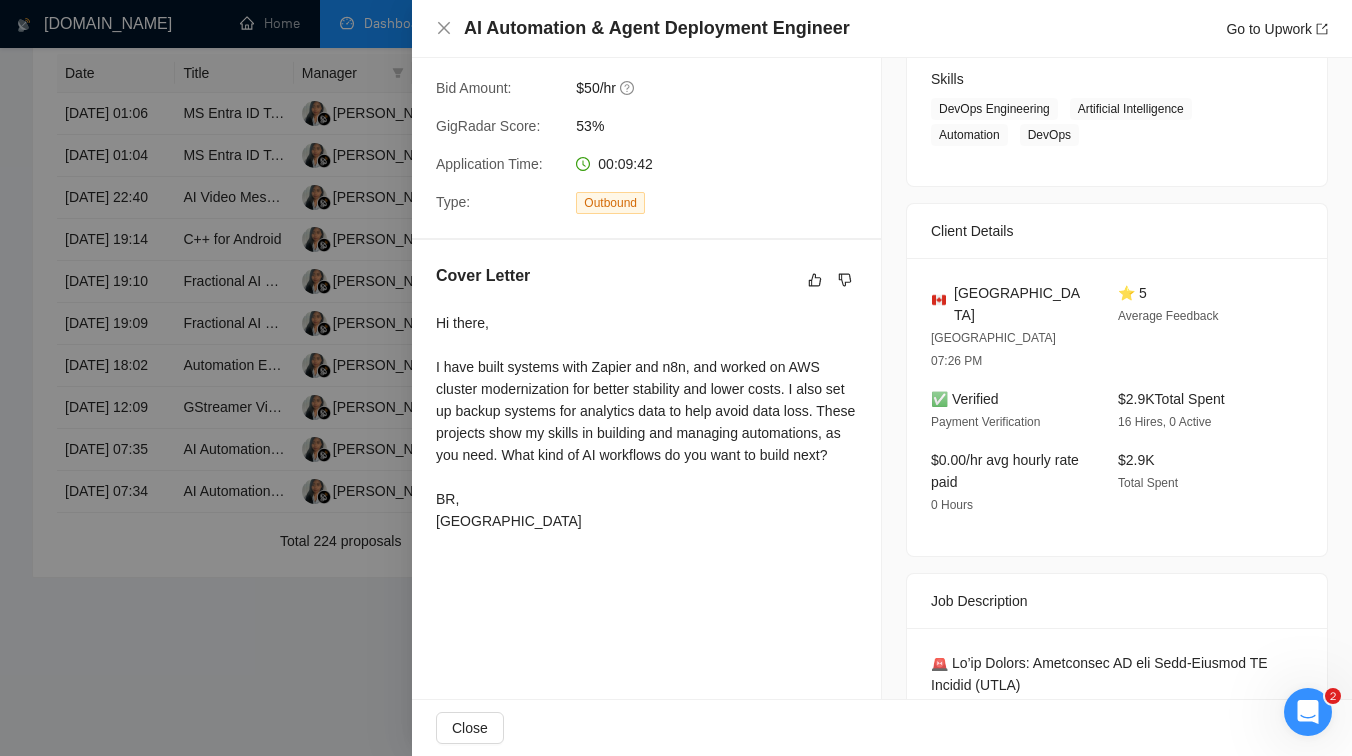 scroll, scrollTop: 0, scrollLeft: 0, axis: both 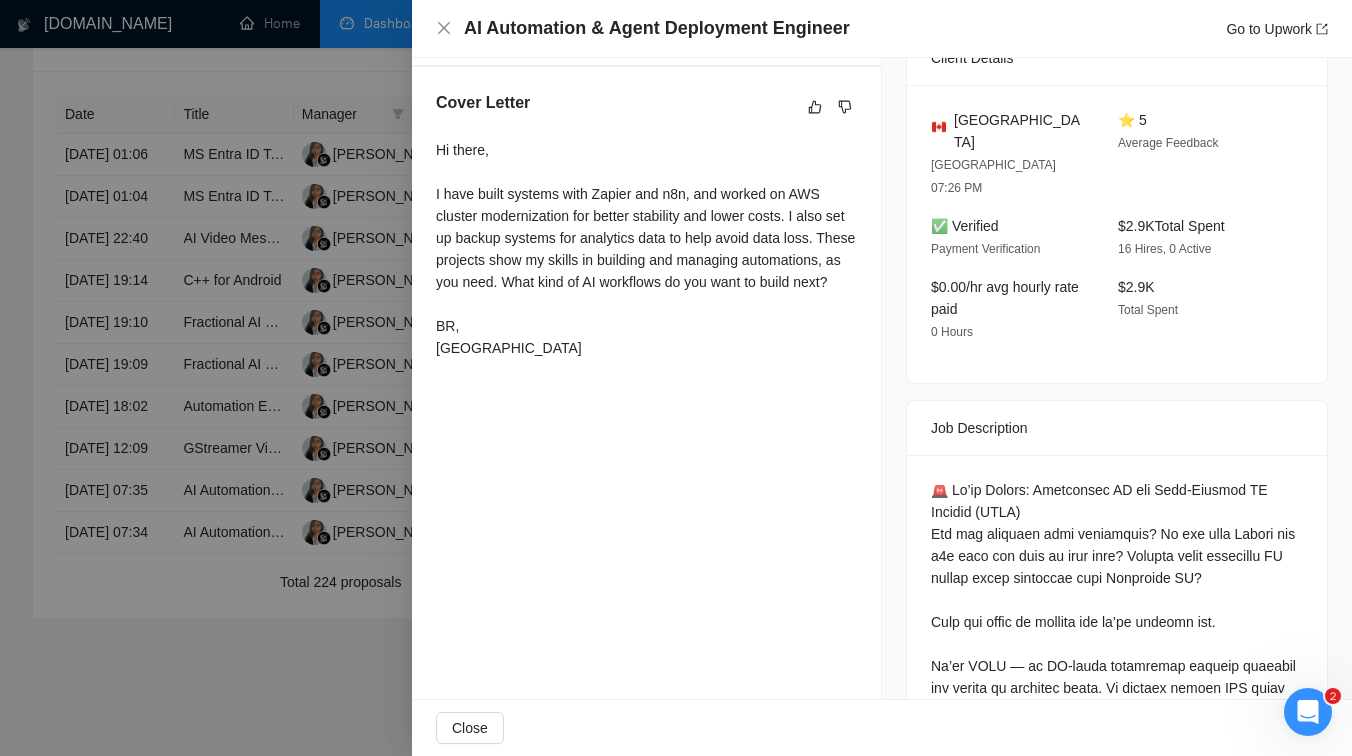 click at bounding box center (676, 378) 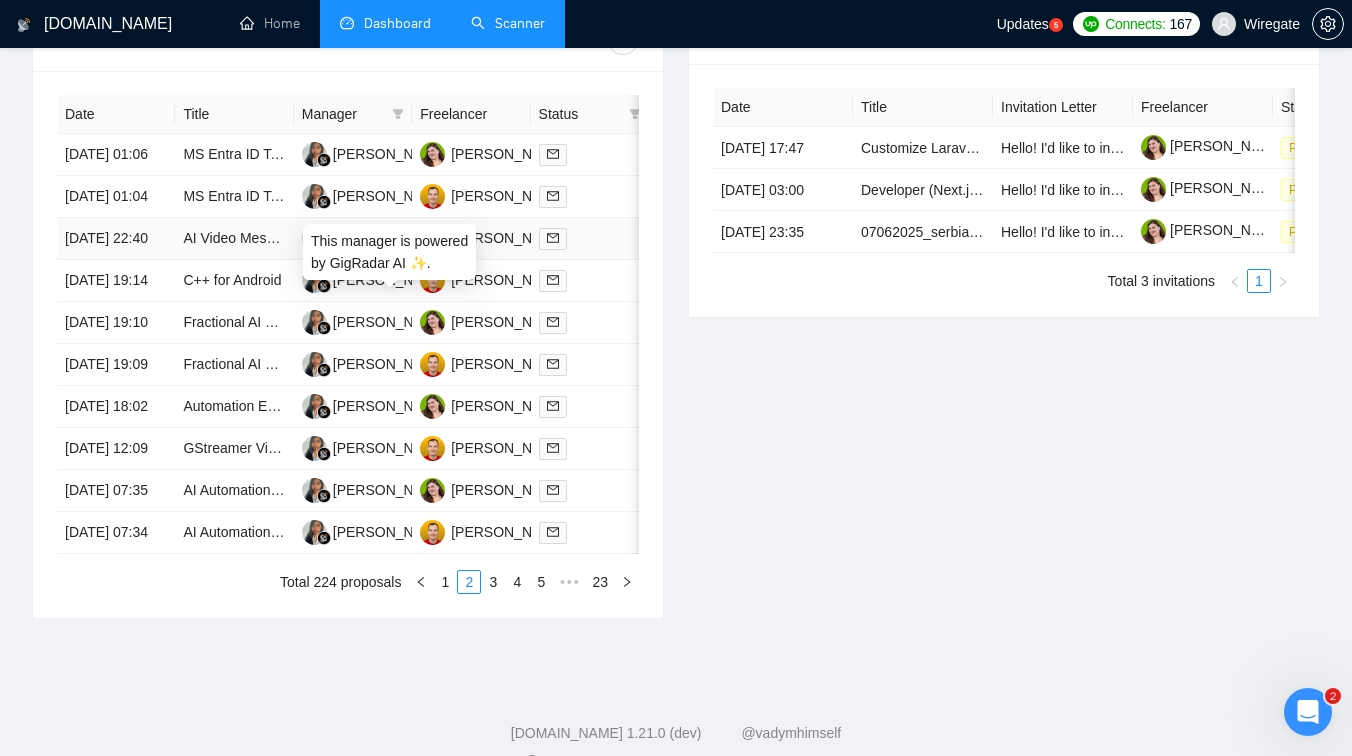scroll, scrollTop: 0, scrollLeft: 0, axis: both 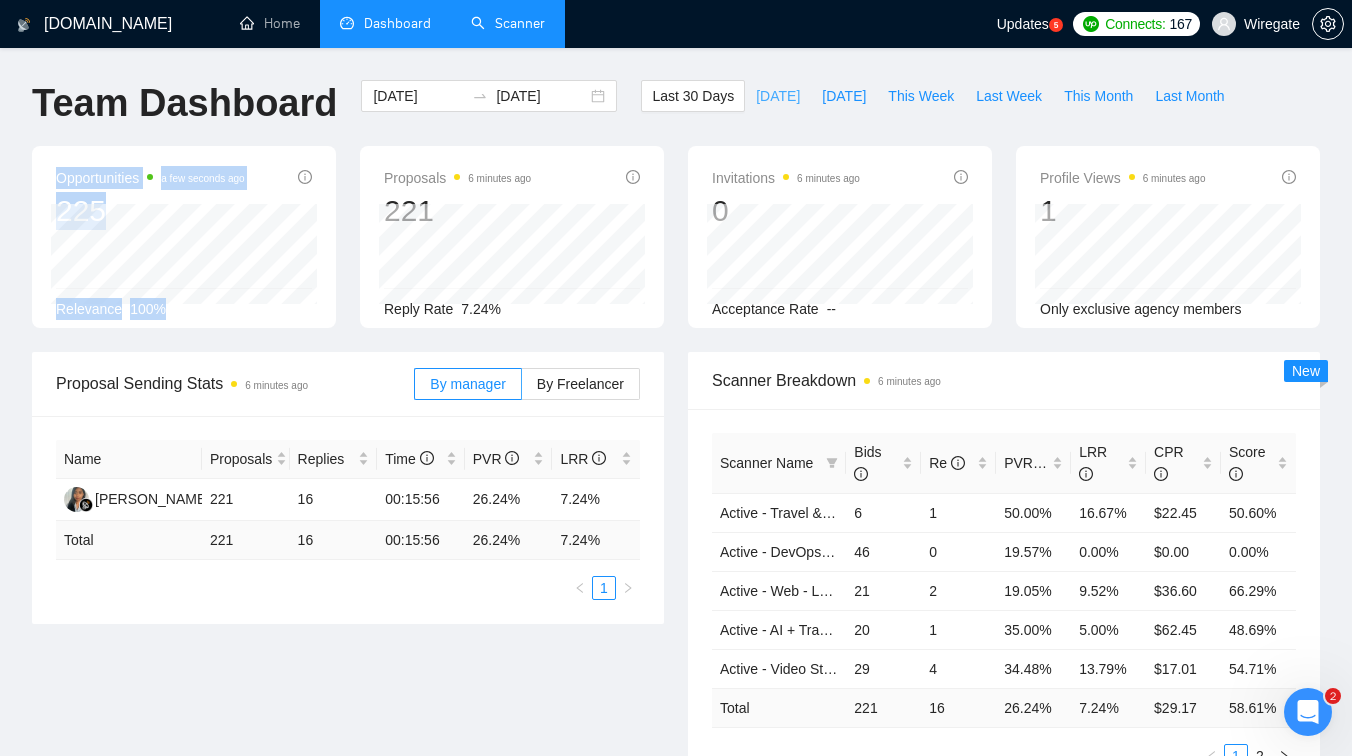drag, startPoint x: 563, startPoint y: 181, endPoint x: 738, endPoint y: 104, distance: 191.19101 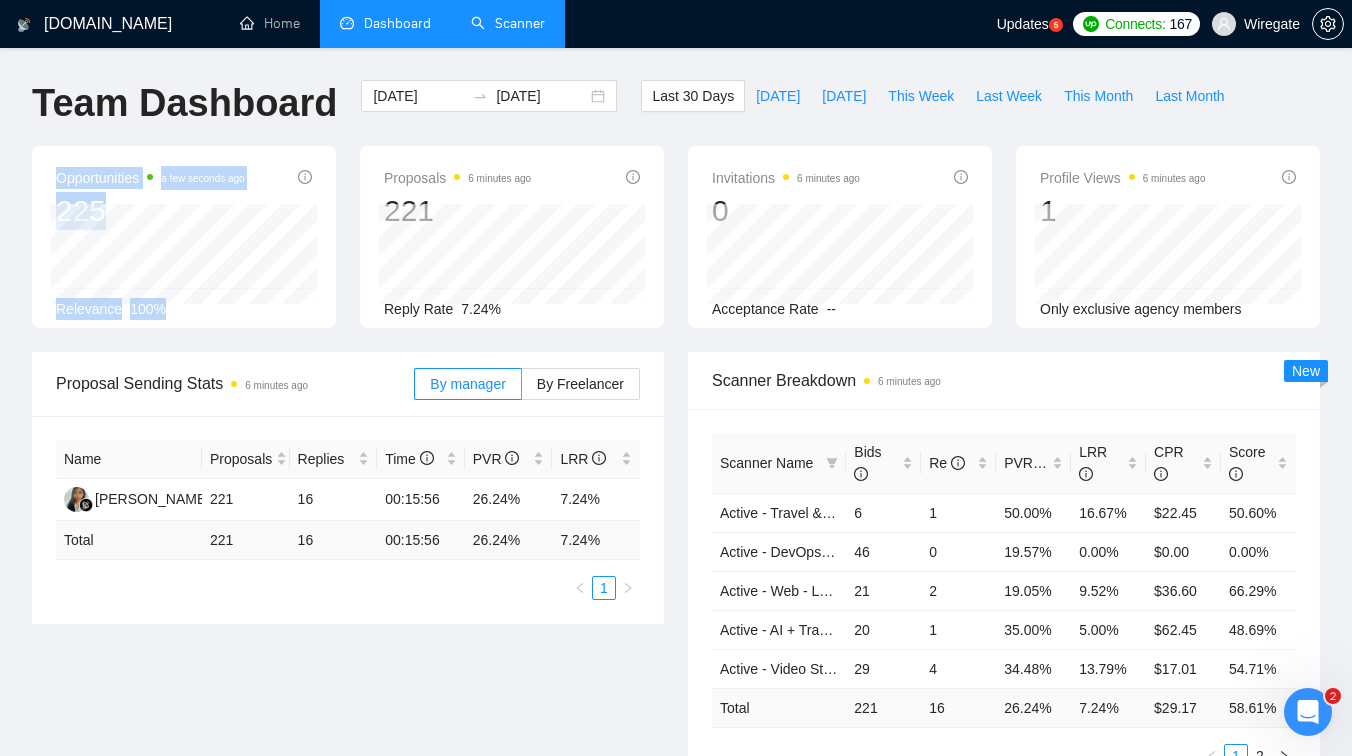 click on "Last 30 Days Today Yesterday This Week Last Week This Month Last Month" at bounding box center [938, 113] 